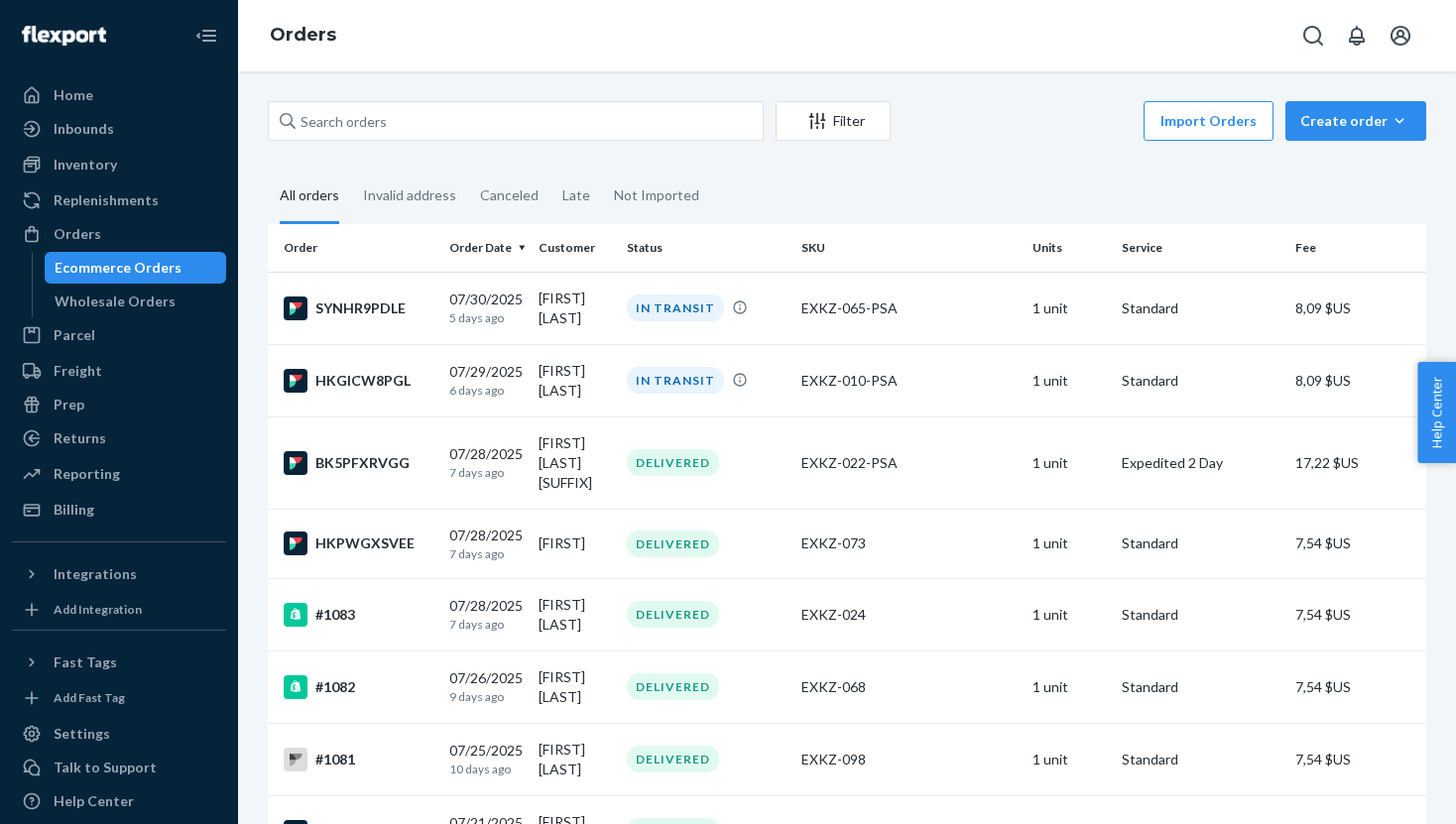 scroll, scrollTop: 0, scrollLeft: 0, axis: both 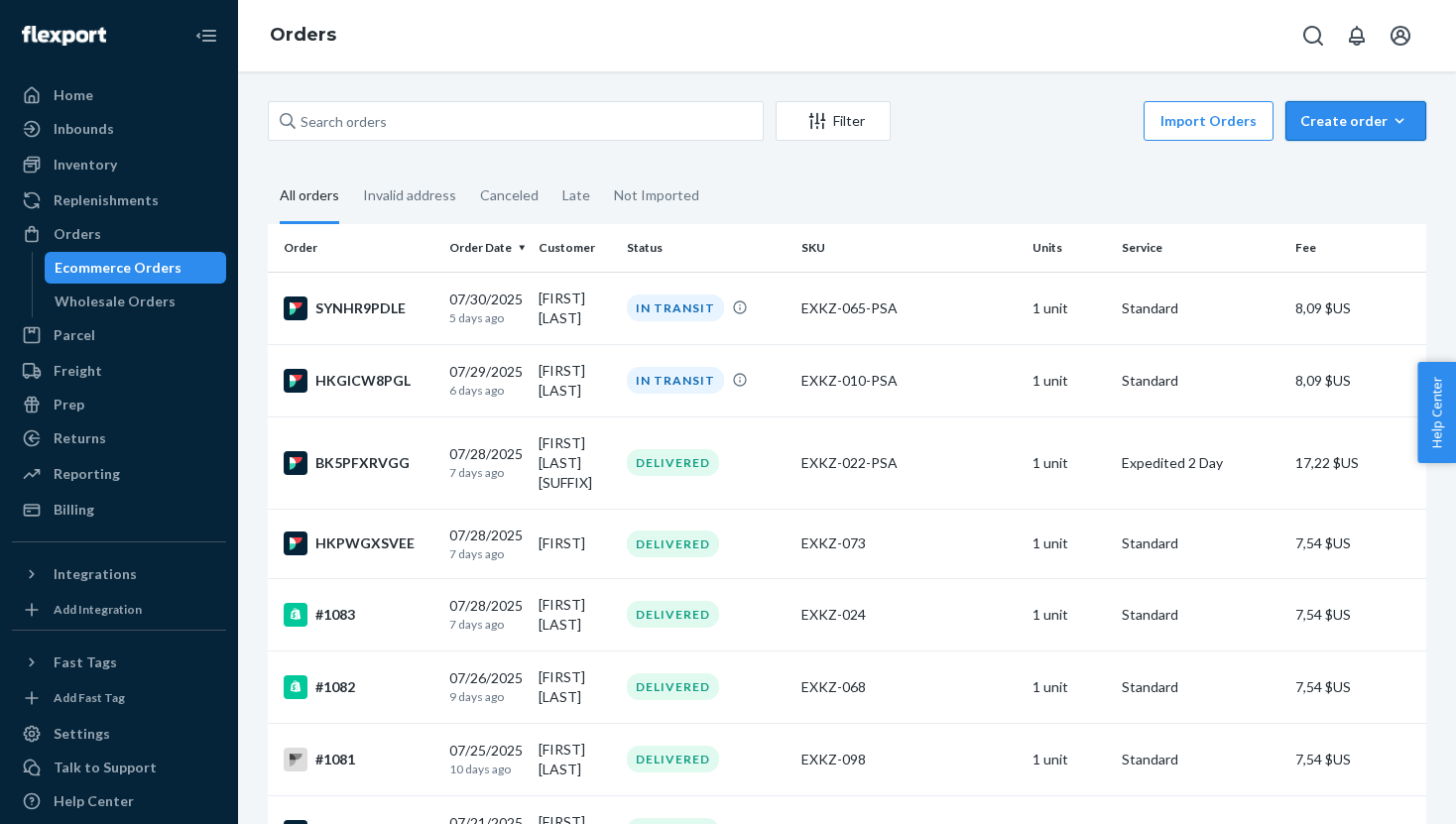 click on "Create order Ecommerce order Removal order" at bounding box center [1356, 121] 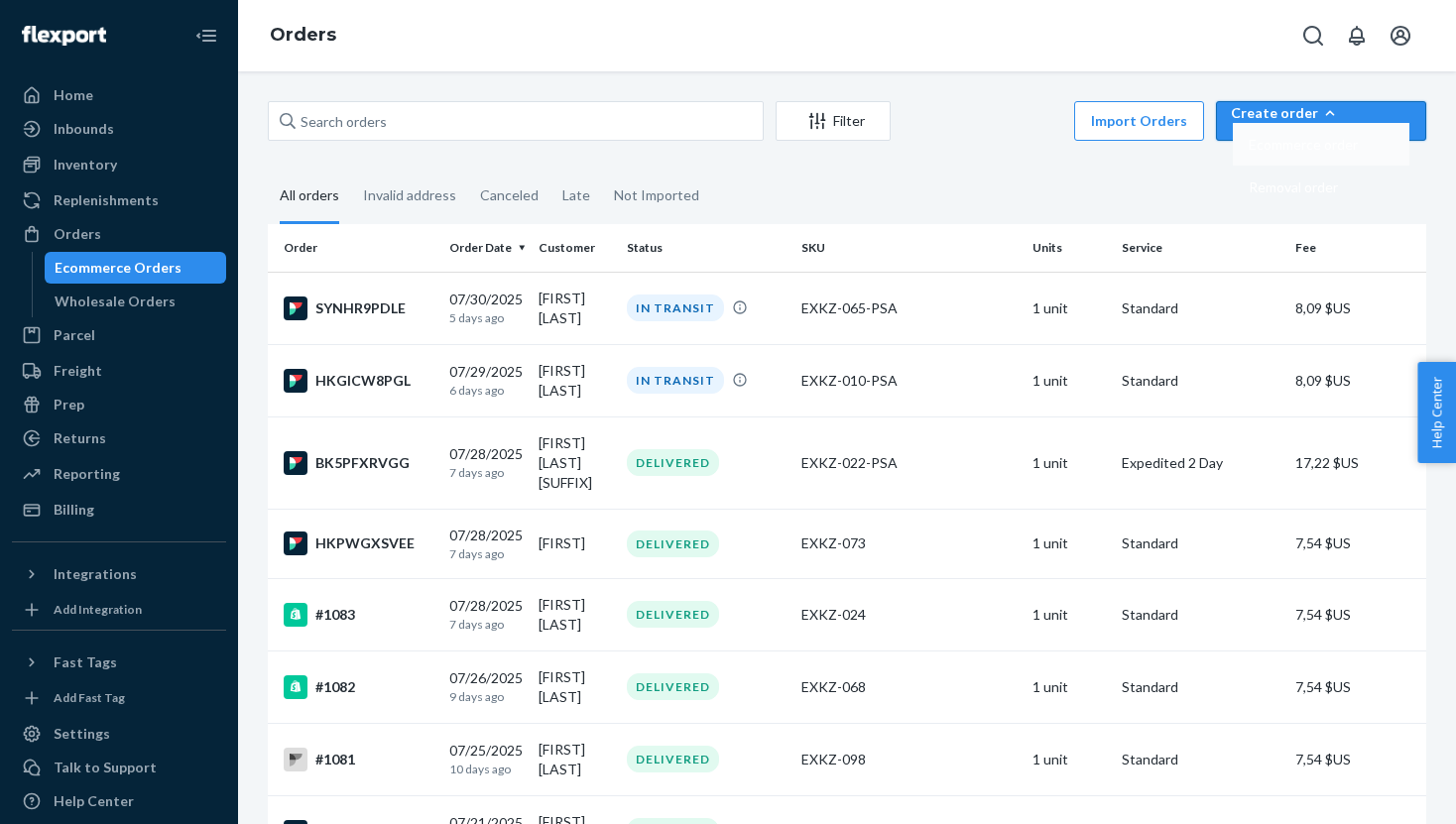 click on "Ecommerce order" at bounding box center [1303, 145] 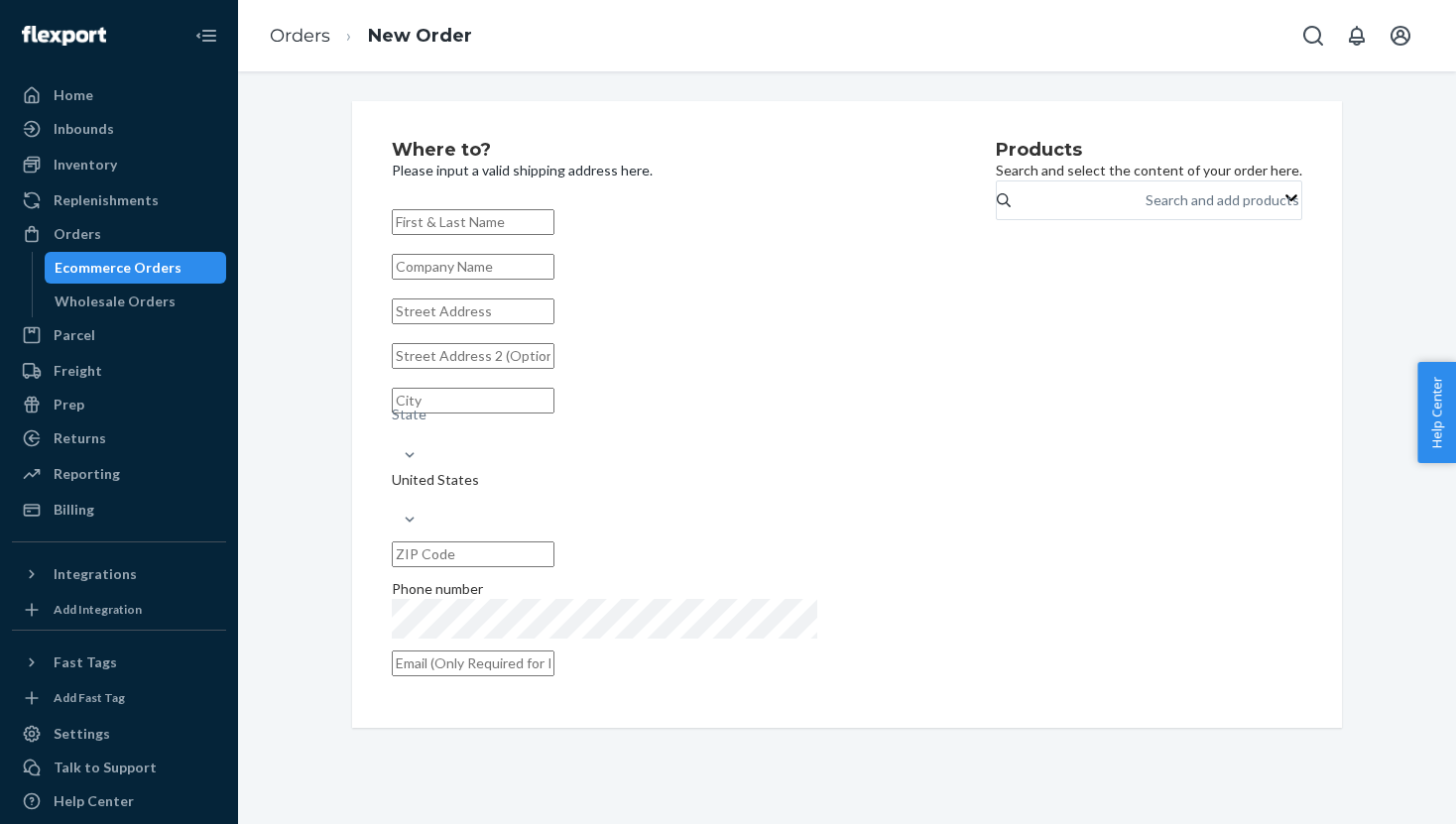 paste on "[FIRST] [LAST]" 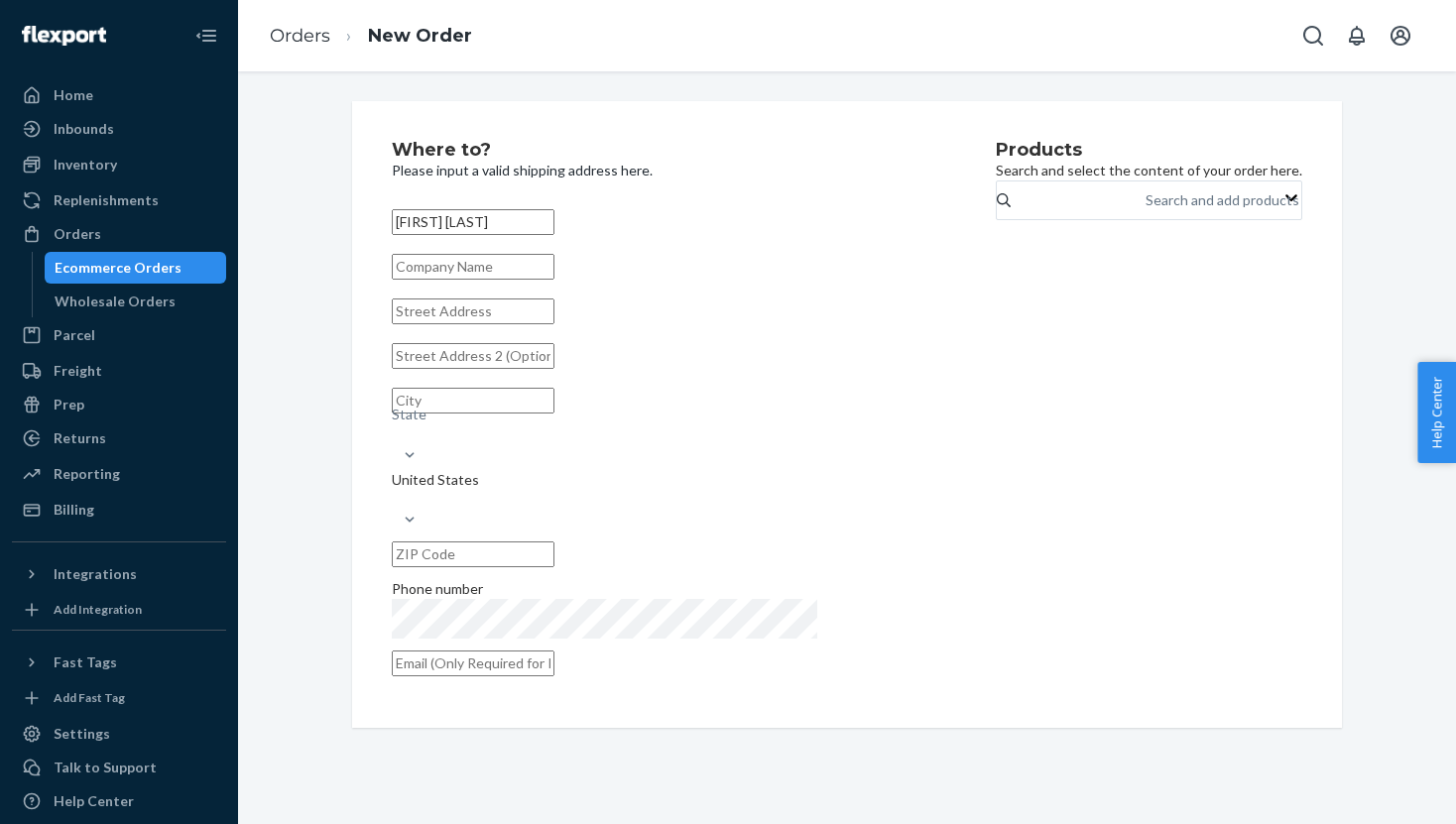 type on "[FIRST] [LAST]" 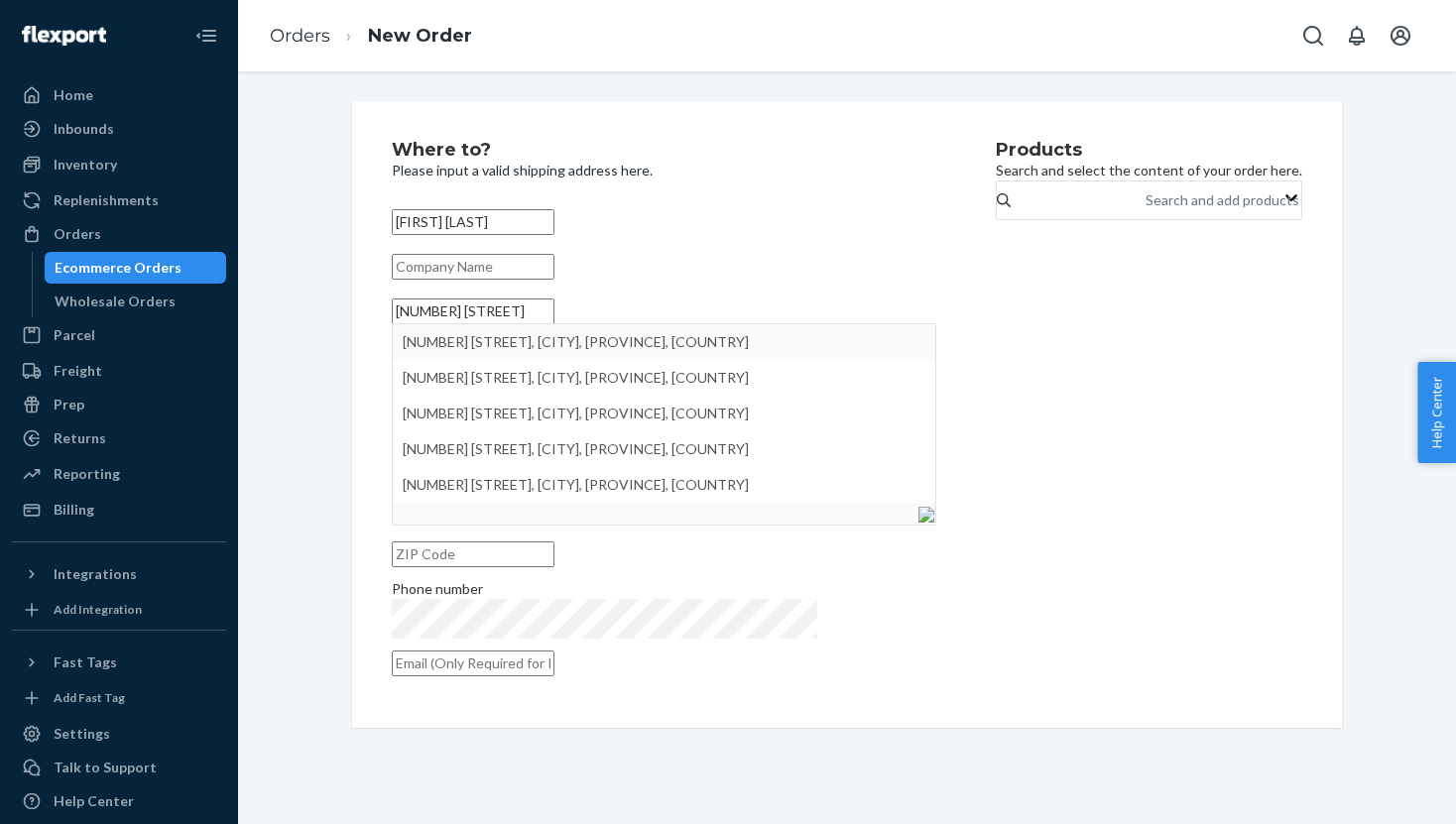 type on "[NUMBER] [STREET]" 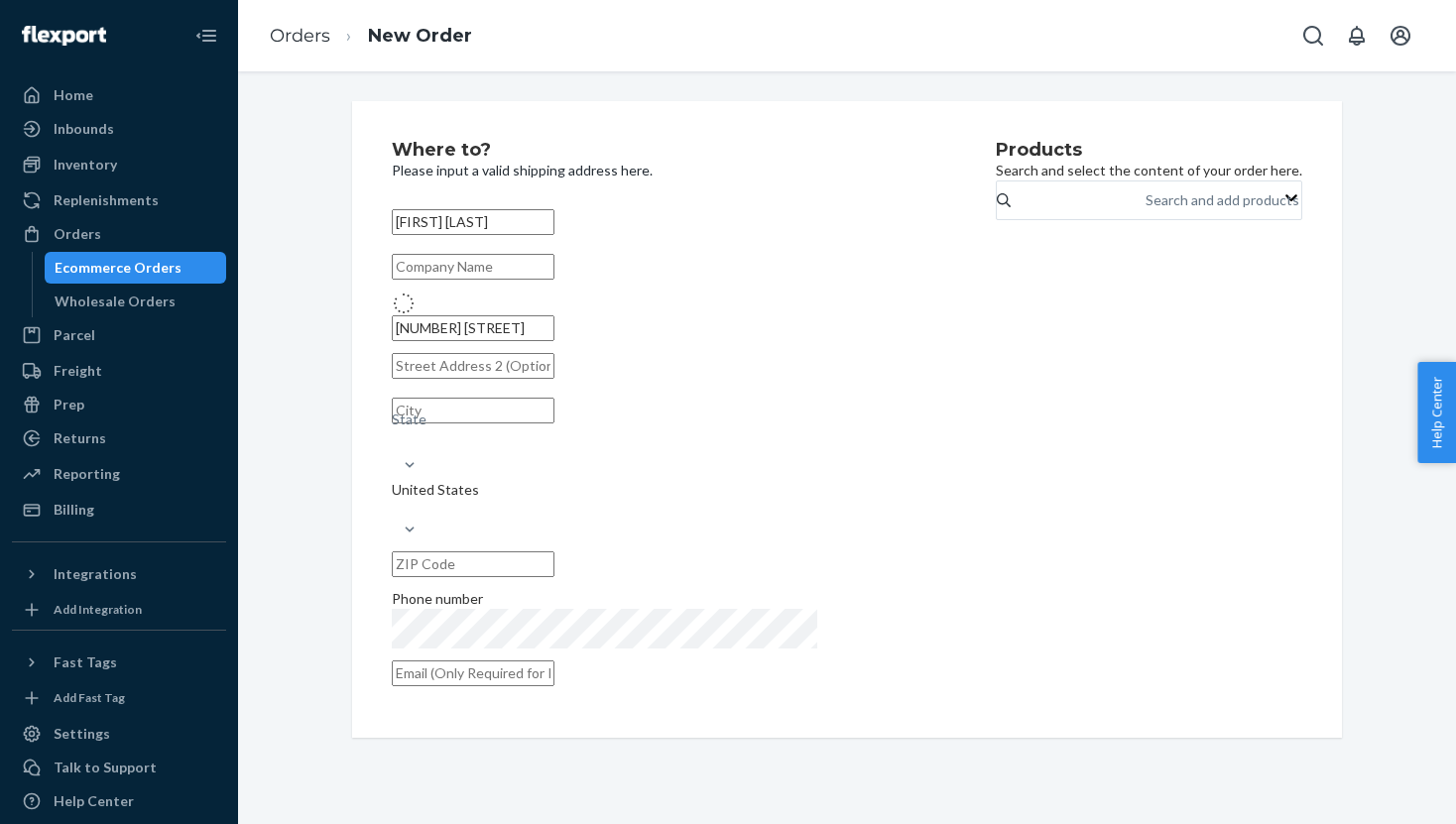 type on "[CITY]" 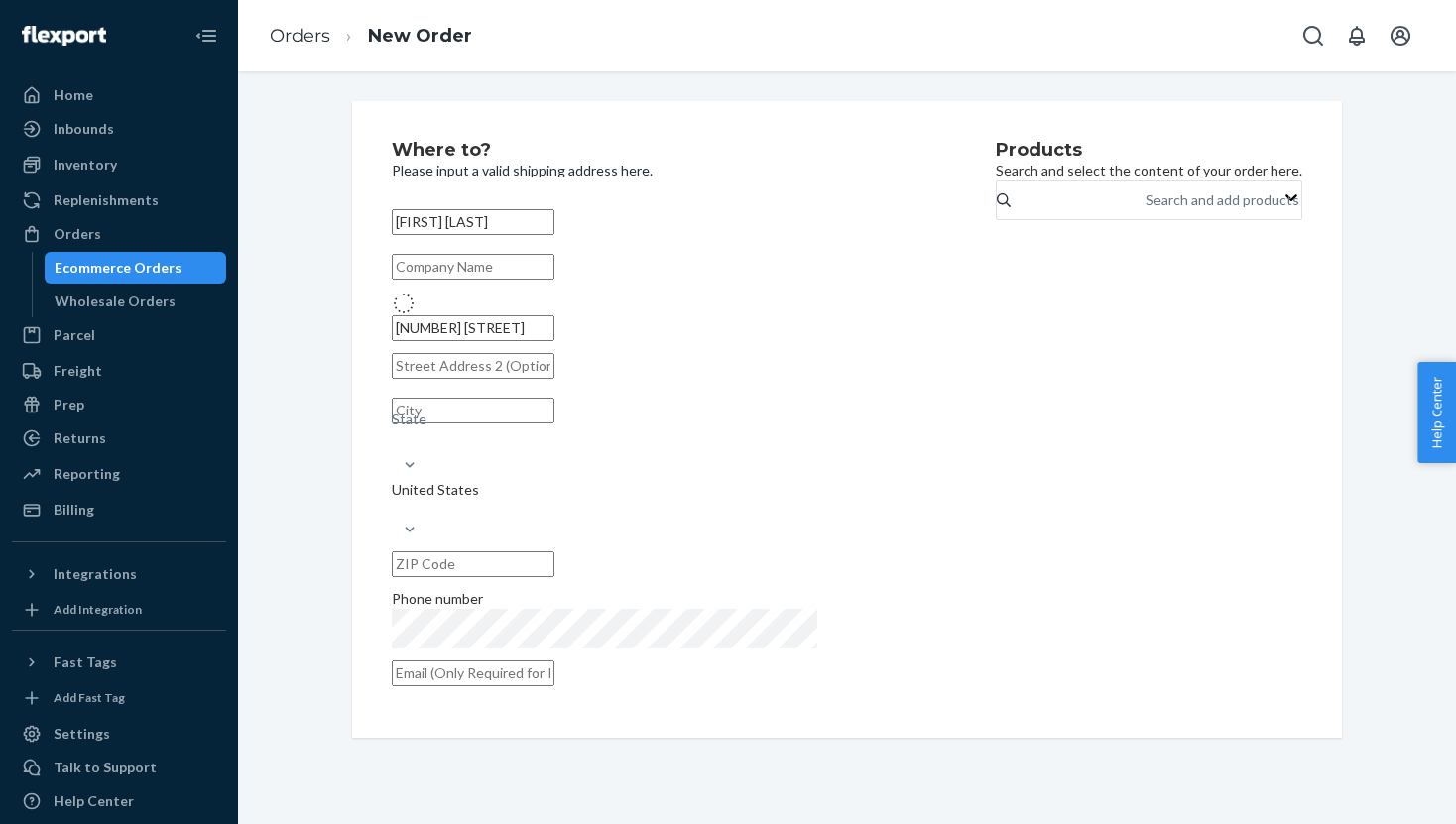 type on "[POSTAL_CODE]" 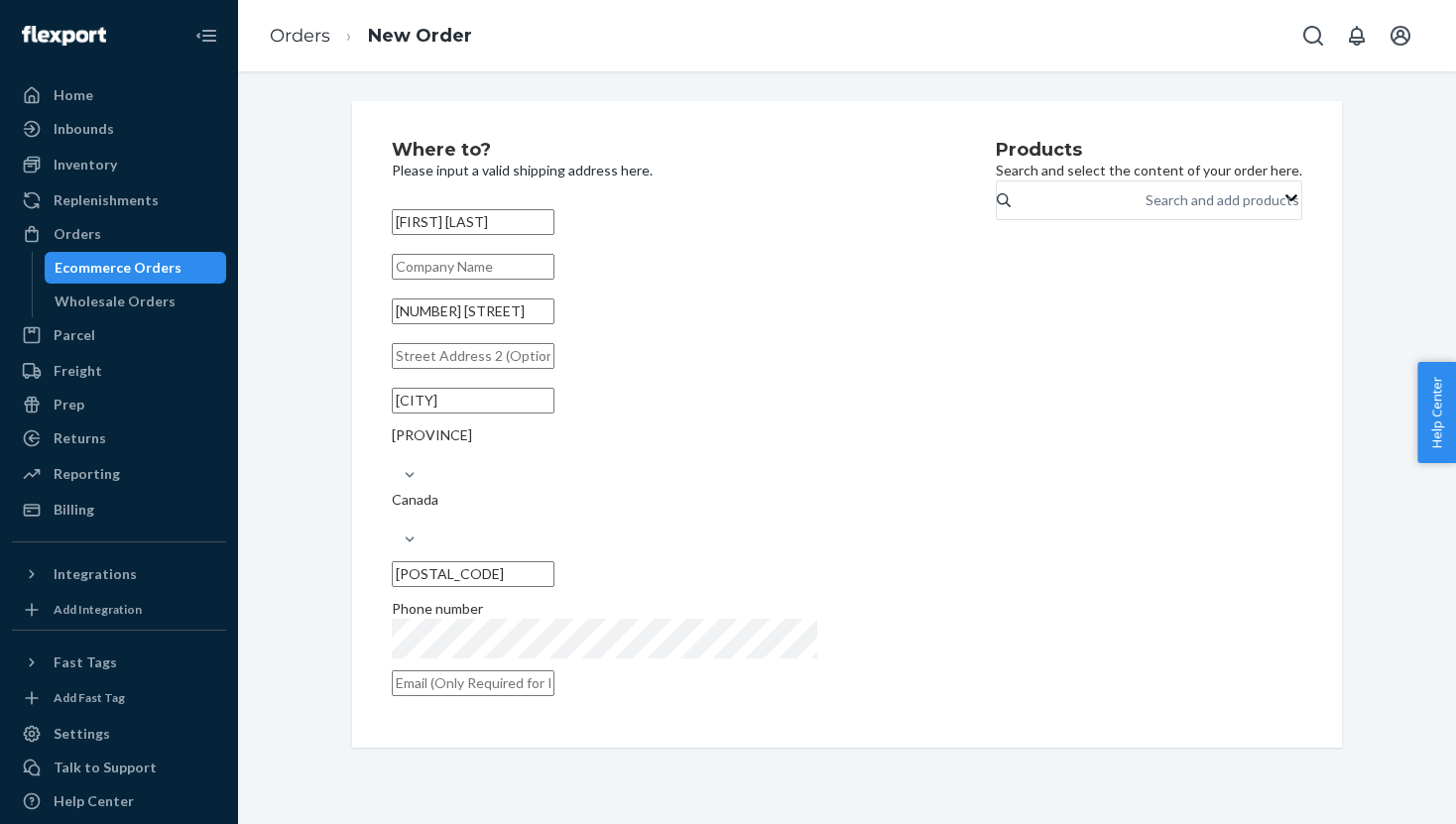 click on "[NUMBER] [STREET]" at bounding box center (473, 311) 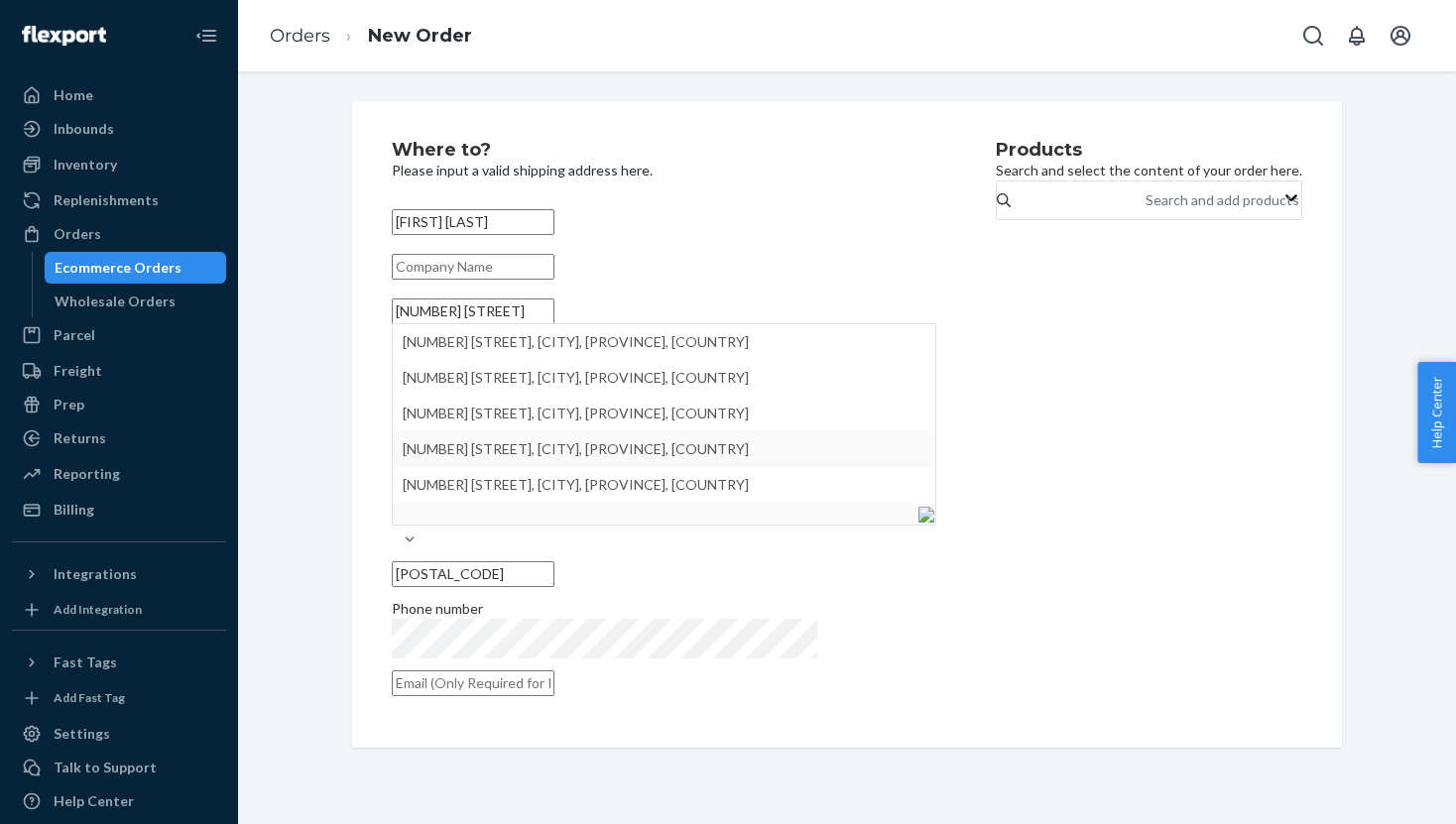 click on "Products Search and select the content of your order here. Search and add products" at bounding box center [1149, 424] 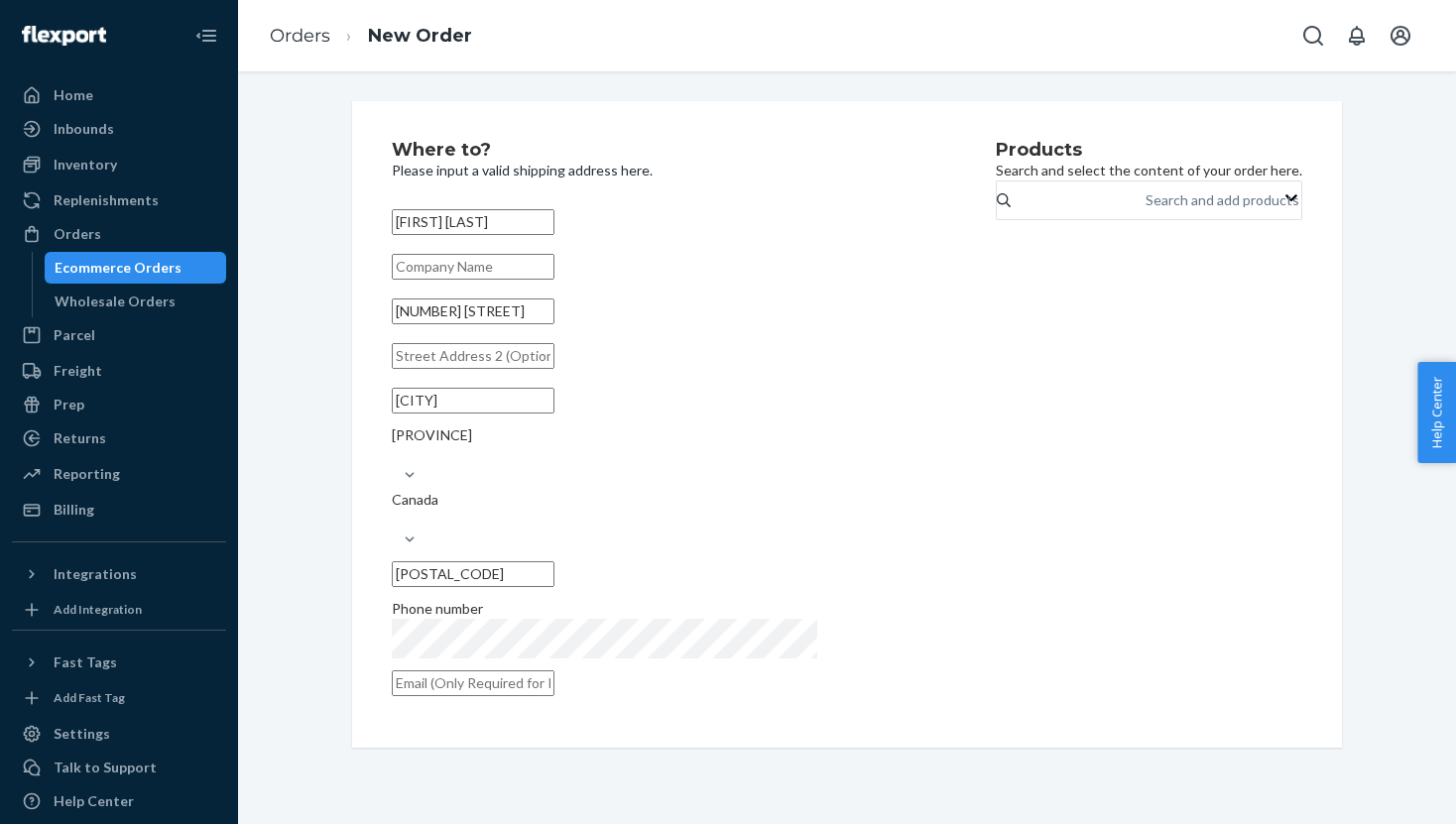click on "[NUMBER] [STREET]" at bounding box center (473, 311) 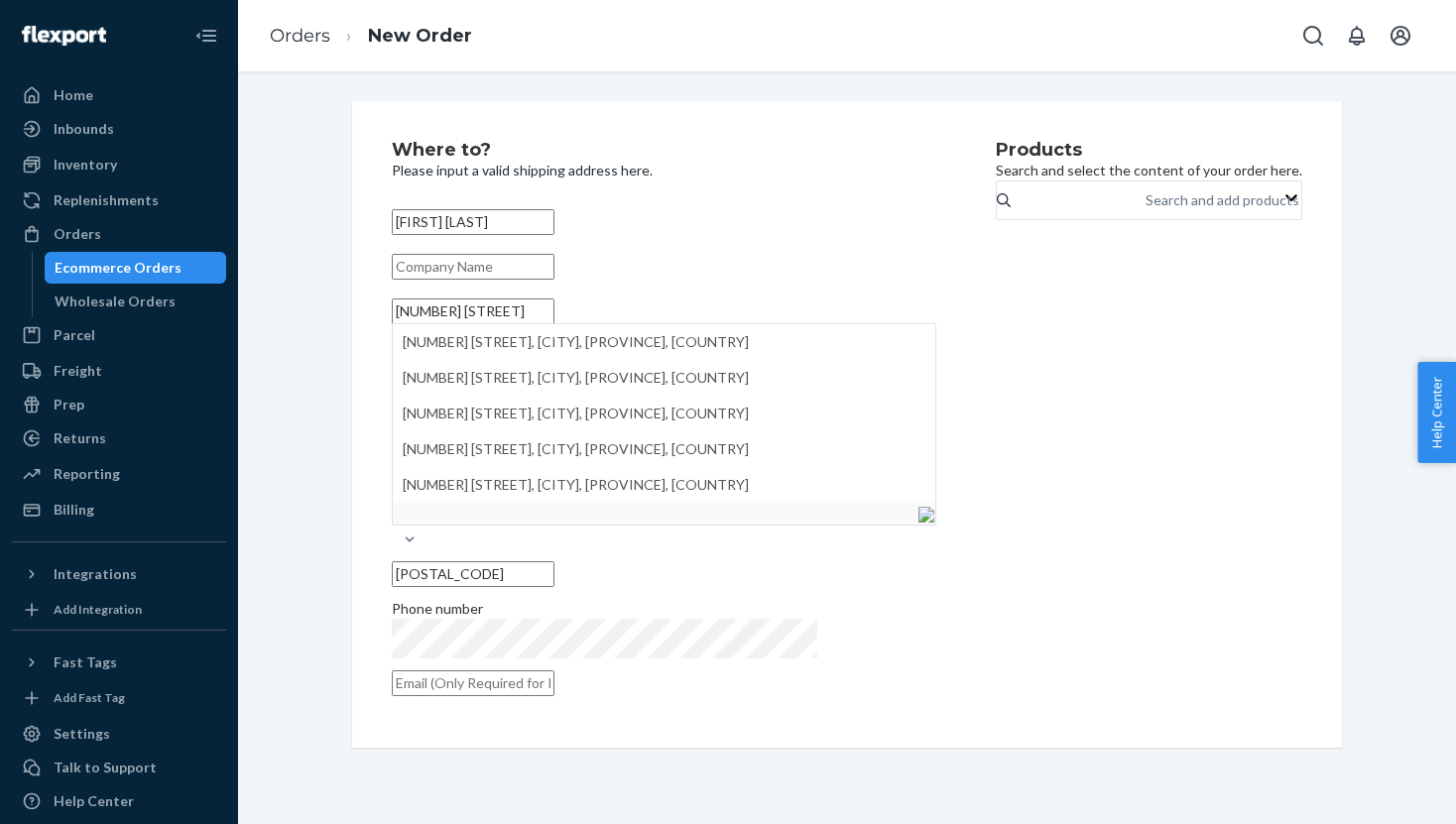 type on "[NUMBER] [STREET]" 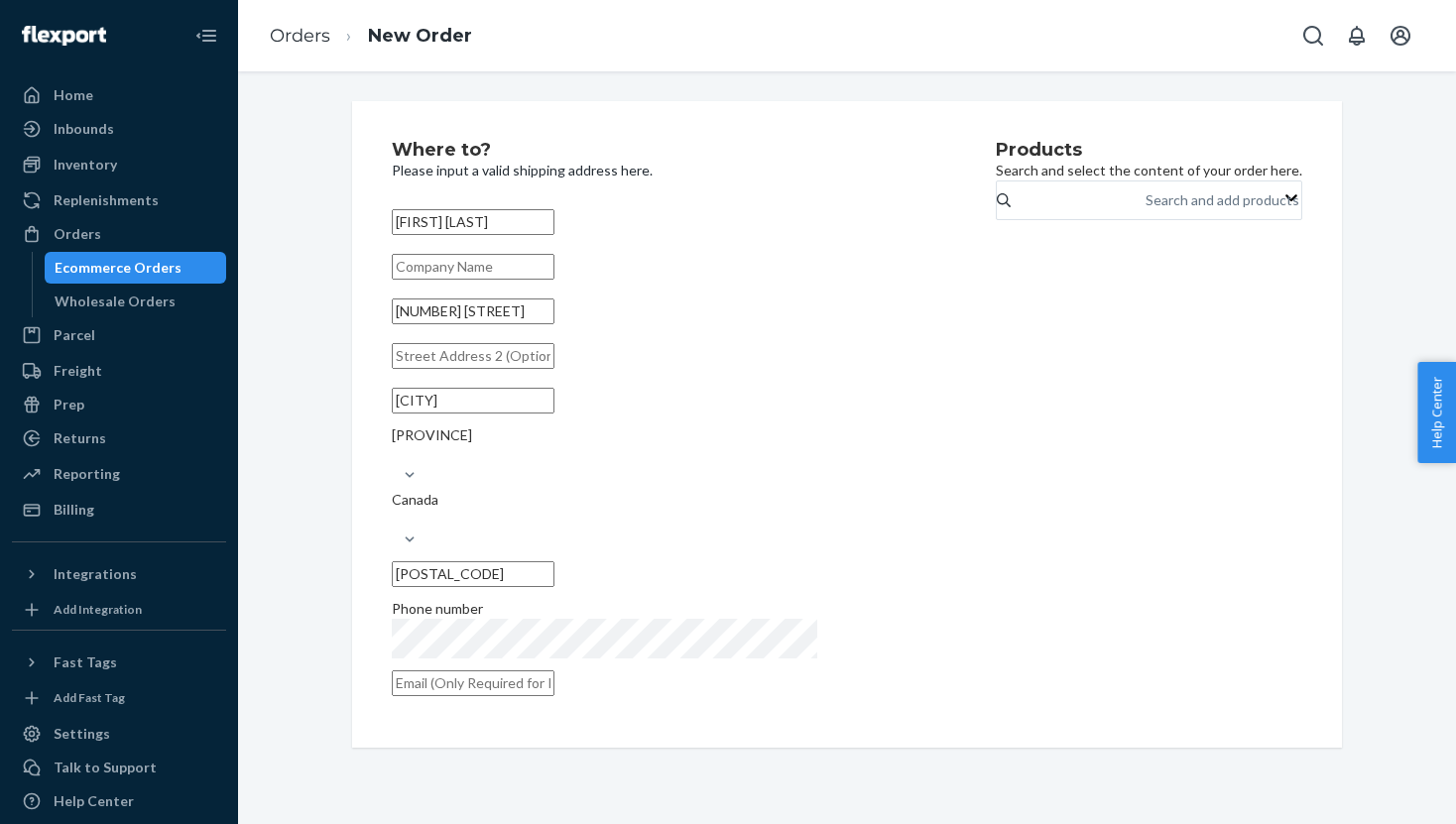 drag, startPoint x: 726, startPoint y: 500, endPoint x: 580, endPoint y: 486, distance: 146.6697 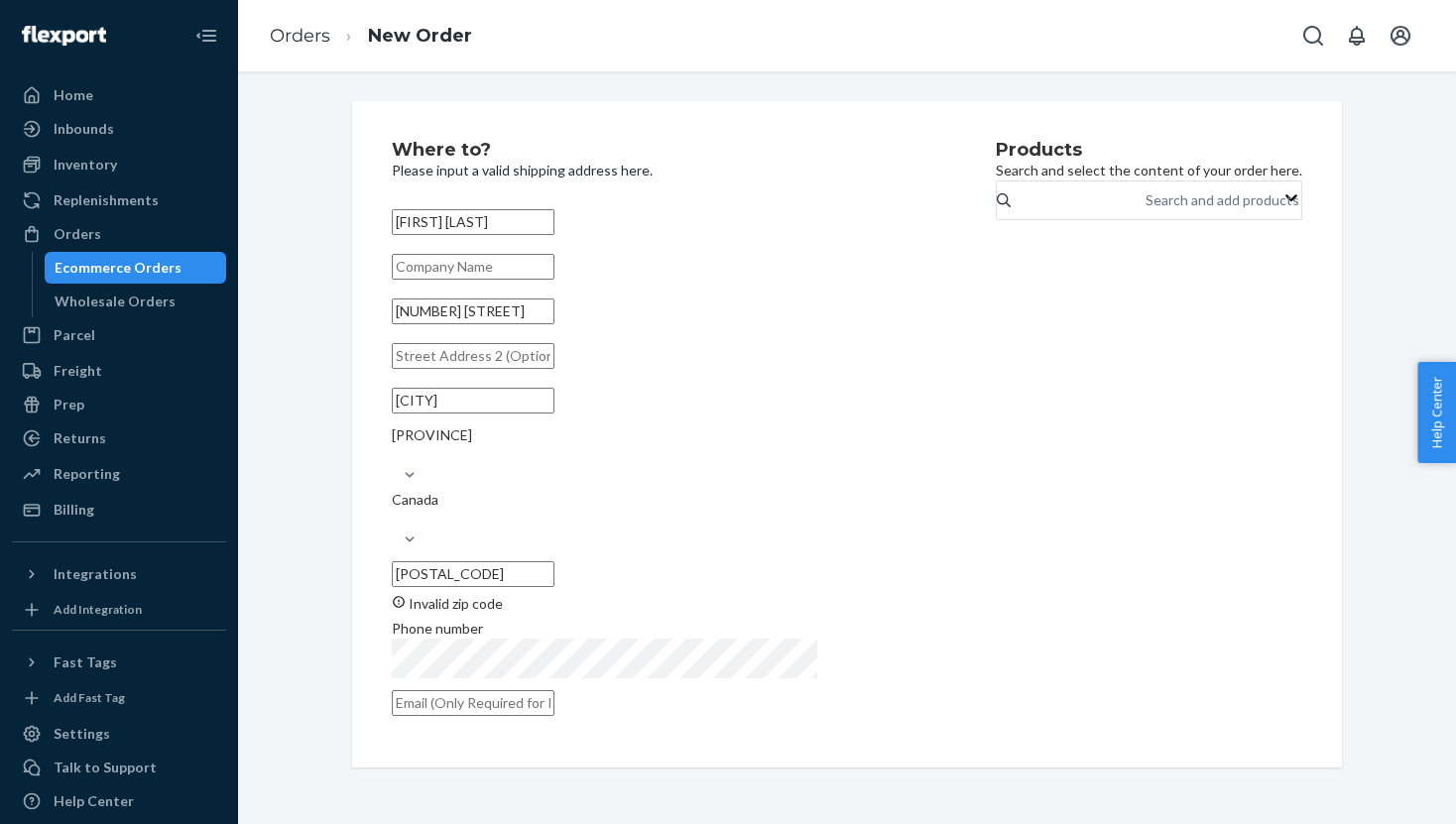 type on "[POSTAL_CODE]" 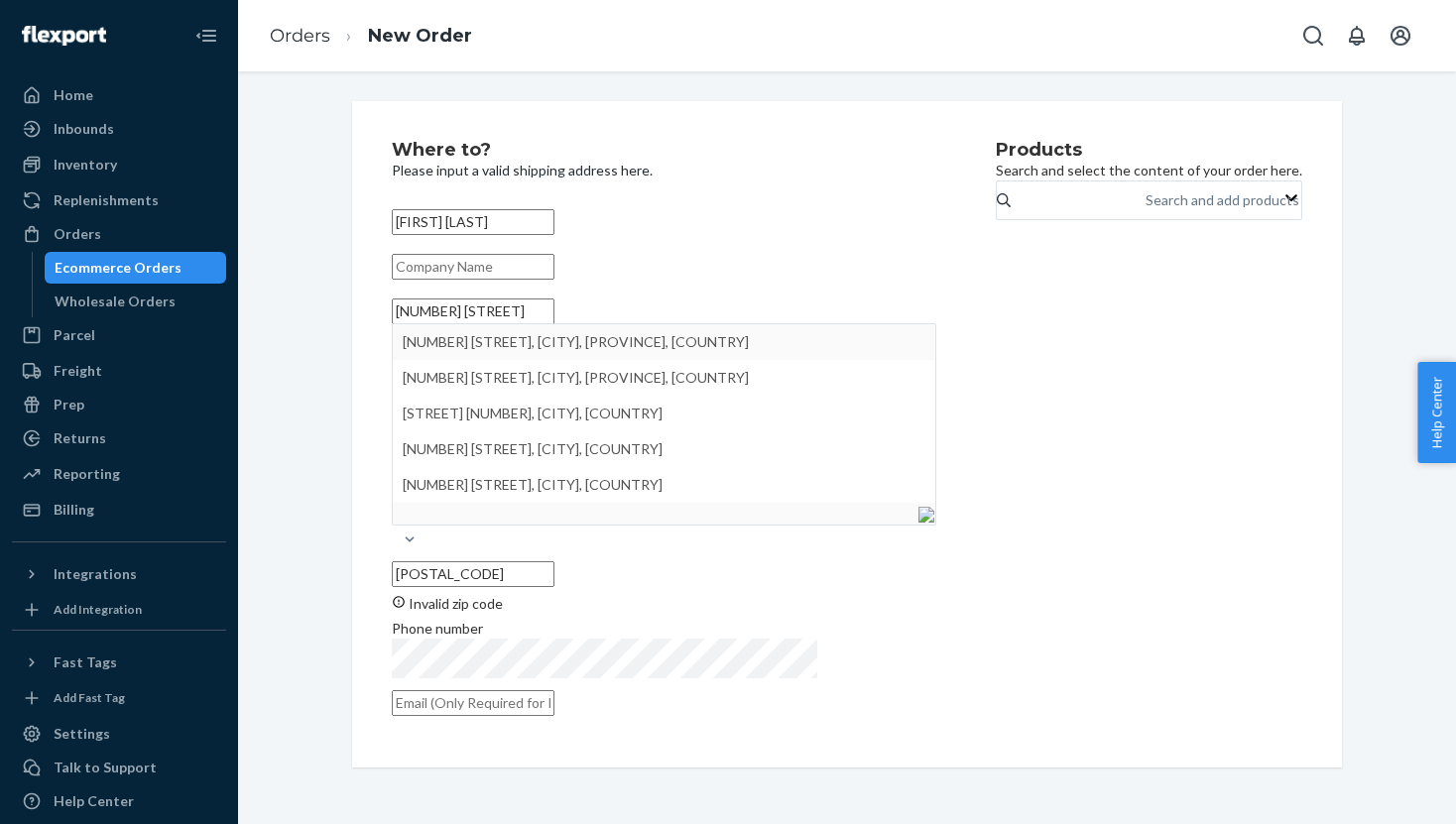 type on "[NUMBER] [STREET]" 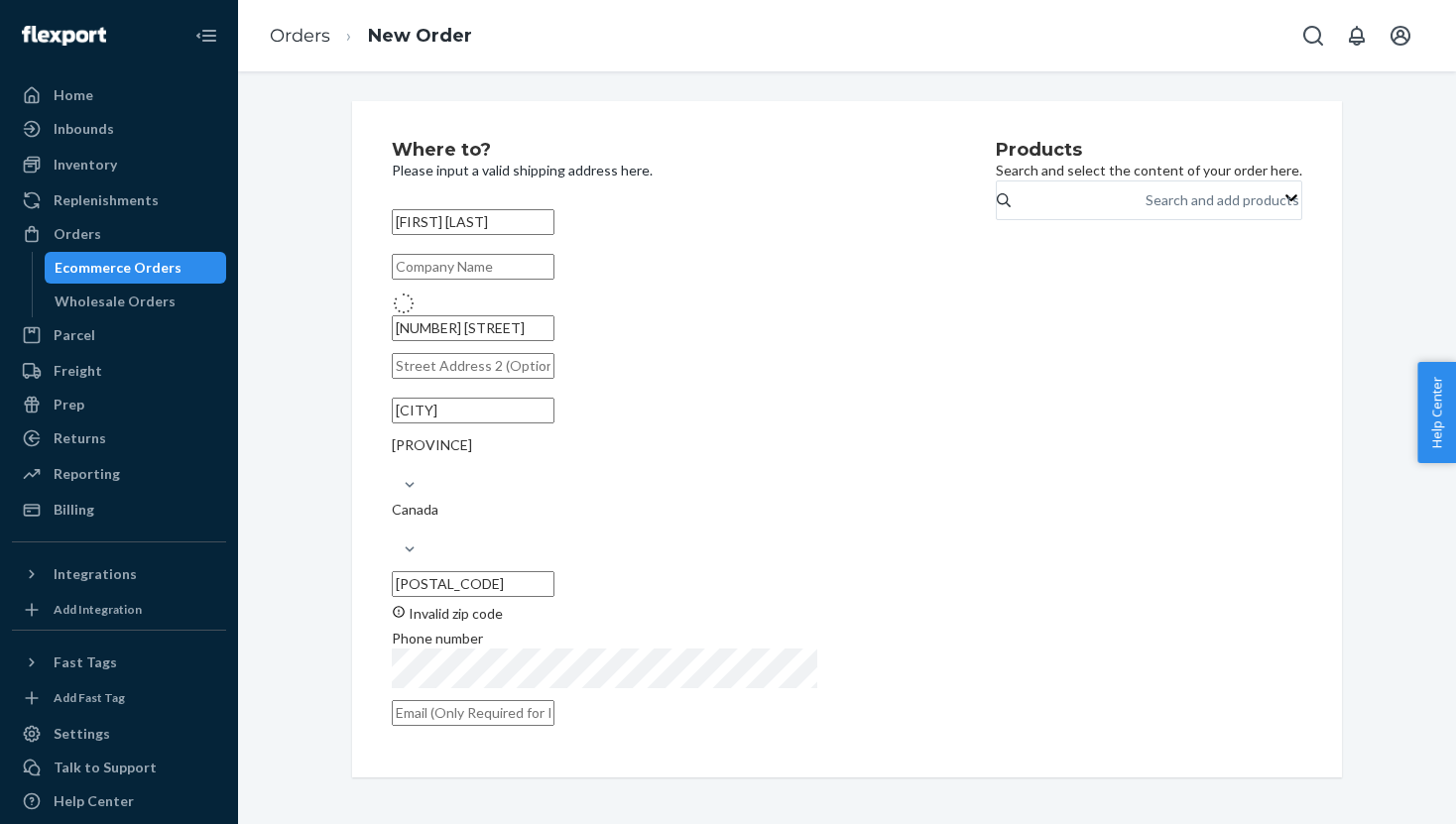 type on "[CITY]" 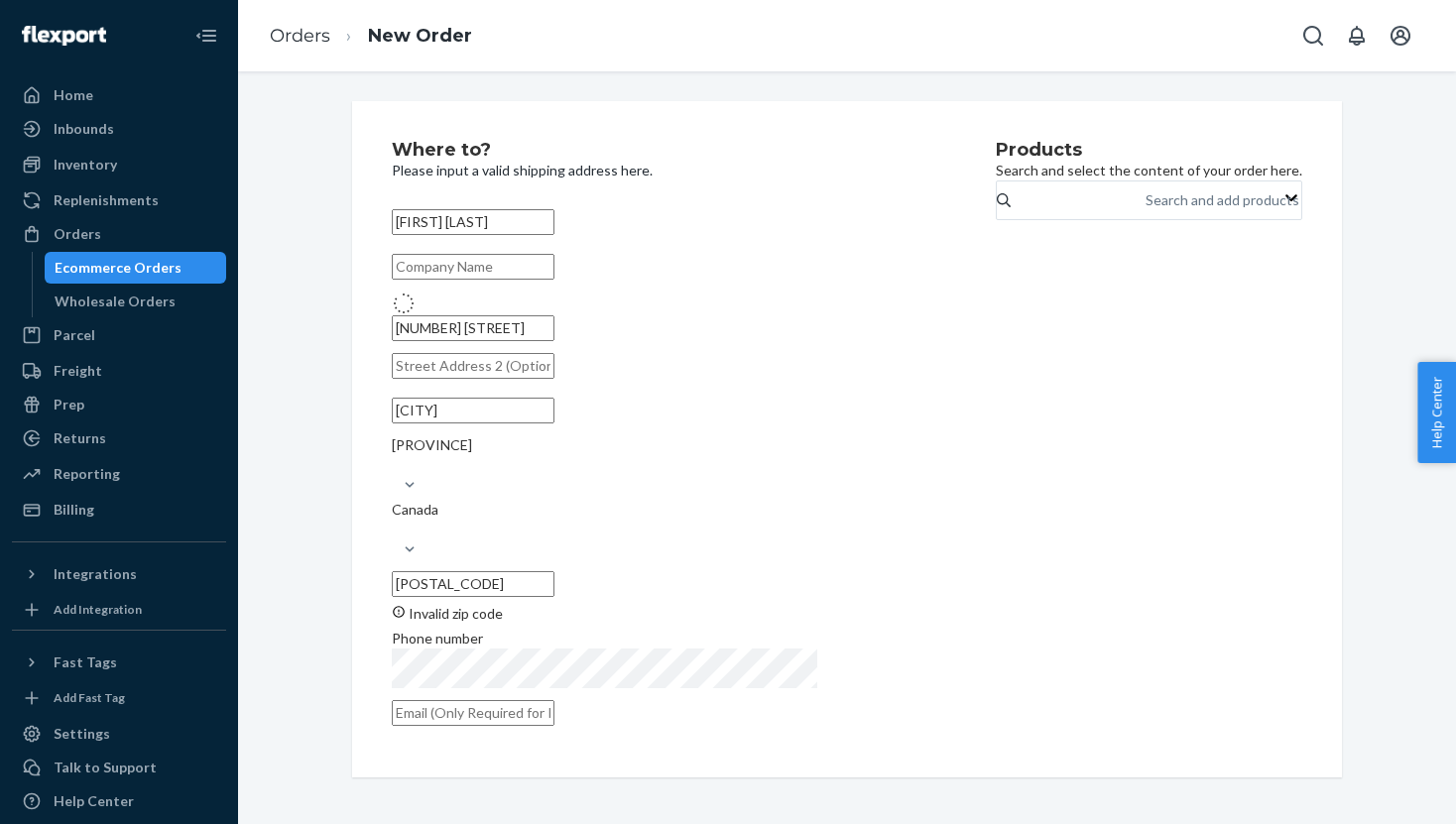 type on "[POSTAL_CODE]" 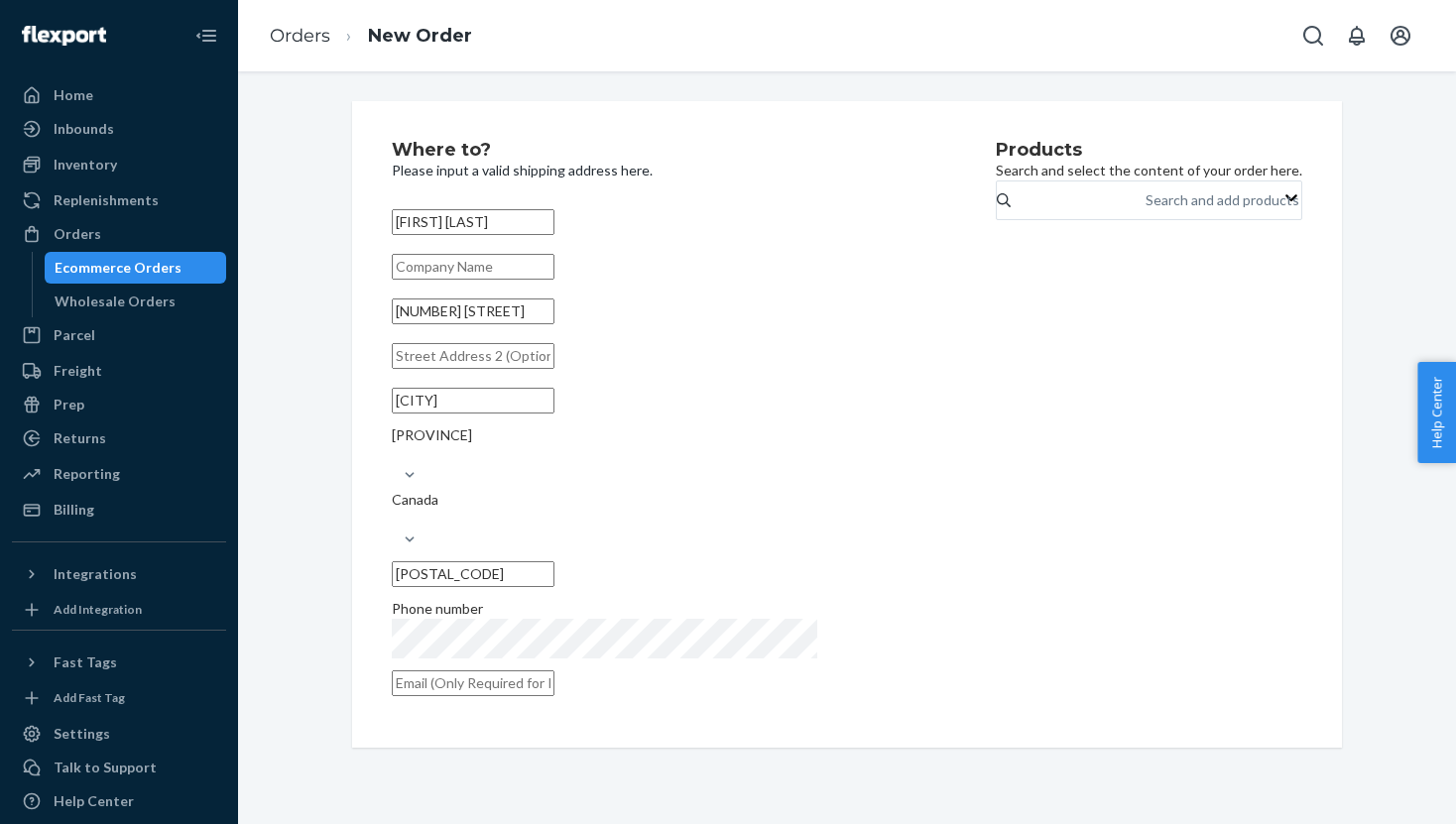 click on "Products Search and select the content of your order here. Search and add products" at bounding box center (1149, 424) 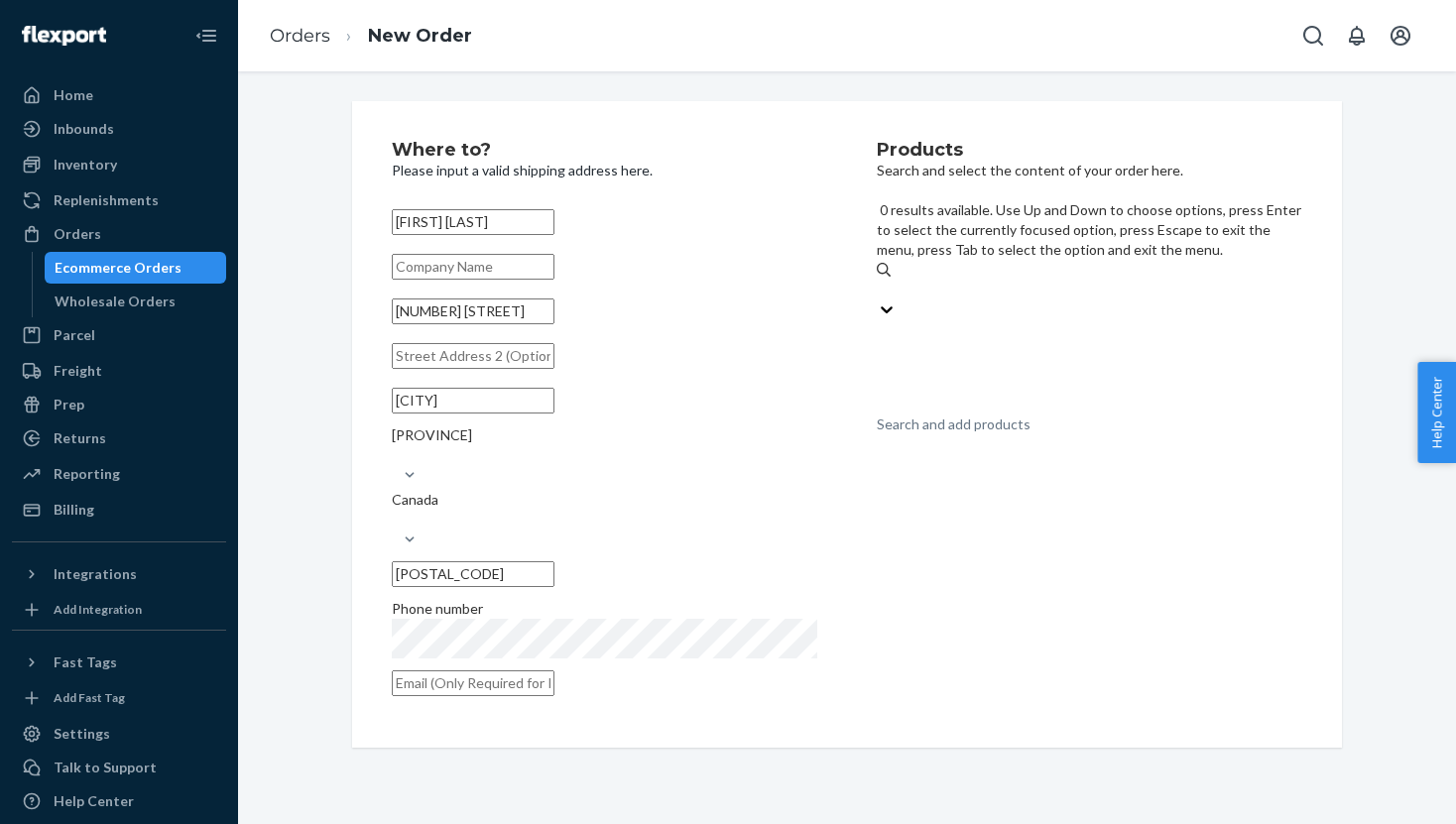 click on "Search and add products" at bounding box center [953, 424] 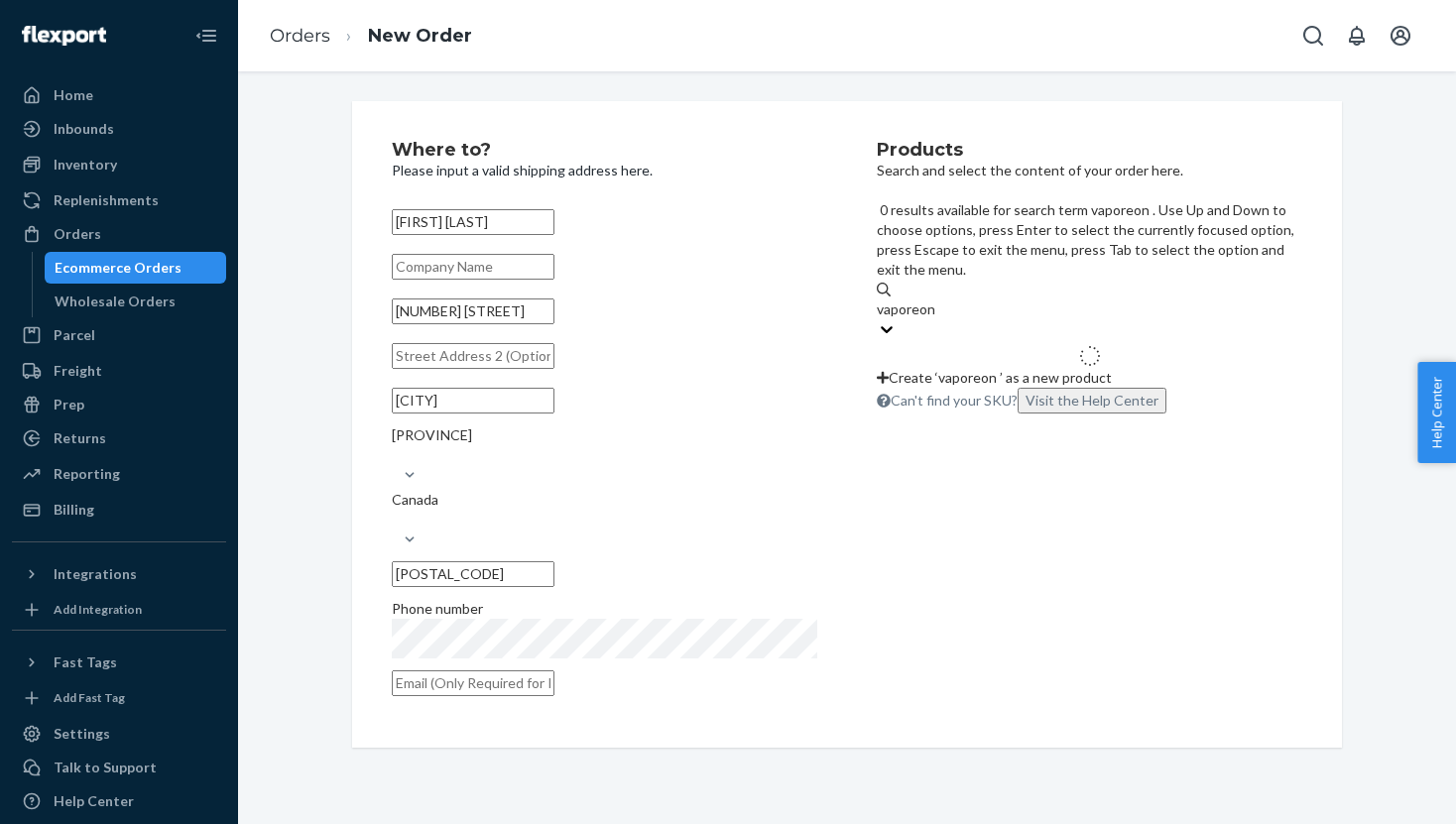 type on "vaporeon" 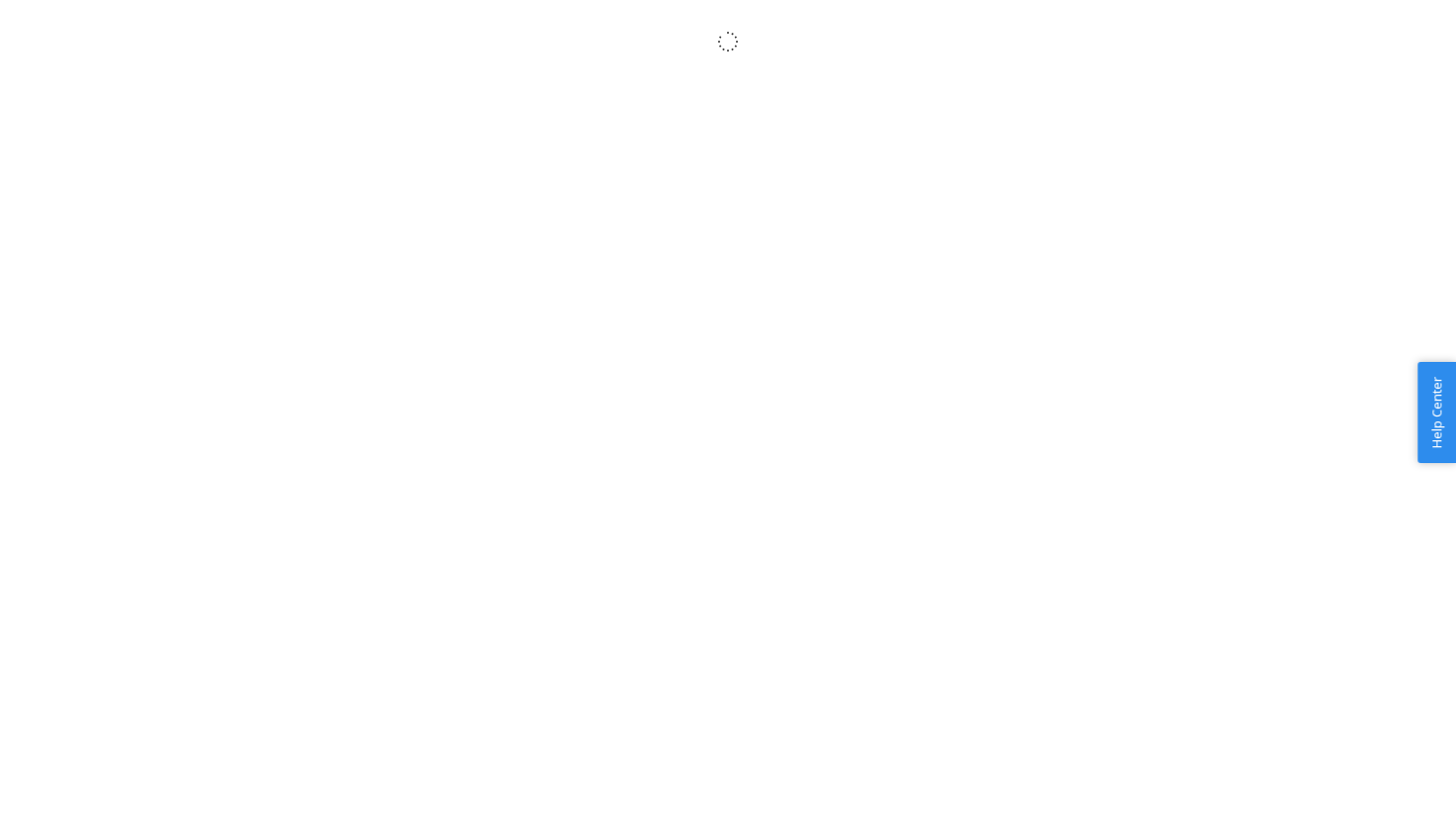 scroll, scrollTop: 0, scrollLeft: 0, axis: both 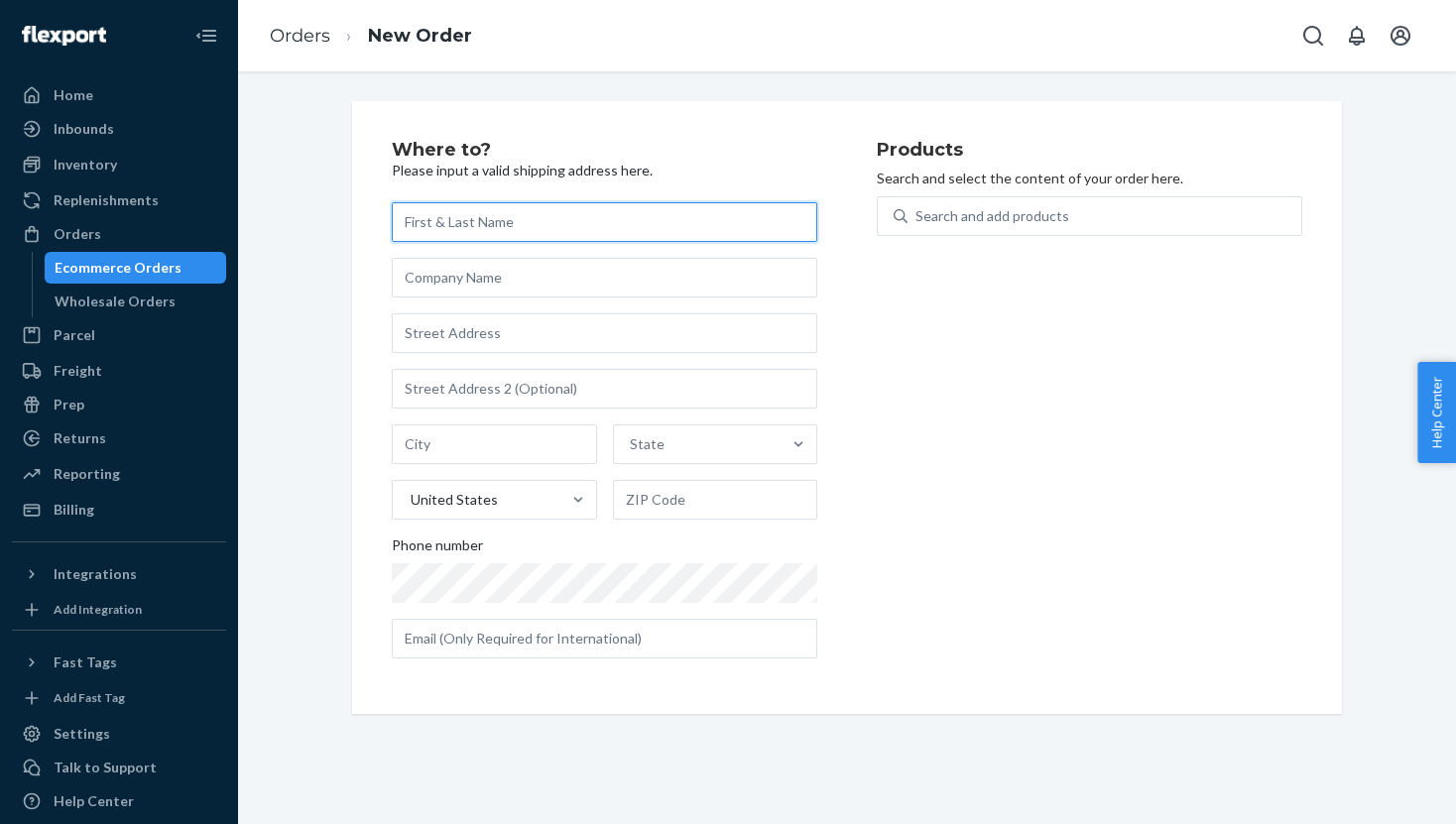 click at bounding box center [604, 222] 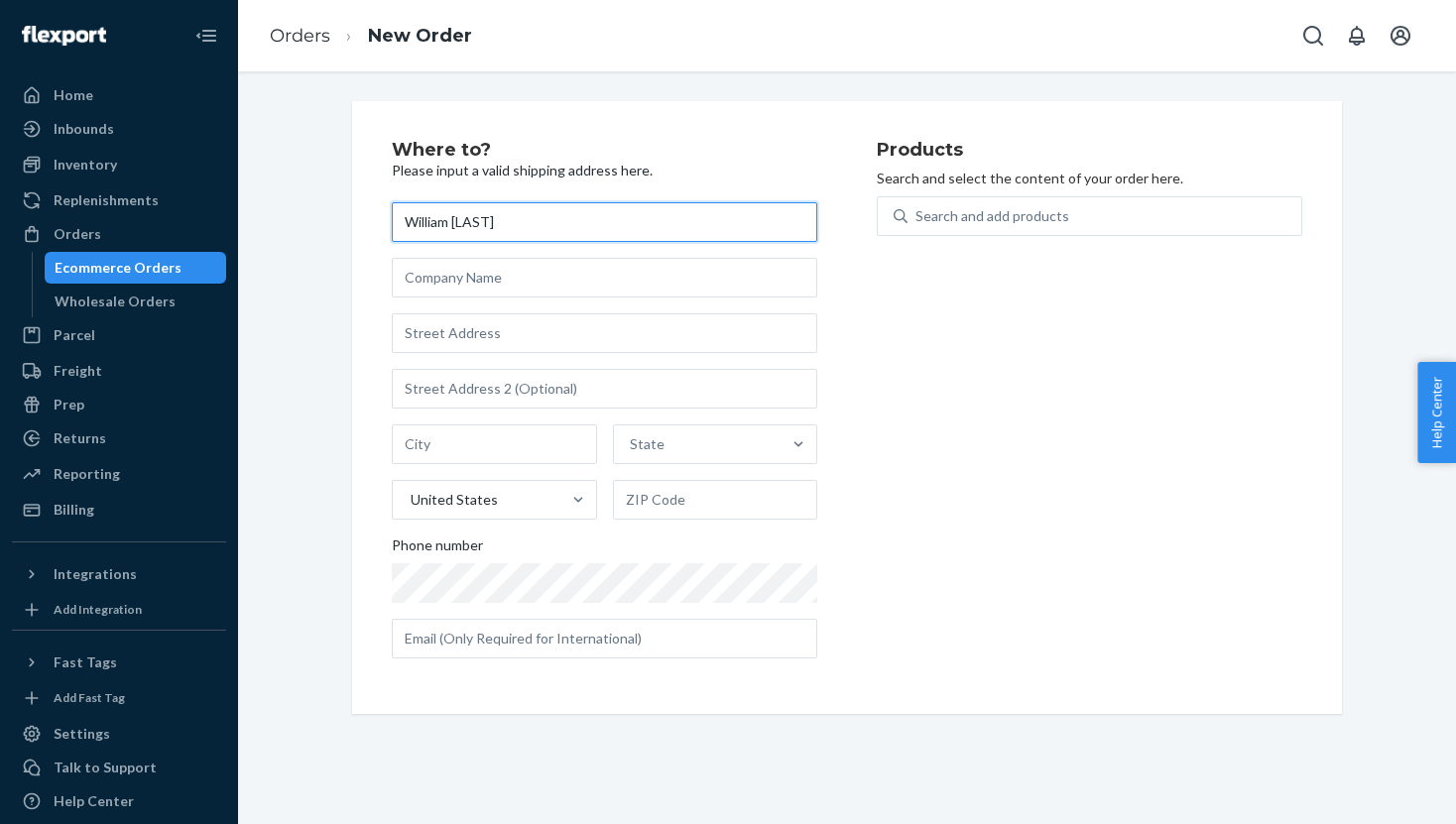 type on "[FIRST] [LAST]" 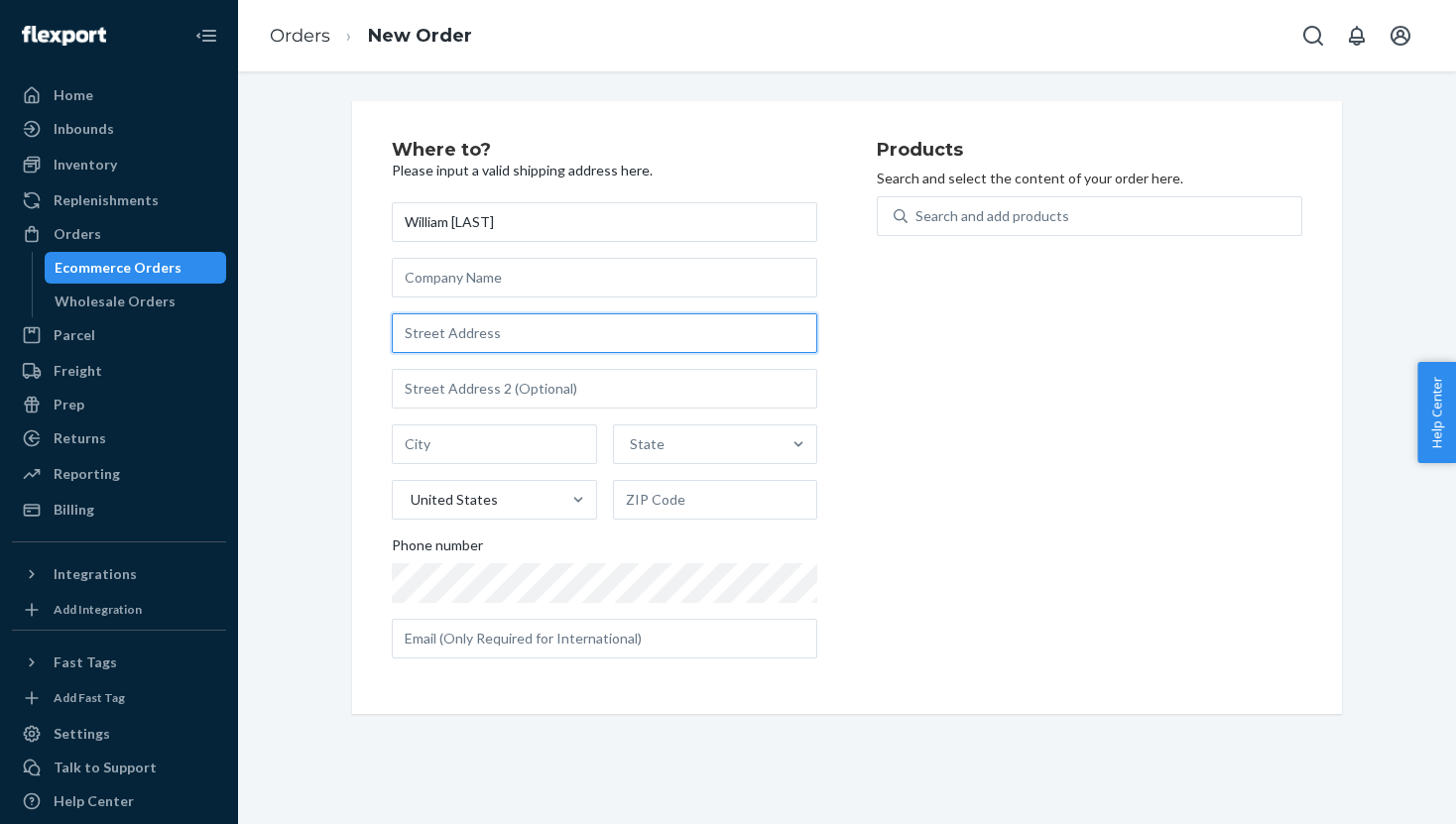 click at bounding box center [604, 333] 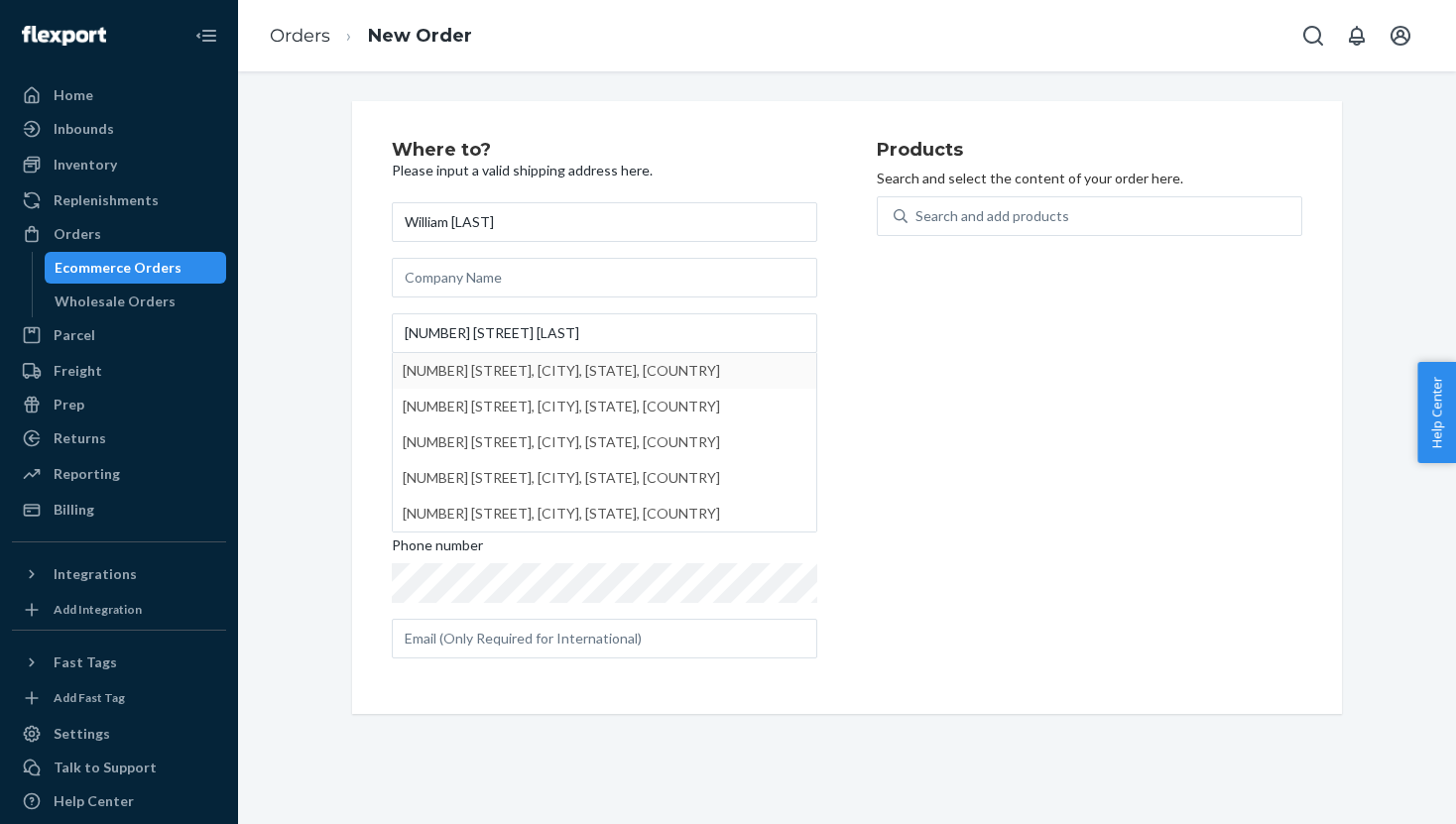 type on "[NUMBER] [STREET]" 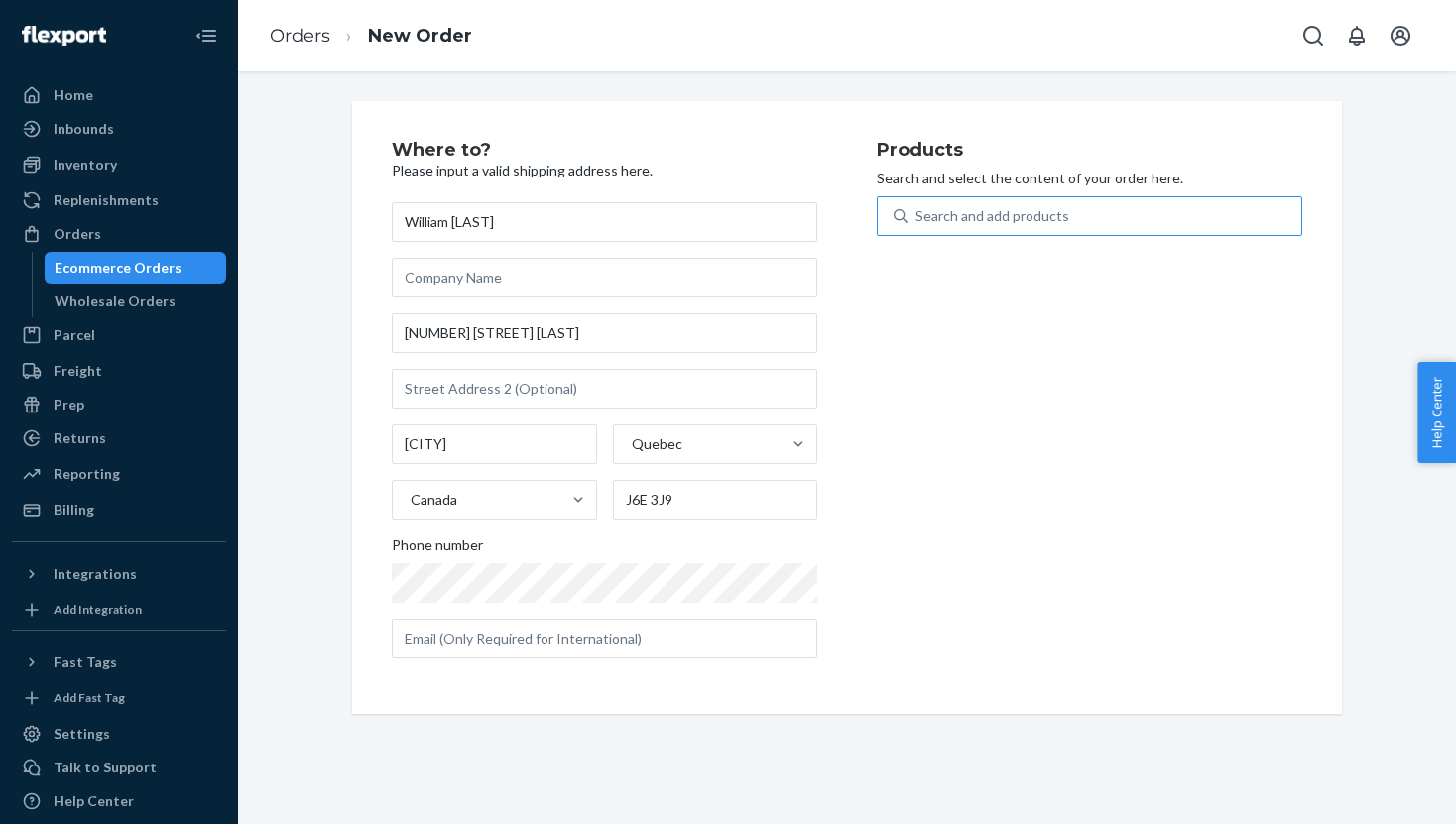 click on "Search and add products" at bounding box center [992, 216] 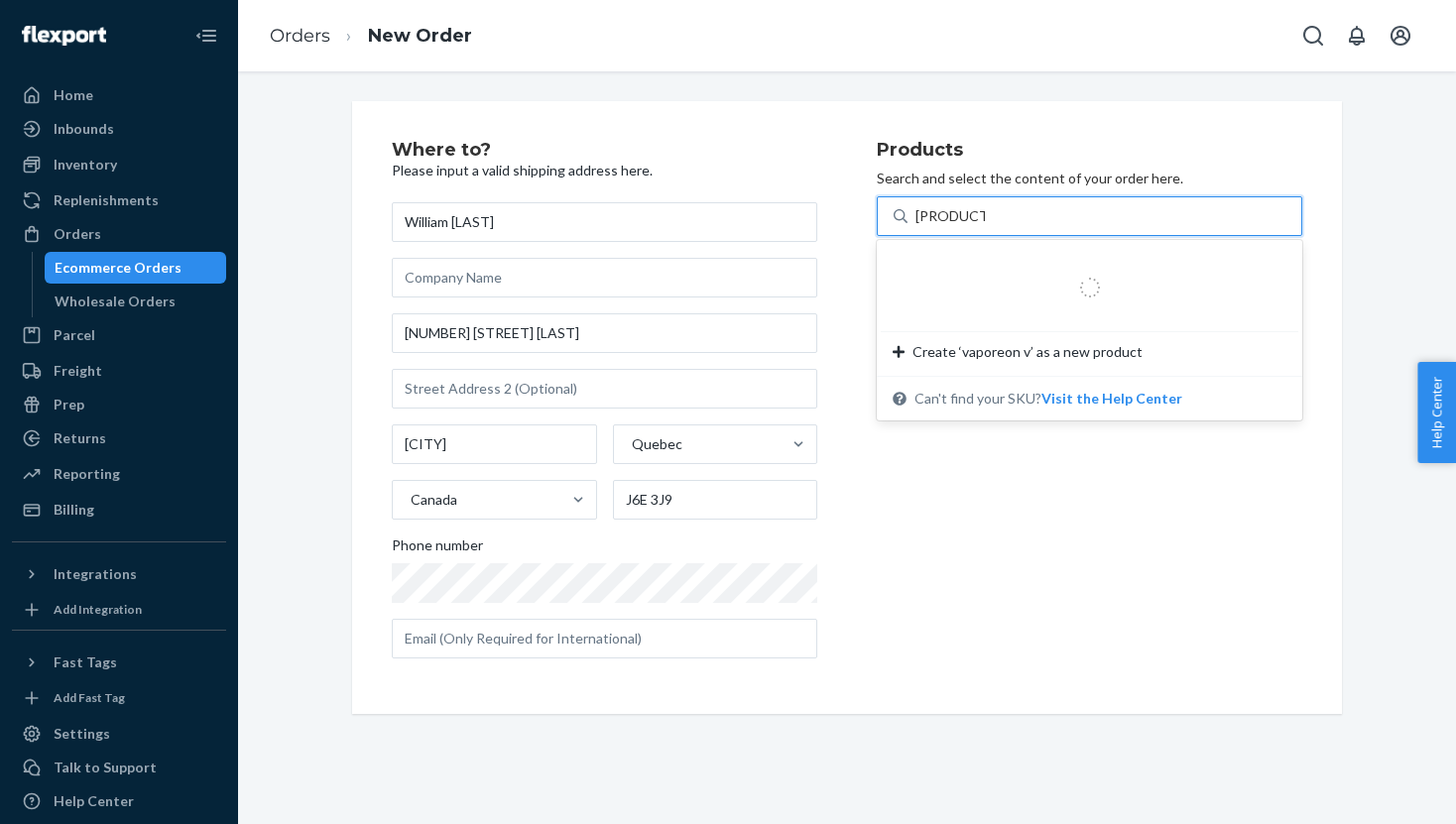 type on "vaporeon vm" 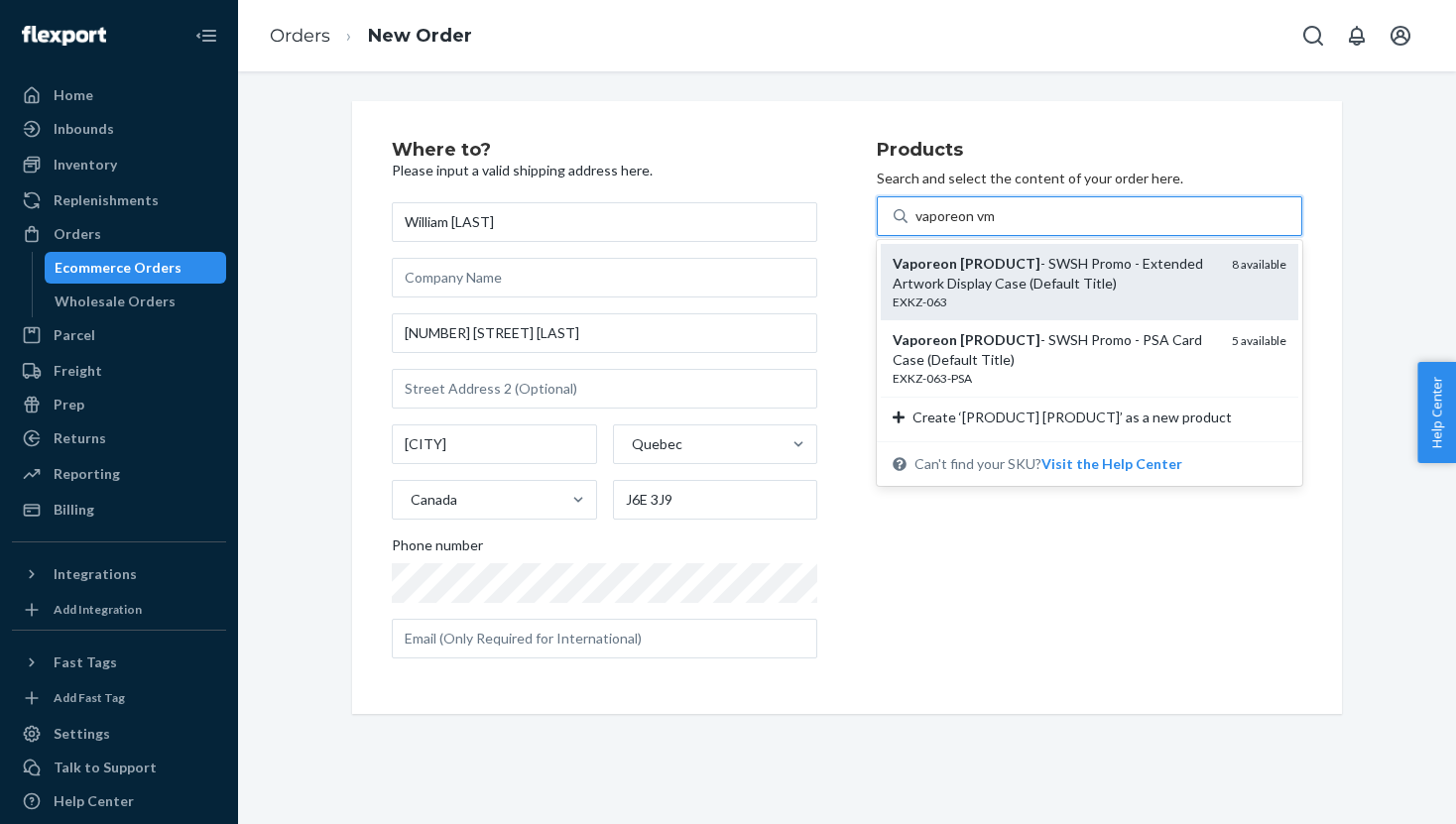 click on "Vaporeon   VMAX  - SWSH Promo - Extended Artwork Display Case (Default Title)" at bounding box center (1054, 274) 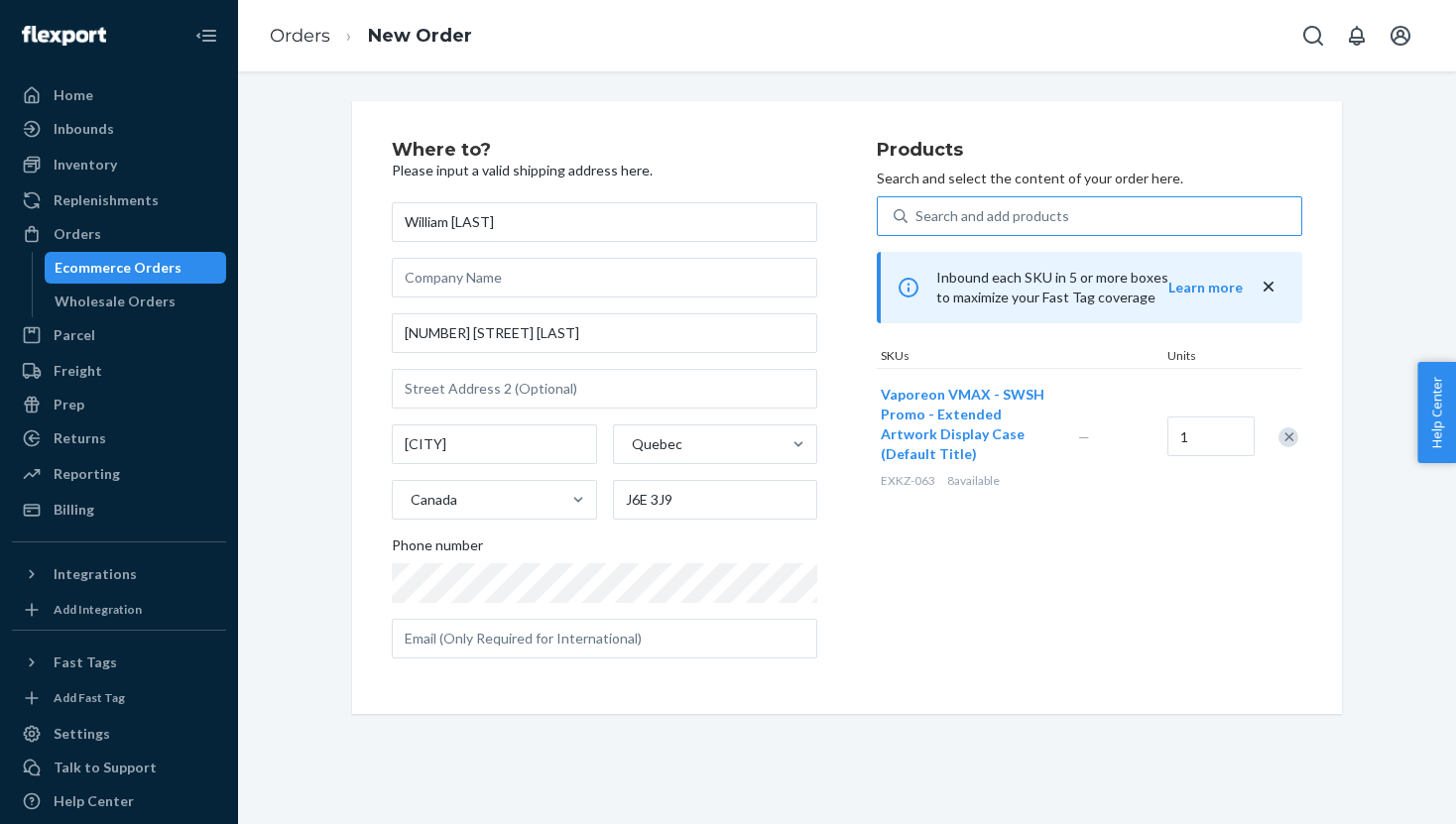 click on "Products Search and select the content of your order here. Search and add products Inbound each SKU in 5 or more boxes to maximize your Fast Tag coverage Learn more SKUs Units Vaporeon VMAX - SWSH Promo - Extended Artwork Display Case (Default Title) EXKZ-063 8  available — 1" at bounding box center (1089, 408) 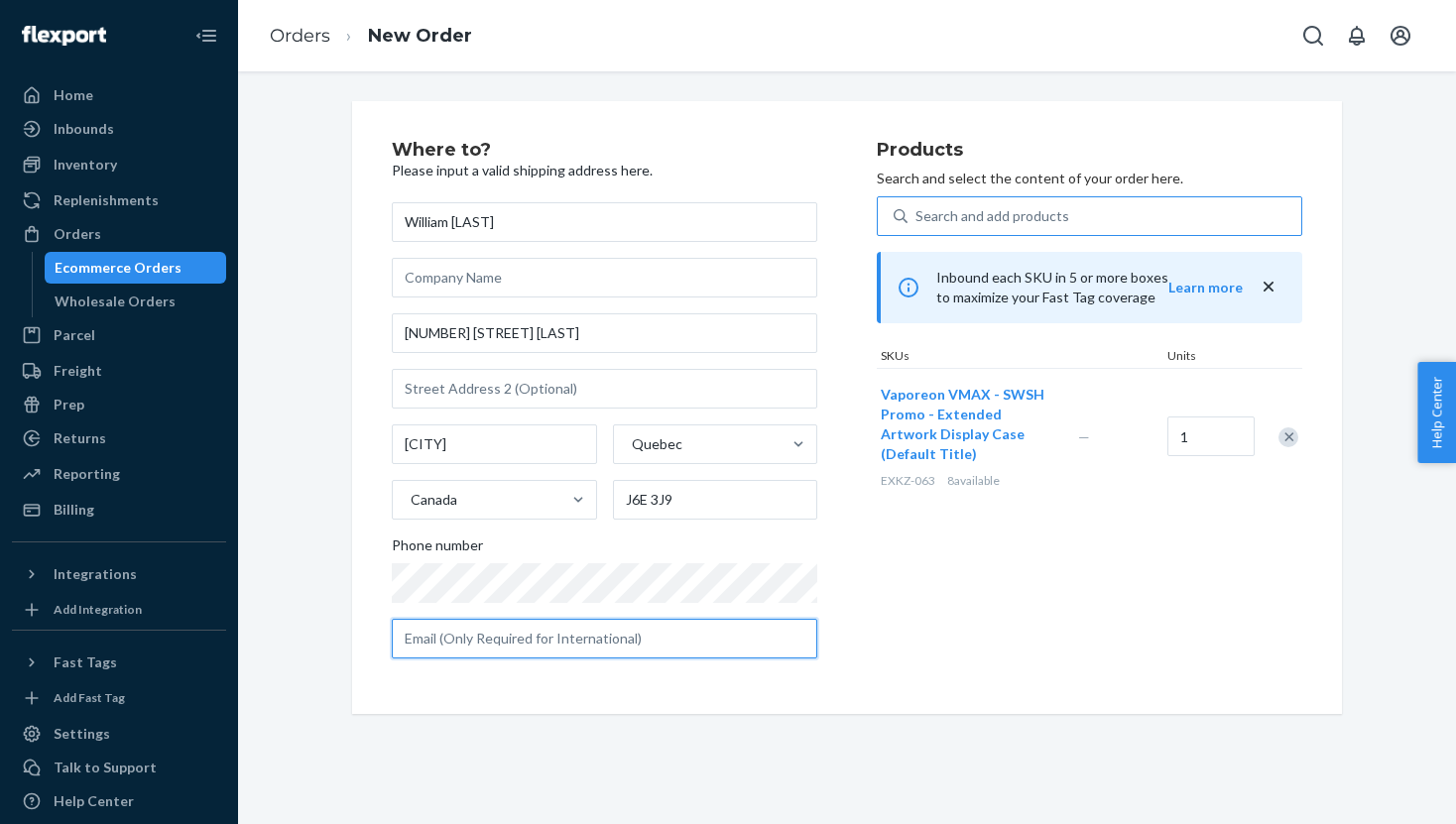 click at bounding box center [604, 639] 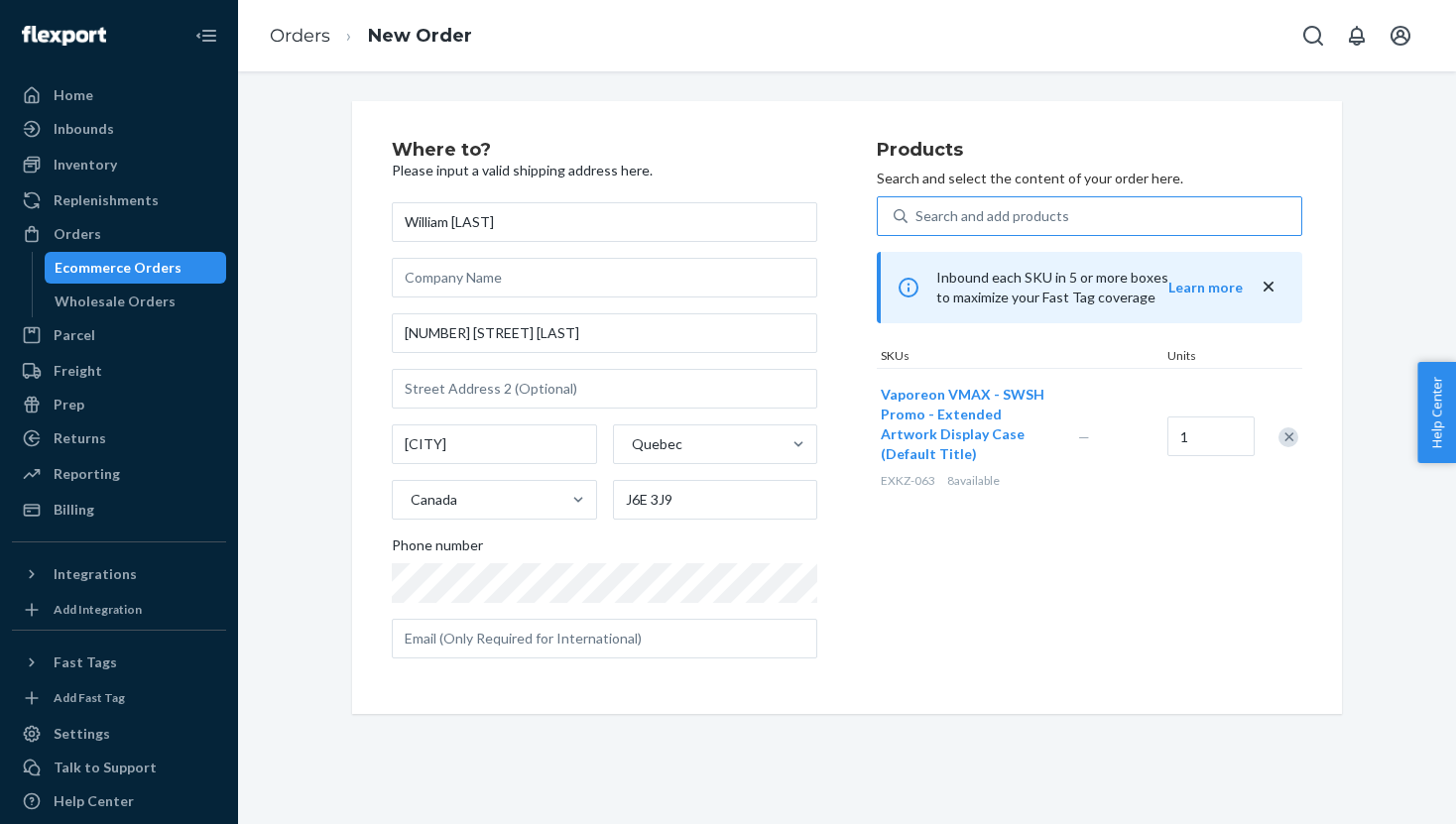click on "Ecommerce Orders" at bounding box center (136, 268) 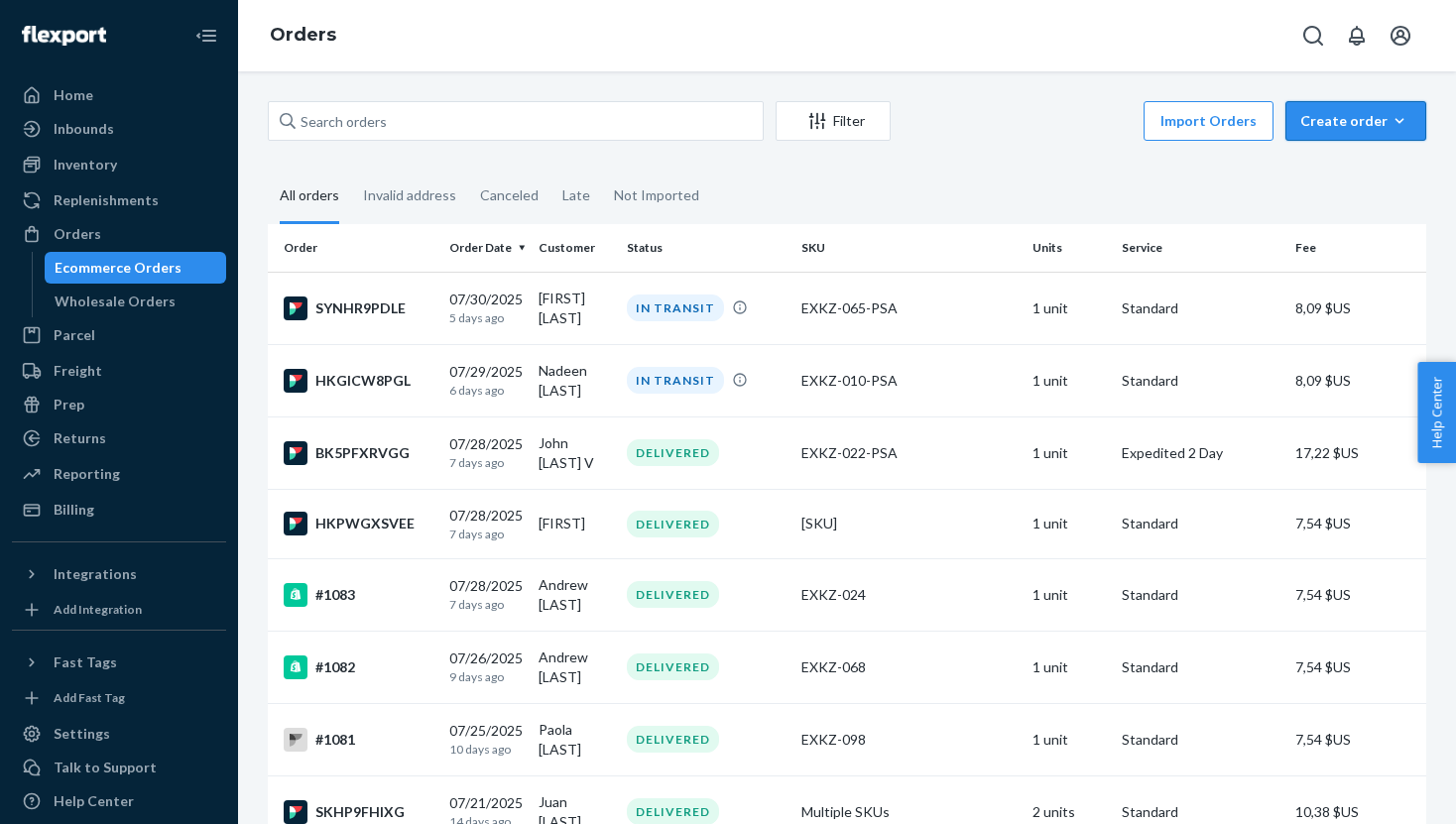 click on "Create order" at bounding box center [1356, 121] 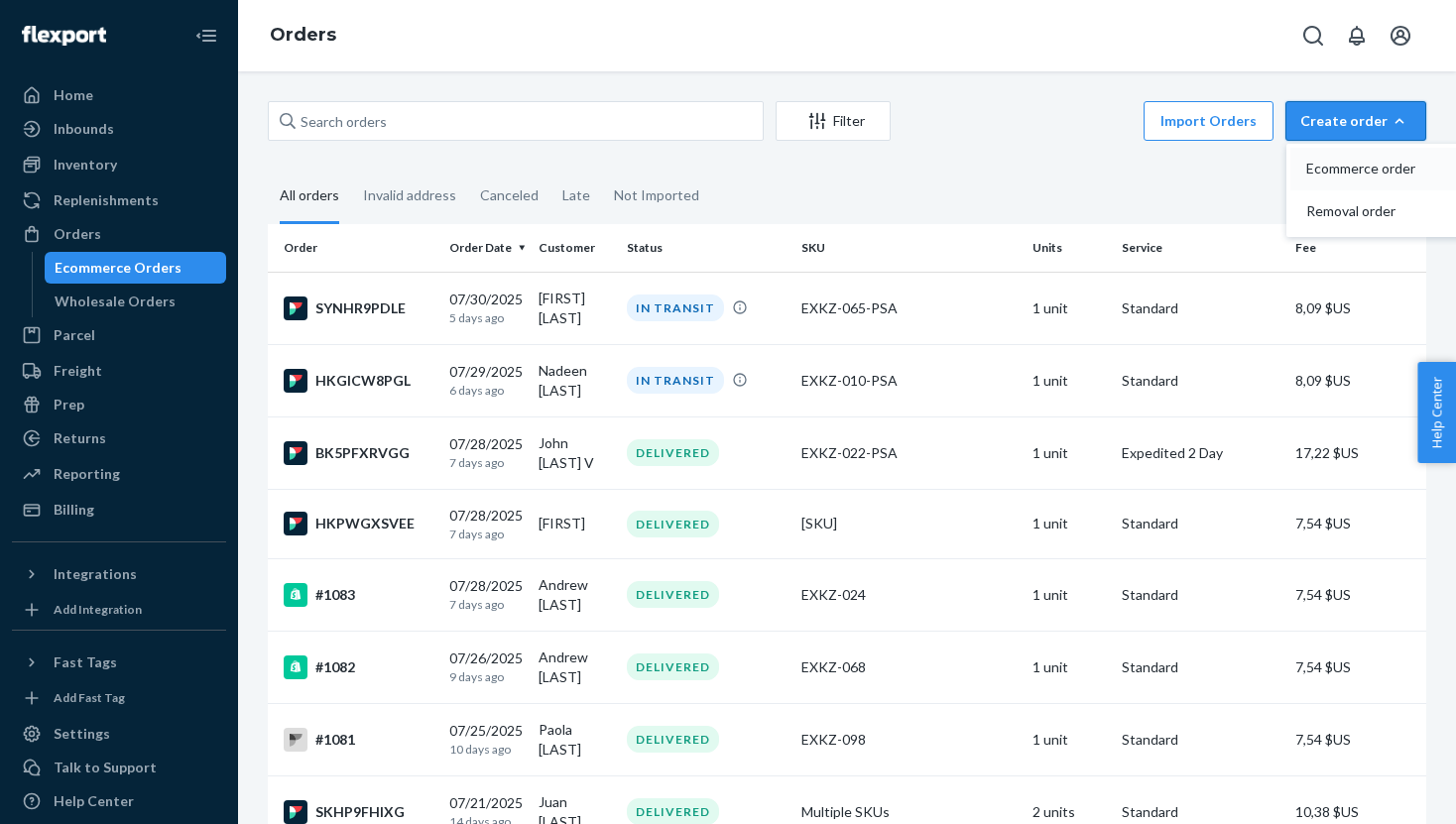 click on "Ecommerce order" at bounding box center (1368, 169) 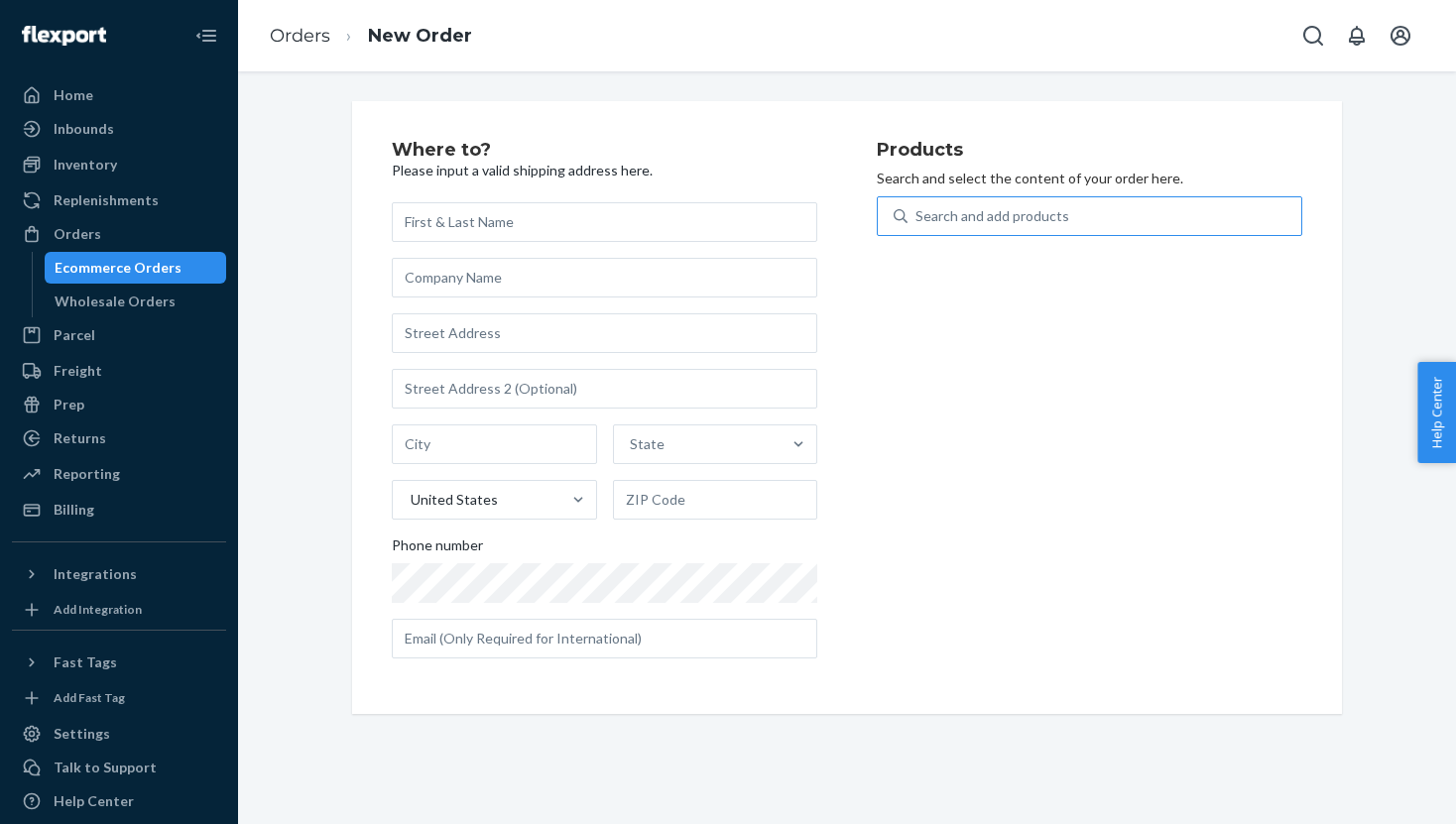 click on "Search and add products" at bounding box center (992, 216) 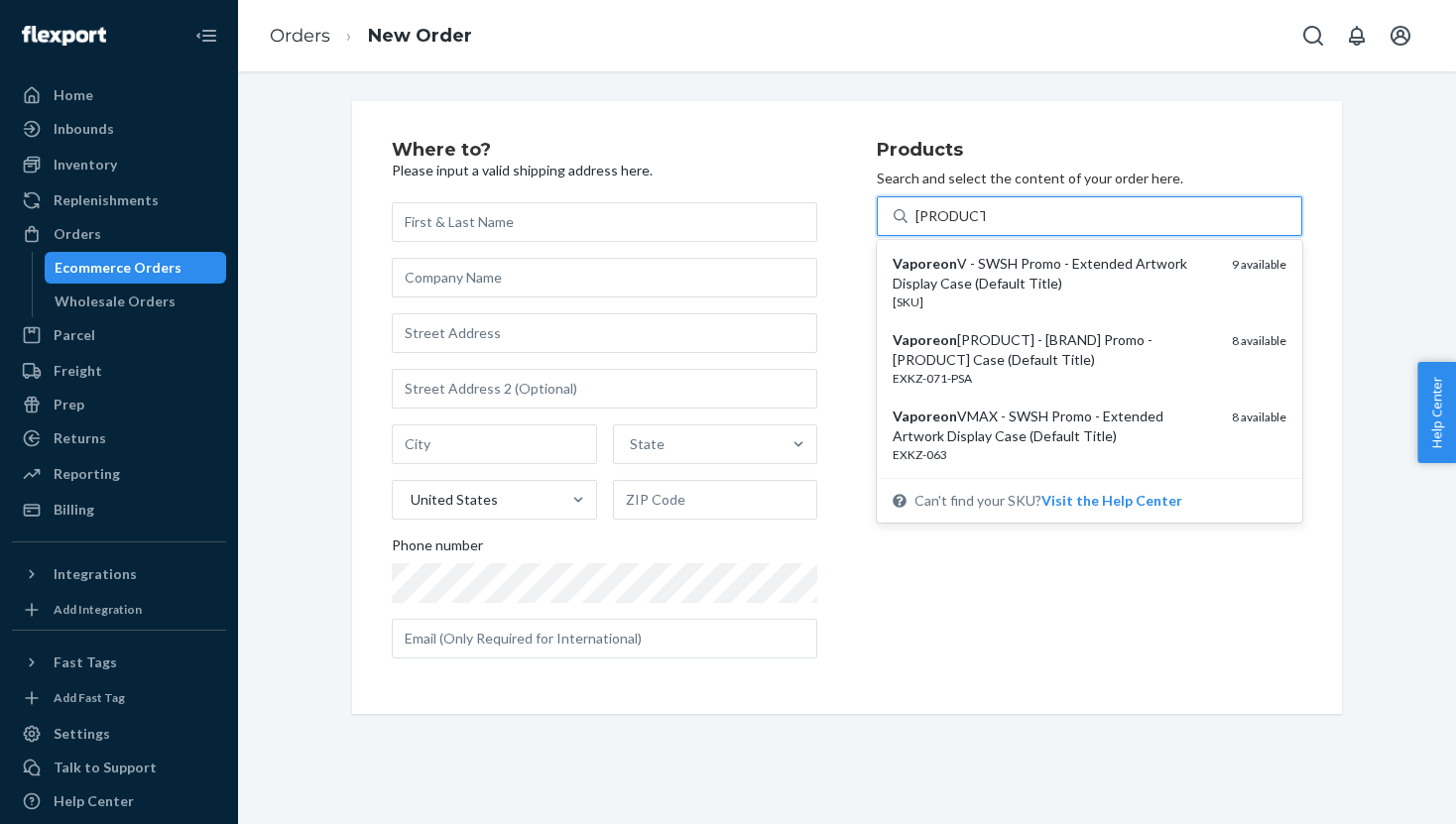 type on "vaporeon vm" 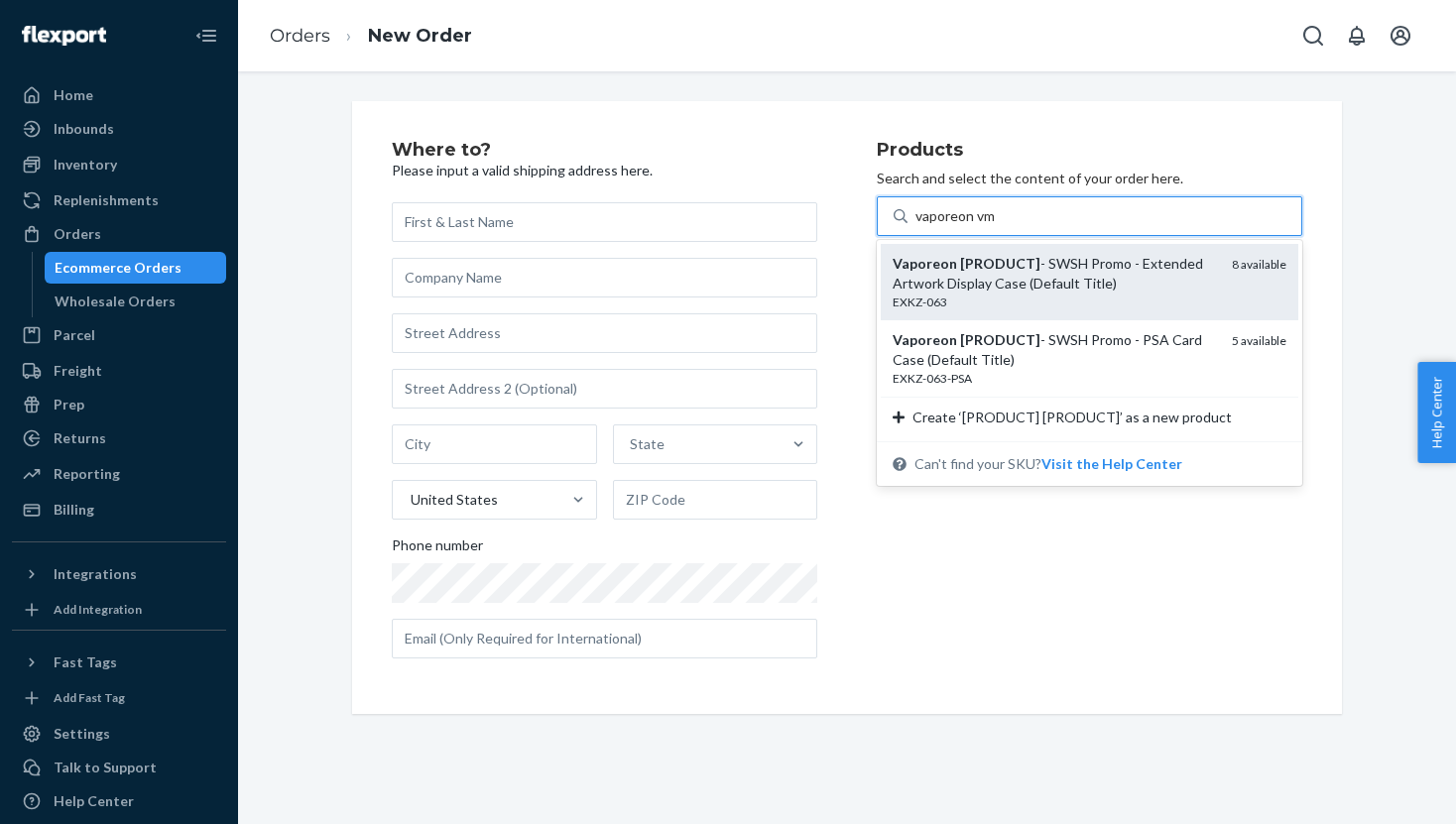 click on "VMAX" at bounding box center [1000, 263] 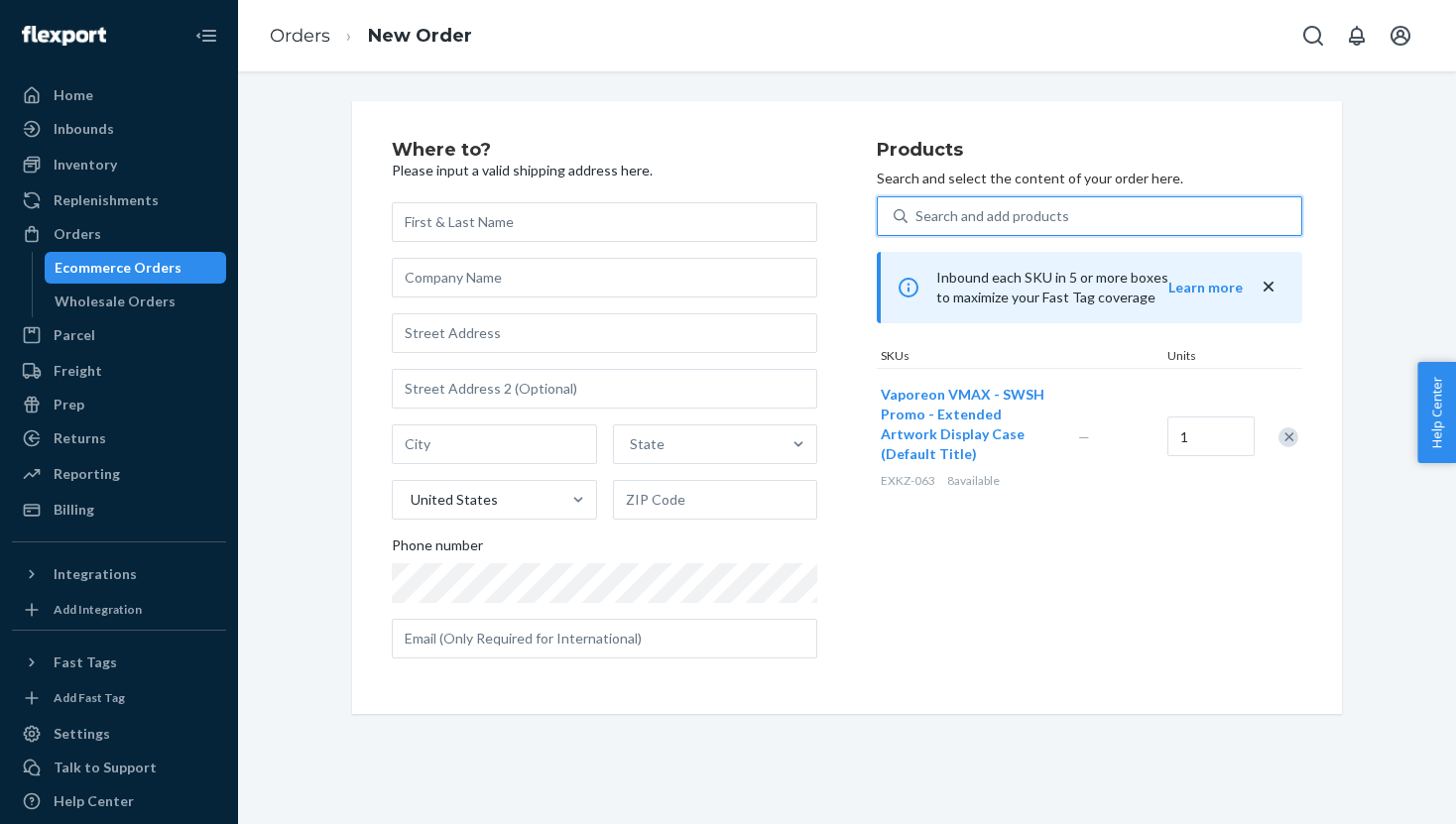 click on "Products Search and select the content of your order here.       0 results available. Select is focused ,type to refine list, press Down to open the menu,  Search and add products Inbound each SKU in 5 or more boxes to maximize your Fast Tag coverage Learn more SKUs Units Vaporeon VMAX - SWSH Promo - Extended Artwork Display Case (Default Title) EXKZ-063 8  available — 1" at bounding box center [1089, 408] 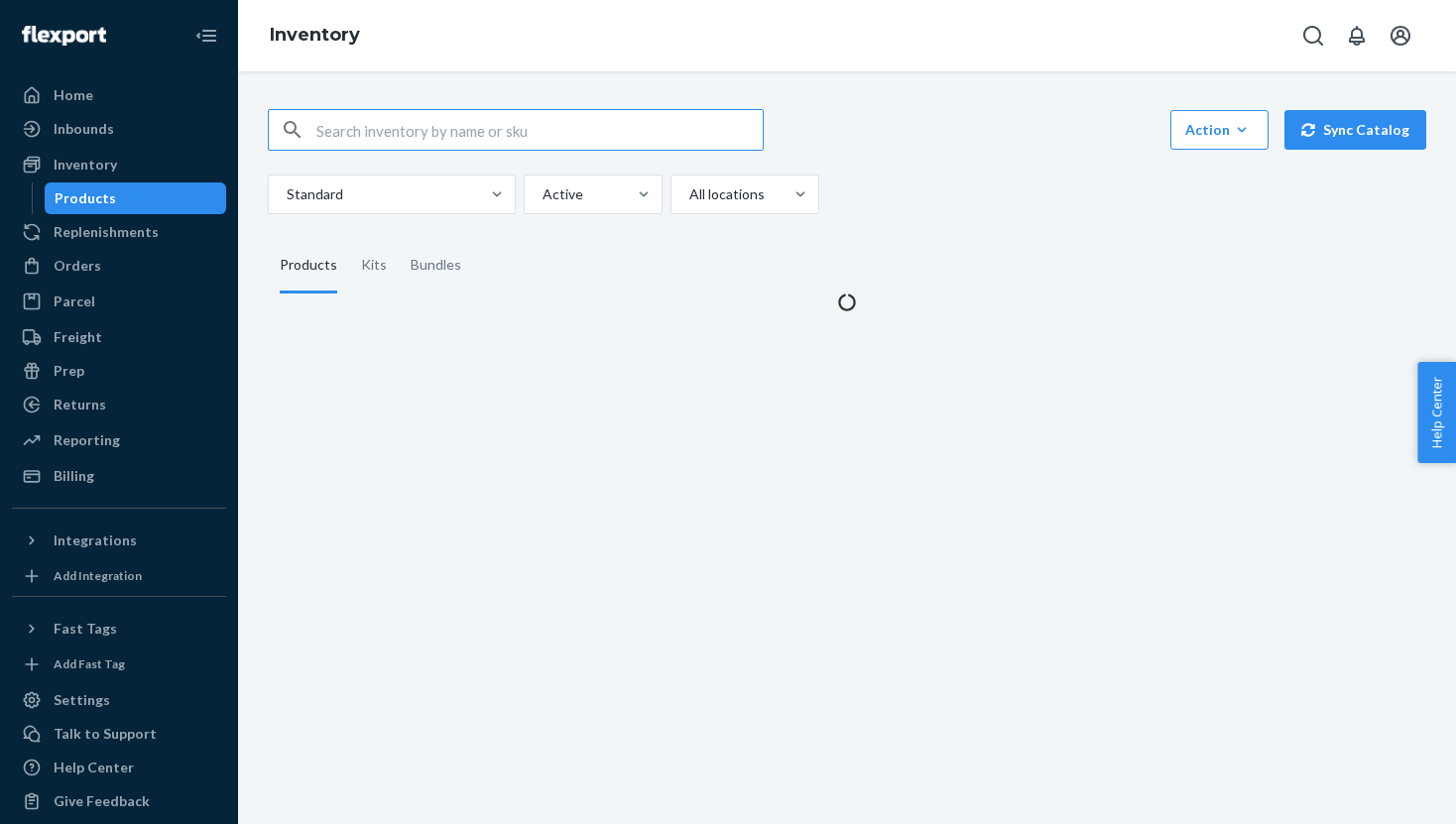 scroll, scrollTop: 0, scrollLeft: 0, axis: both 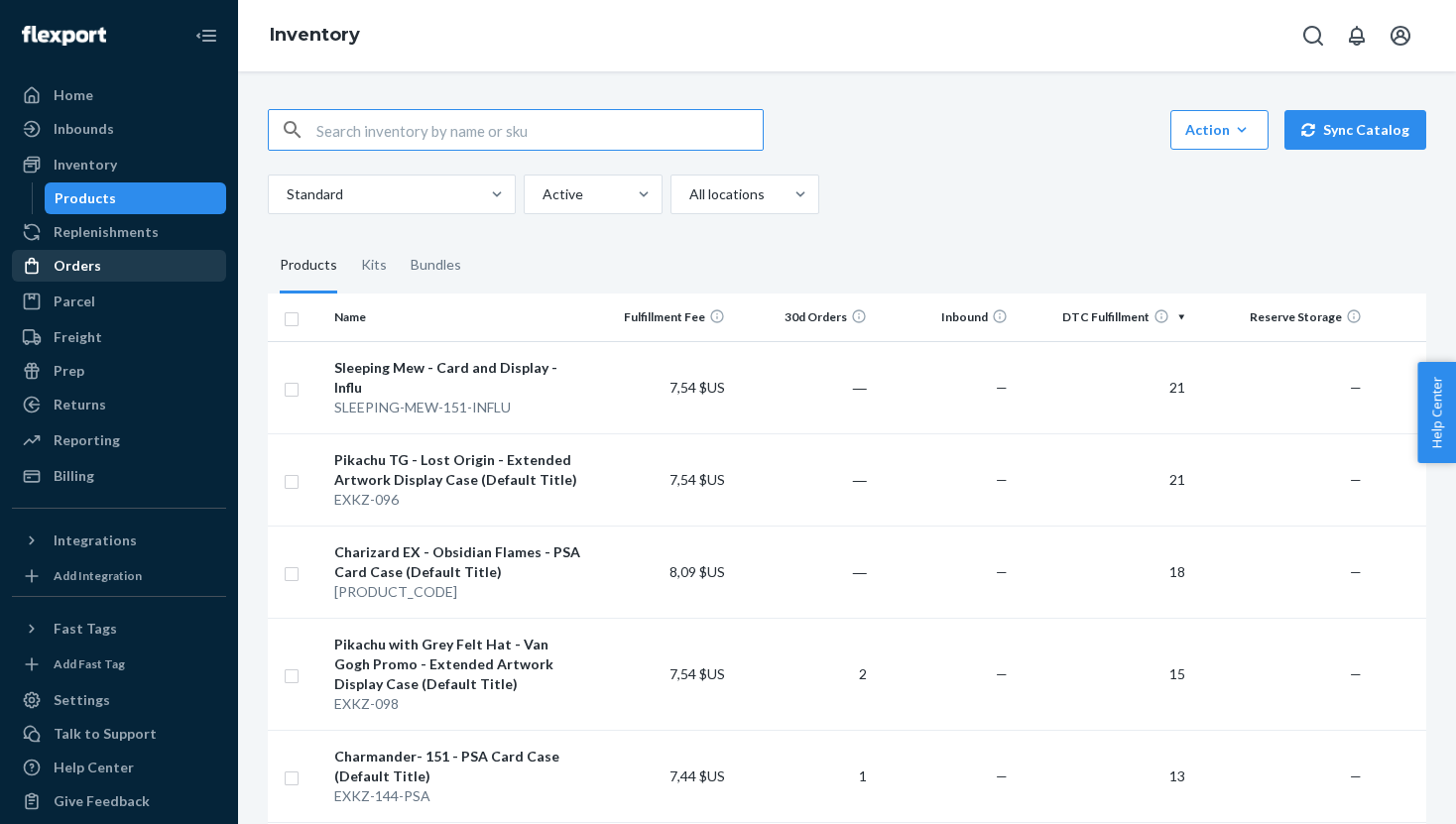 click on "Orders" at bounding box center (119, 266) 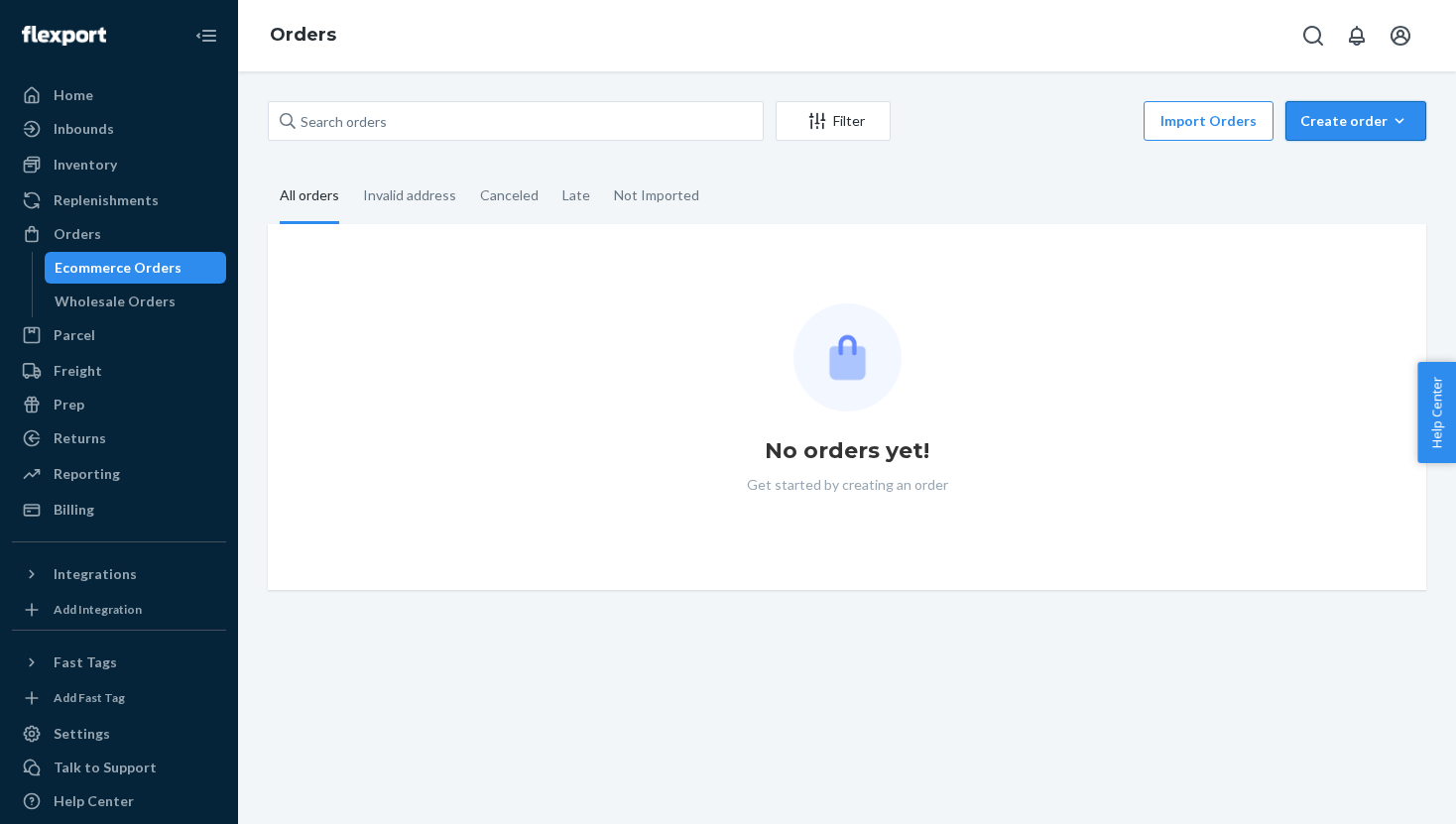click on "Create order Ecommerce order Removal order" at bounding box center (1356, 121) 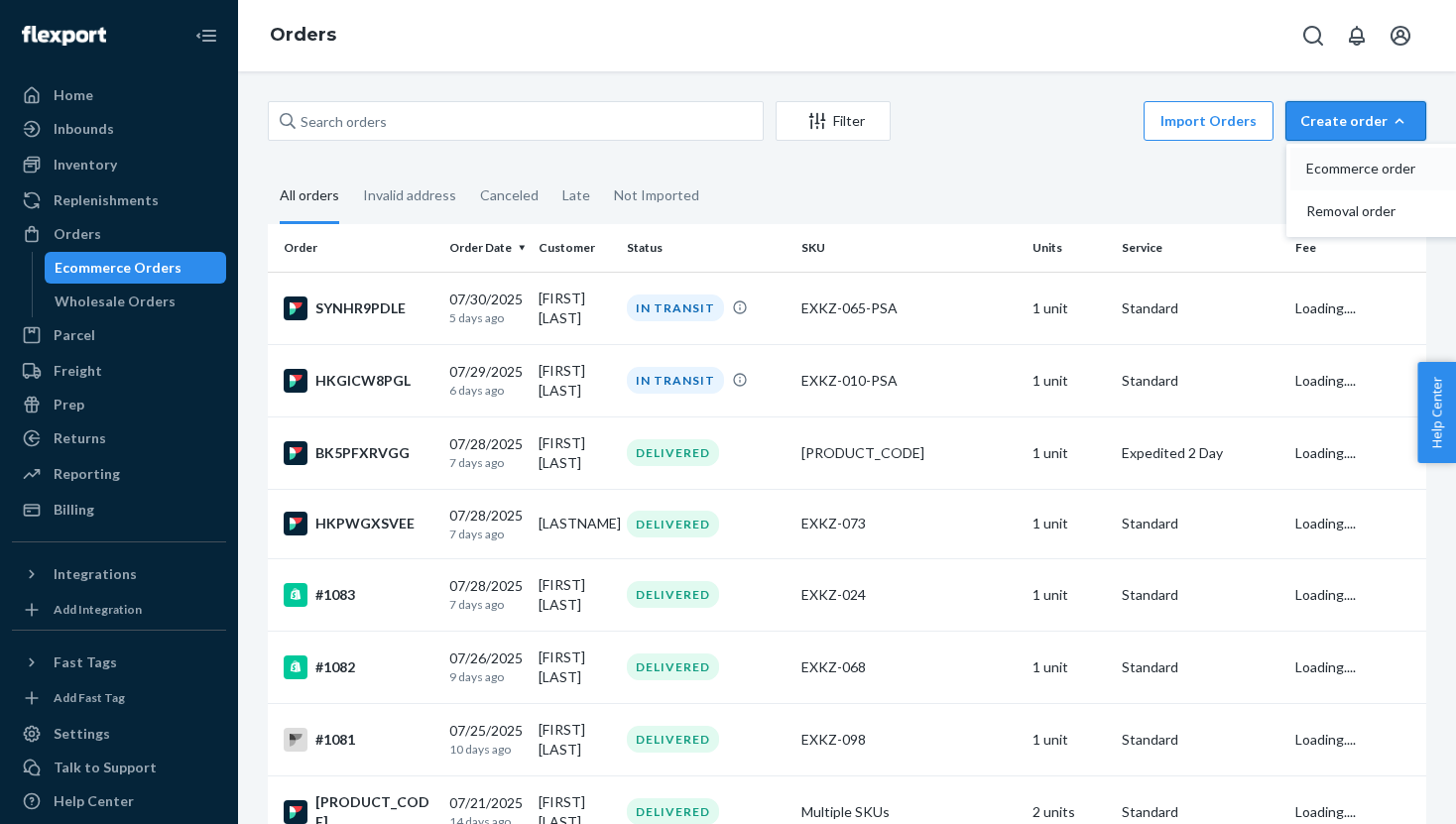 click on "Ecommerce order" at bounding box center (1368, 169) 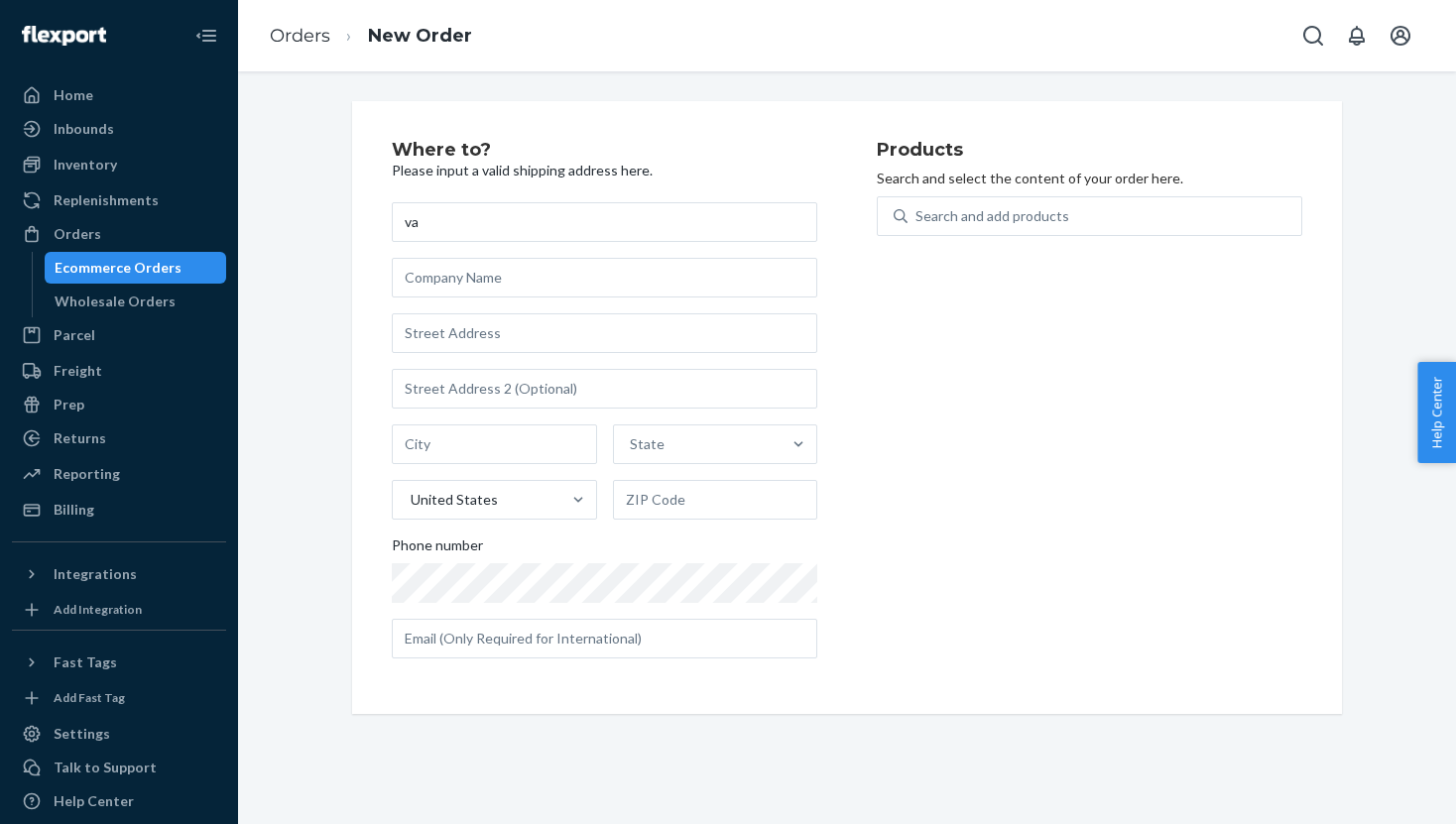 type on "v" 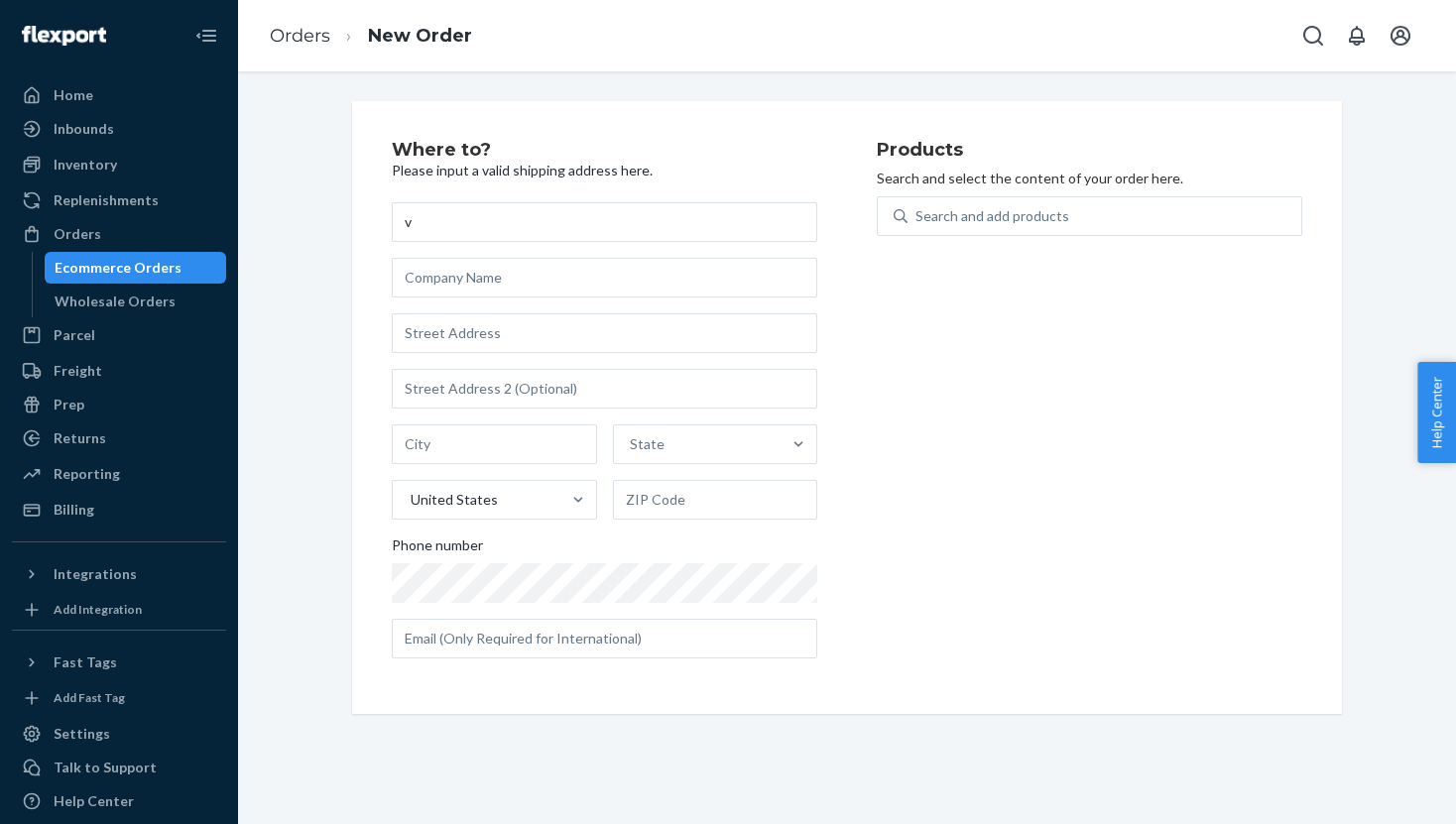 type 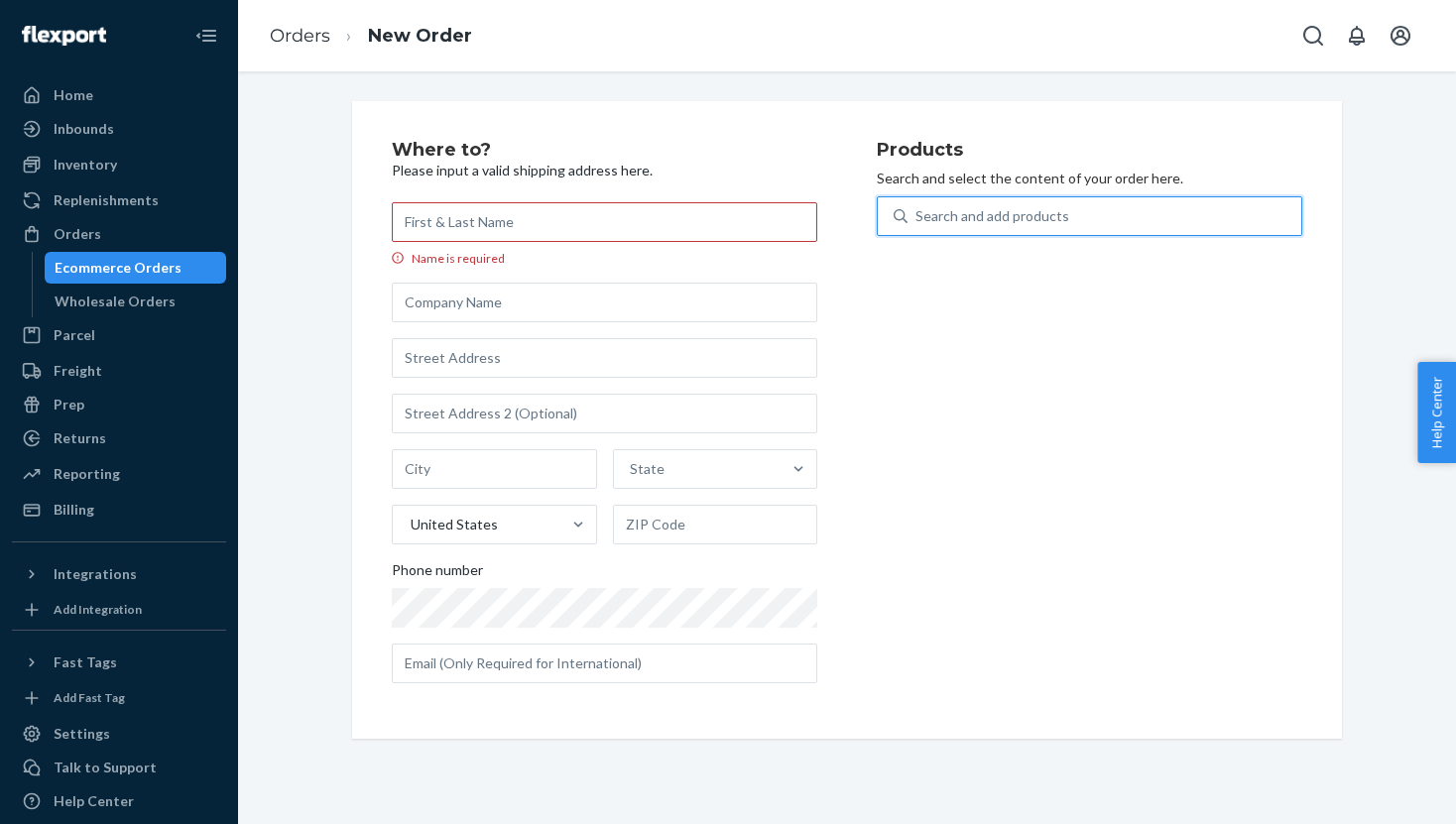 click on "Search and add products" at bounding box center (992, 216) 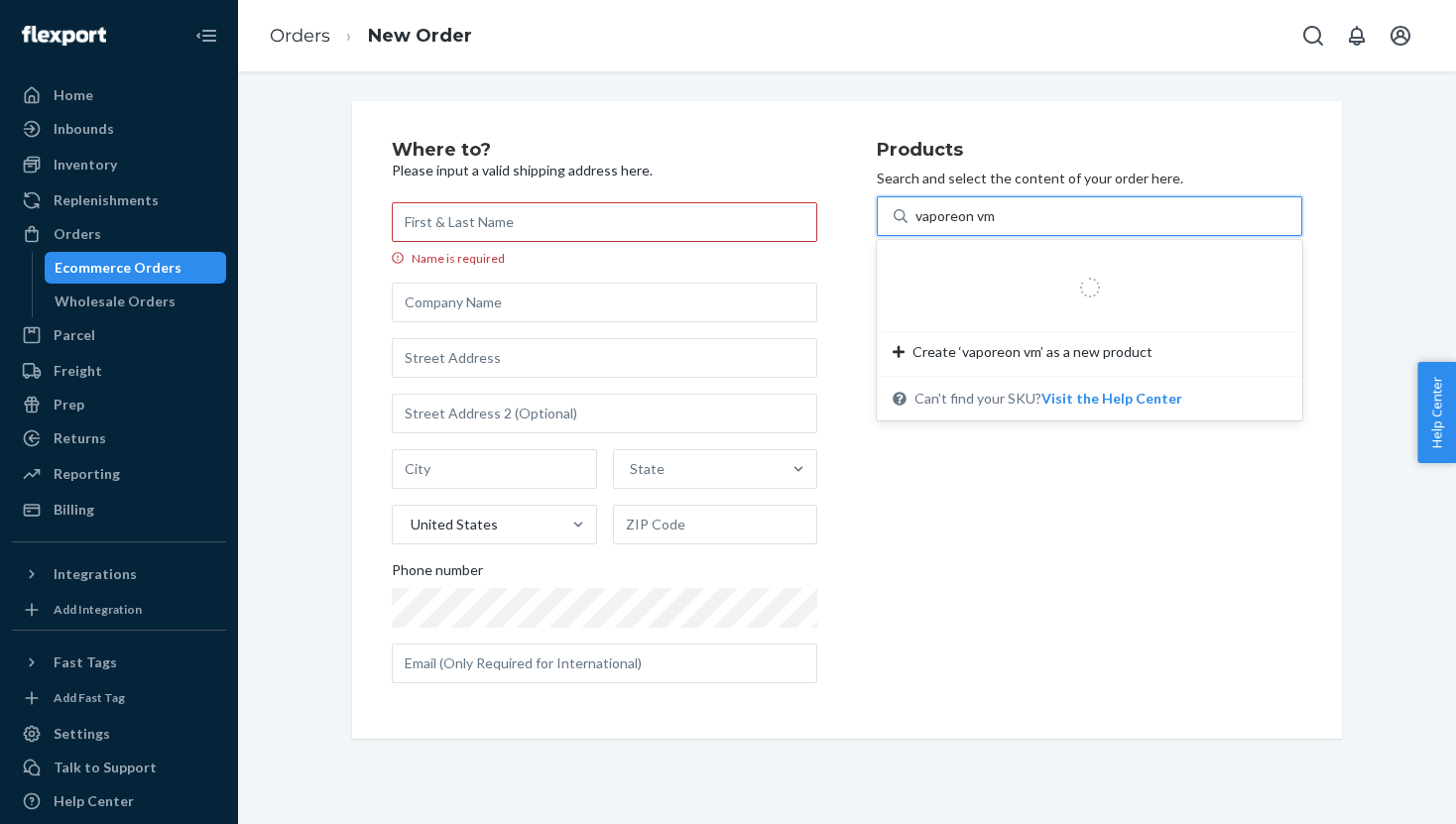 type on "vaporeon vma" 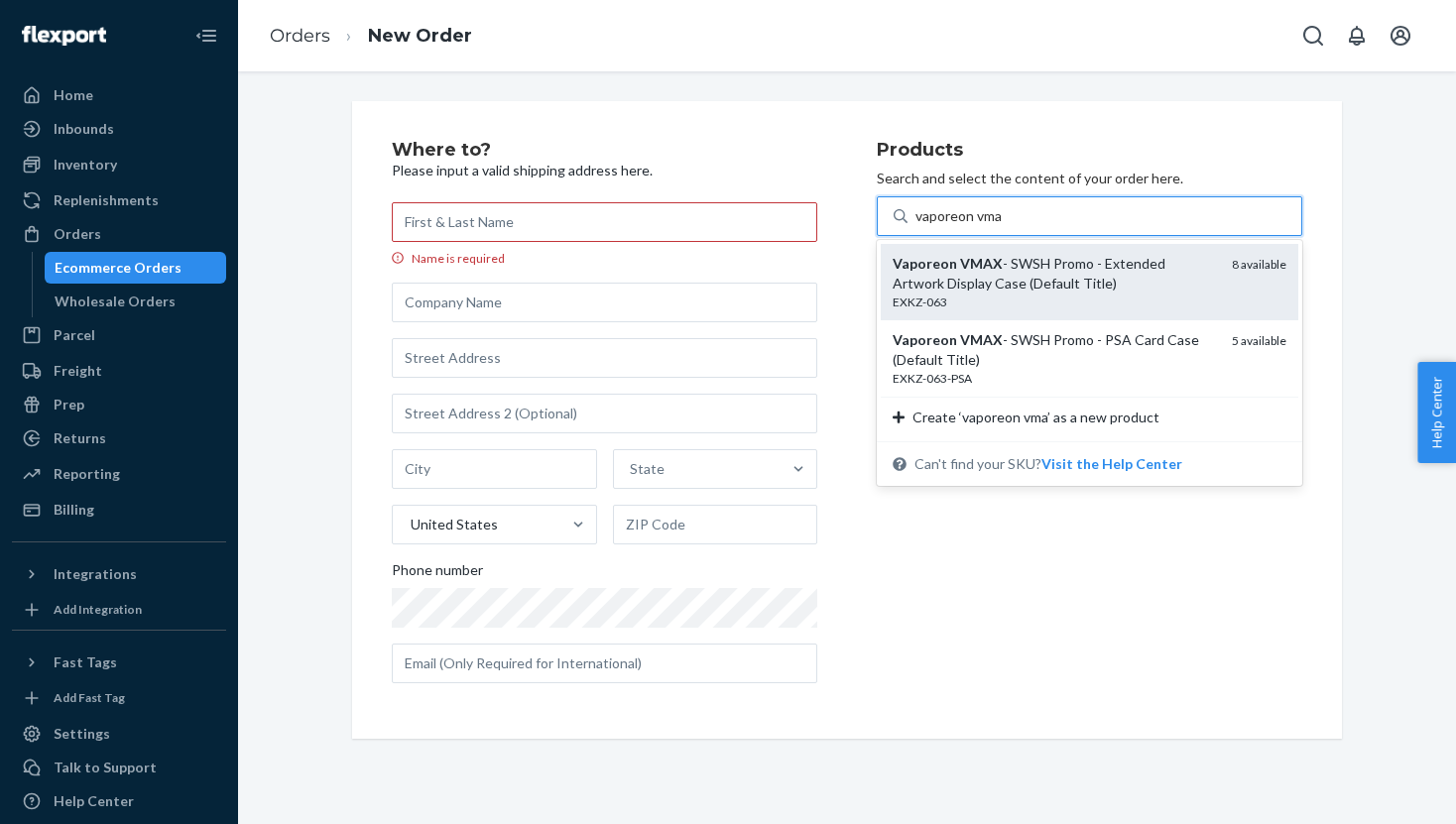 click on "Vaporeon   VMAX  - SWSH Promo - Extended Artwork Display Case (Default Title)" at bounding box center [1054, 274] 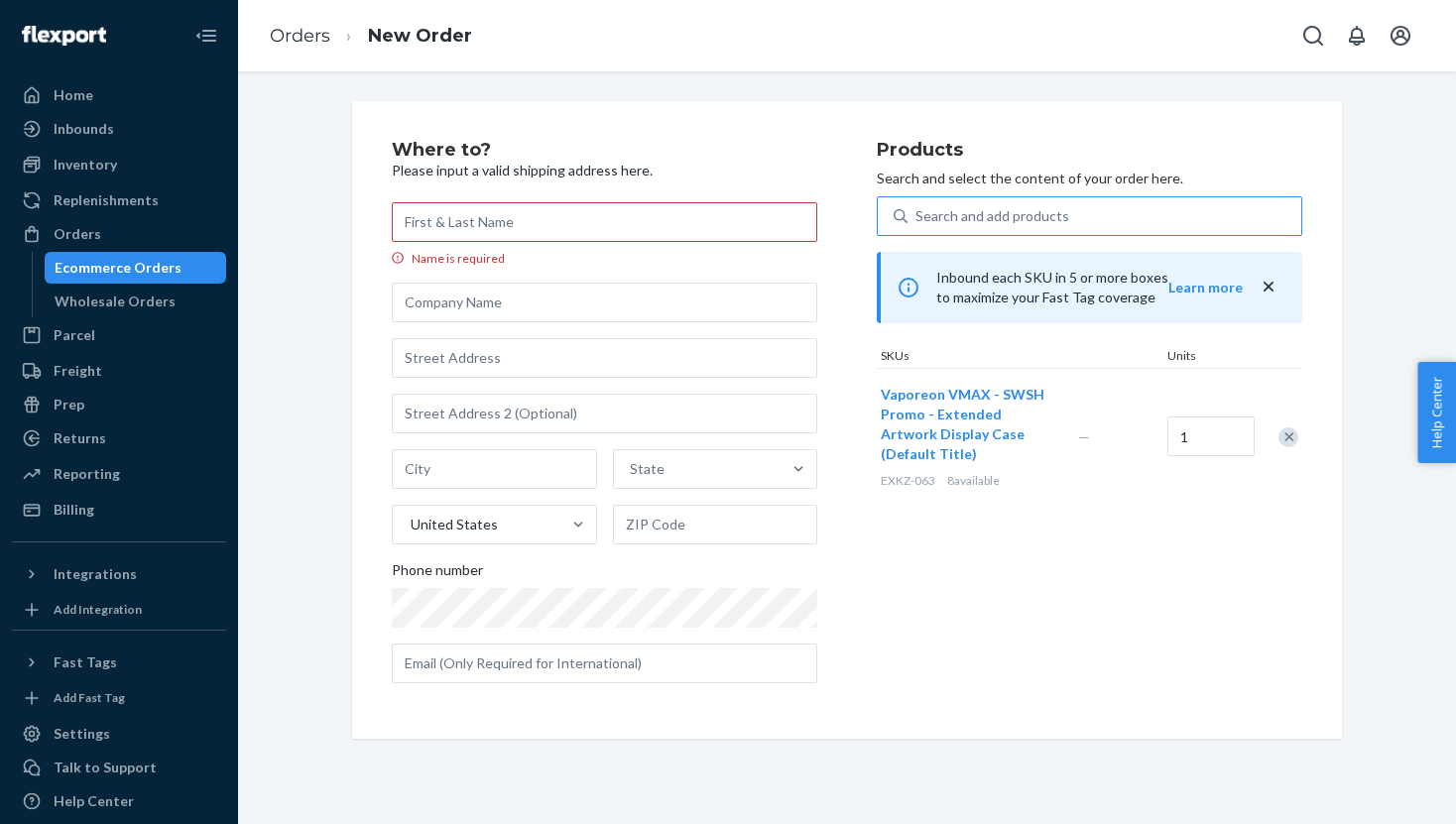 click on "Products Search and select the content of your order here. Search and add products Inbound each SKU in 5 or more boxes to maximize your Fast Tag coverage Learn more SKUs Units Vaporeon VMAX - SWSH Promo - Extended Artwork Display Case (Default Title) EXKZ-063 8  available — 1" at bounding box center (1089, 419) 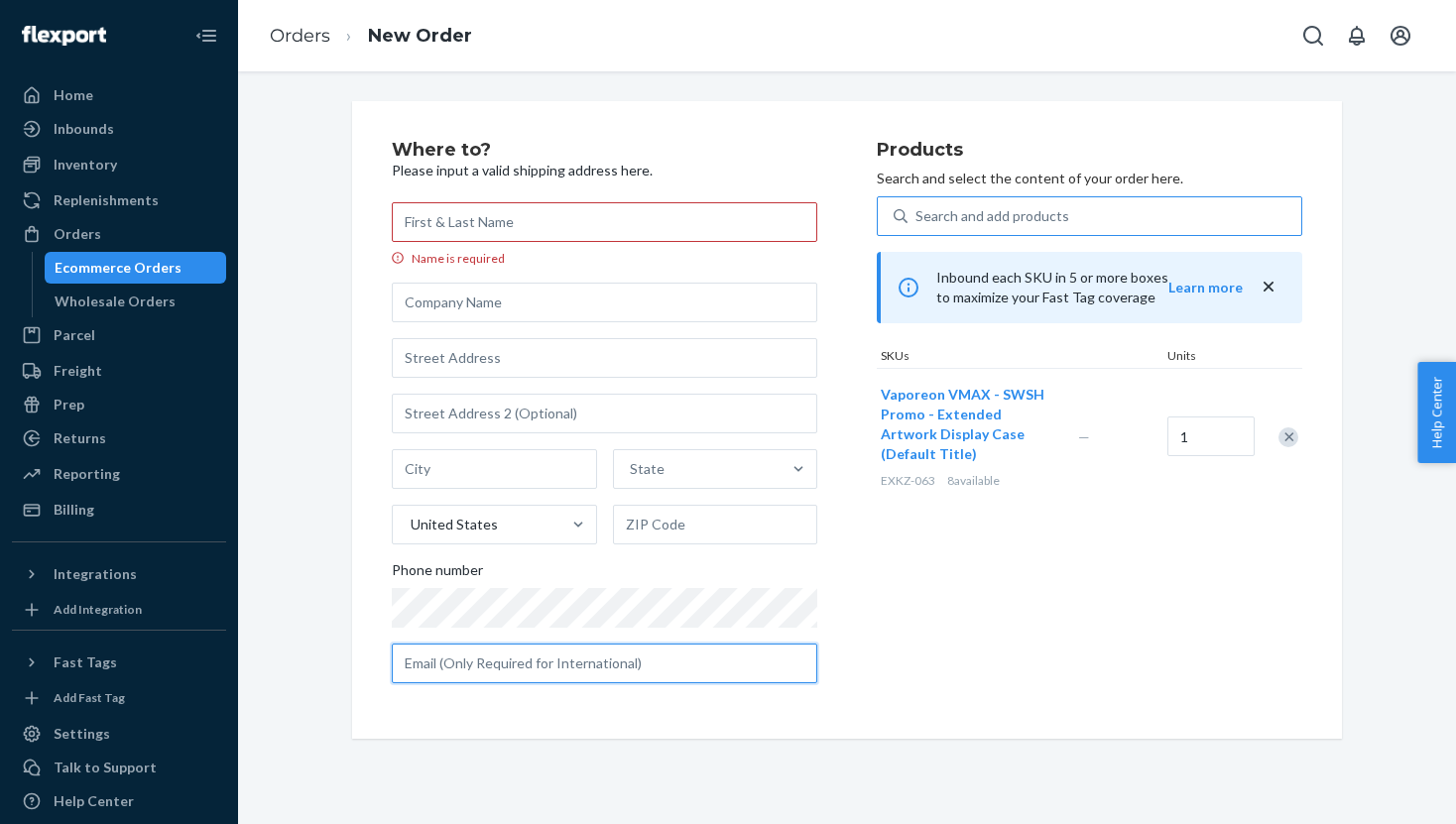 click at bounding box center (604, 663) 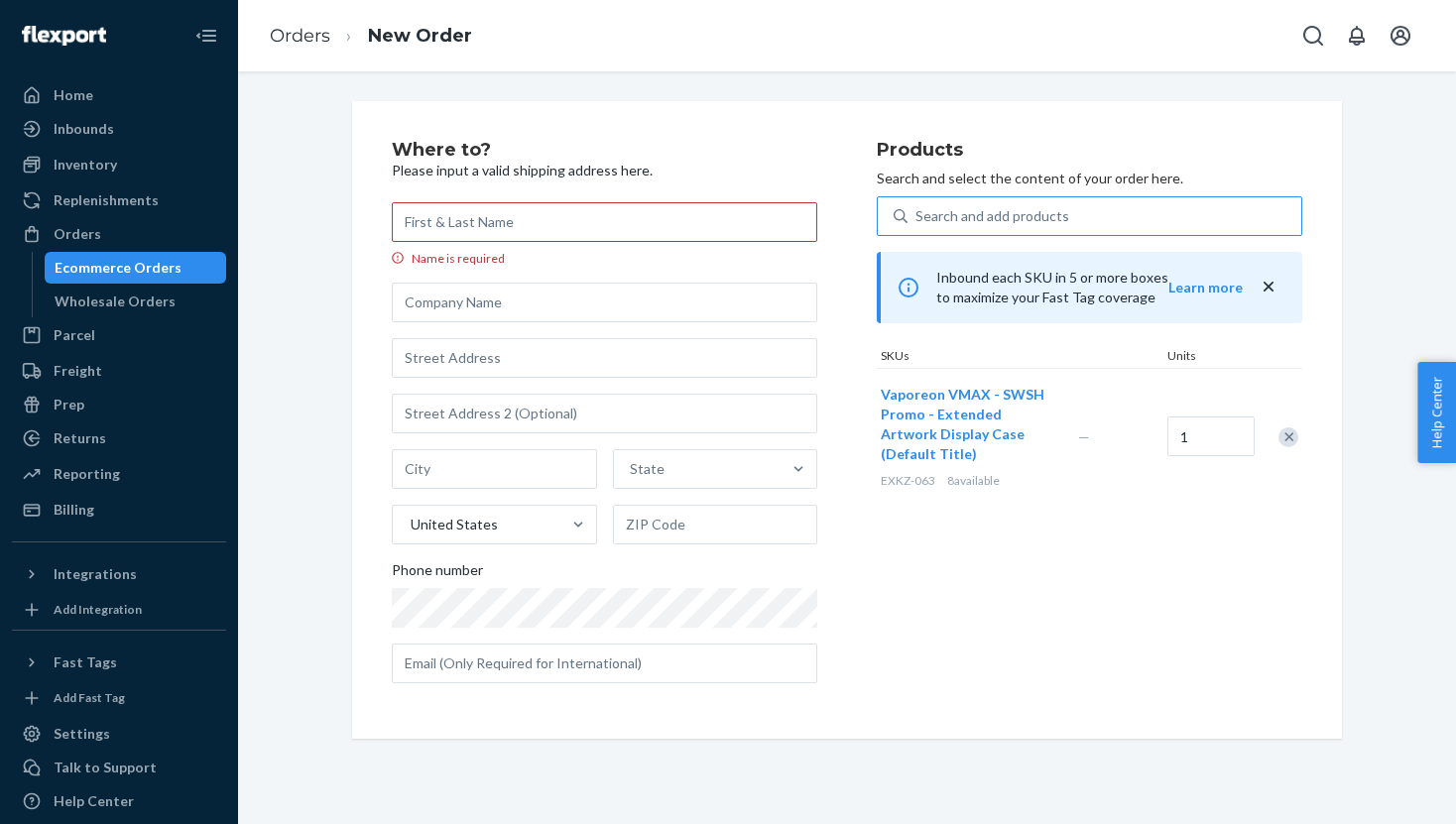 click on "Products Search and select the content of your order here. Search and add products Inbound each SKU in 5 or more boxes to maximize your Fast Tag coverage Learn more SKUs Units Vaporeon VMAX - SWSH Promo - Extended Artwork Display Case (Default Title) EXKZ-063 8  available — 1" at bounding box center [1089, 419] 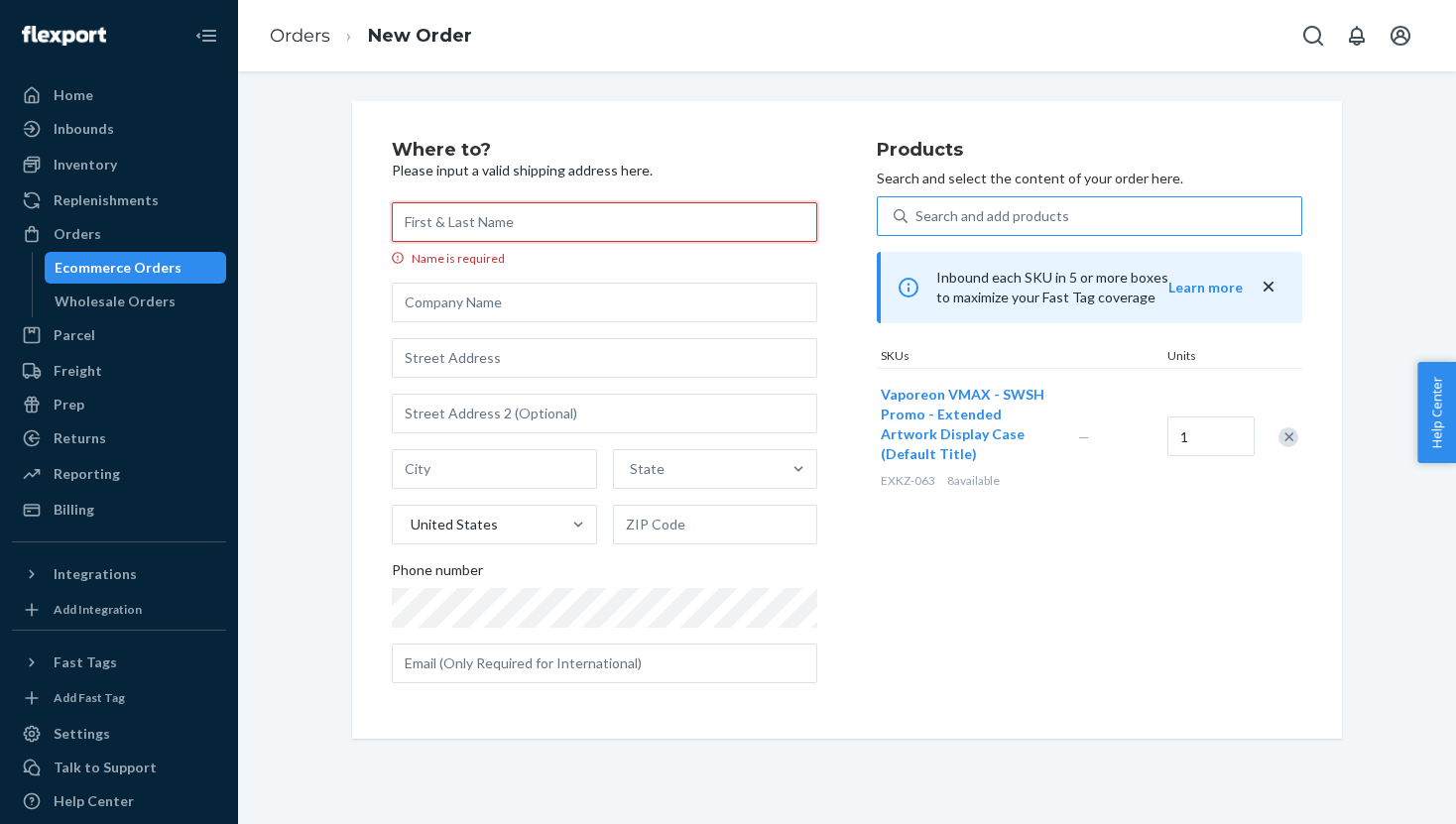 click on "Name is required" at bounding box center (604, 222) 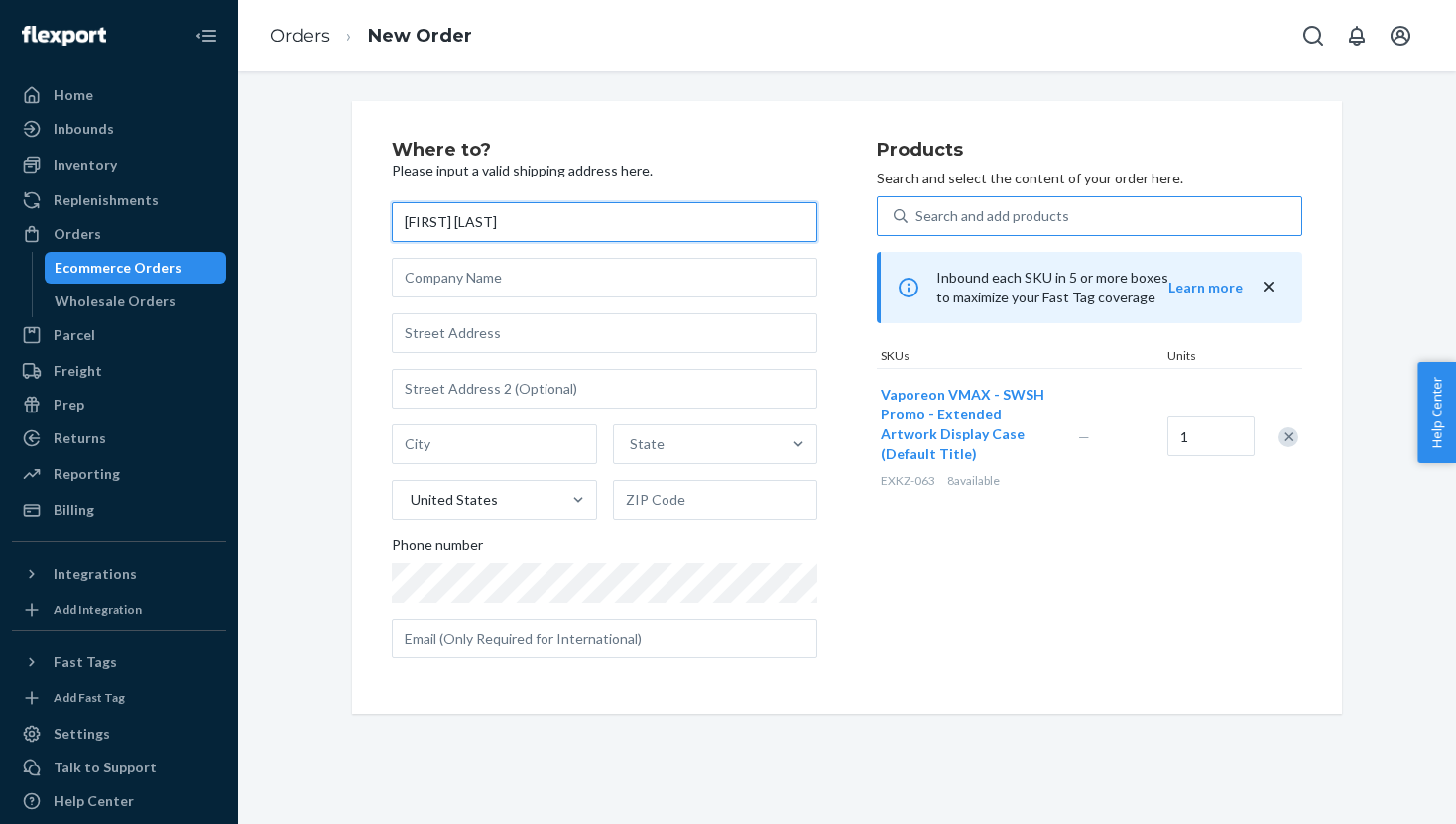 type on "[FIRST] [LAST]" 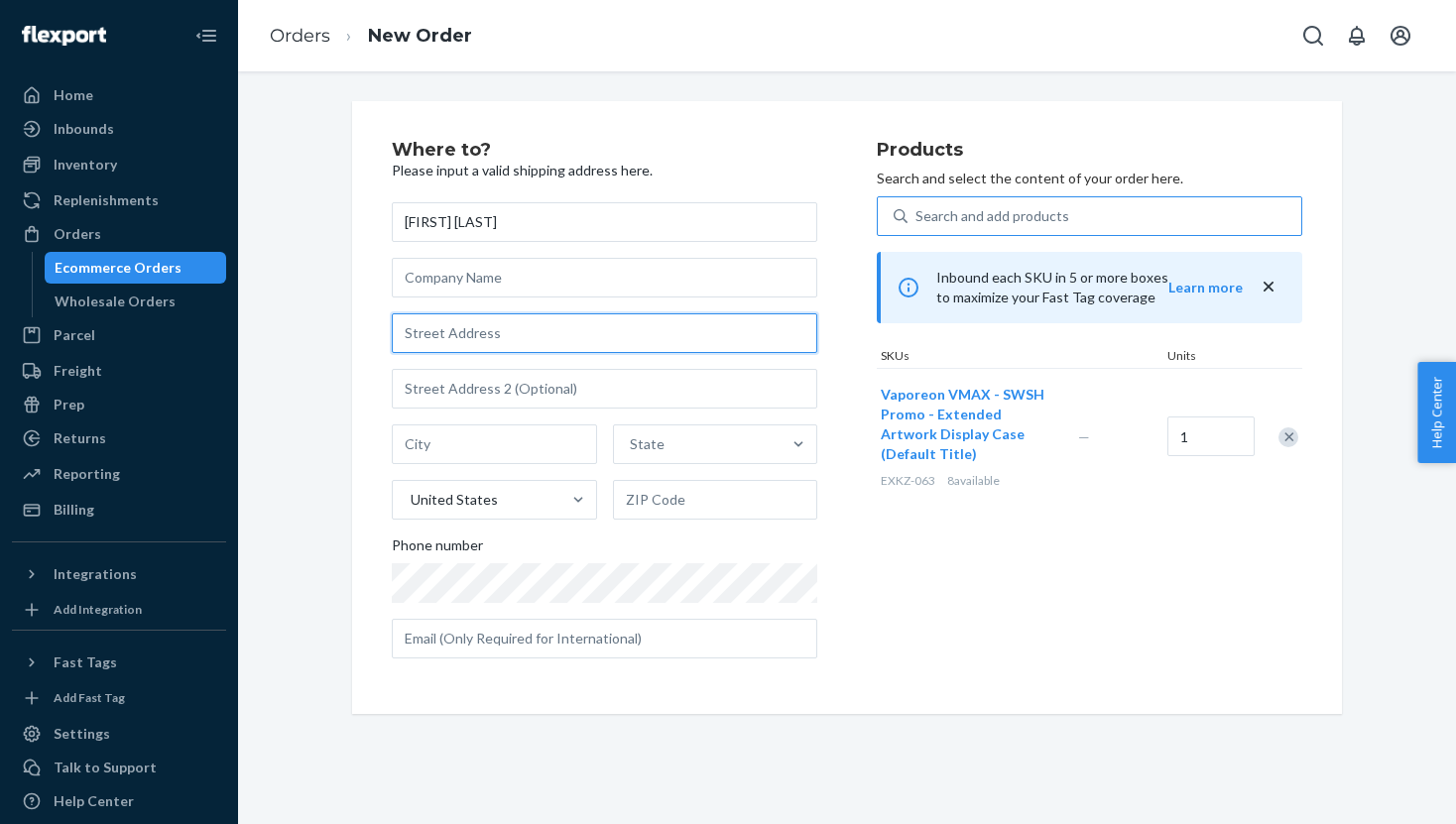 click at bounding box center [604, 333] 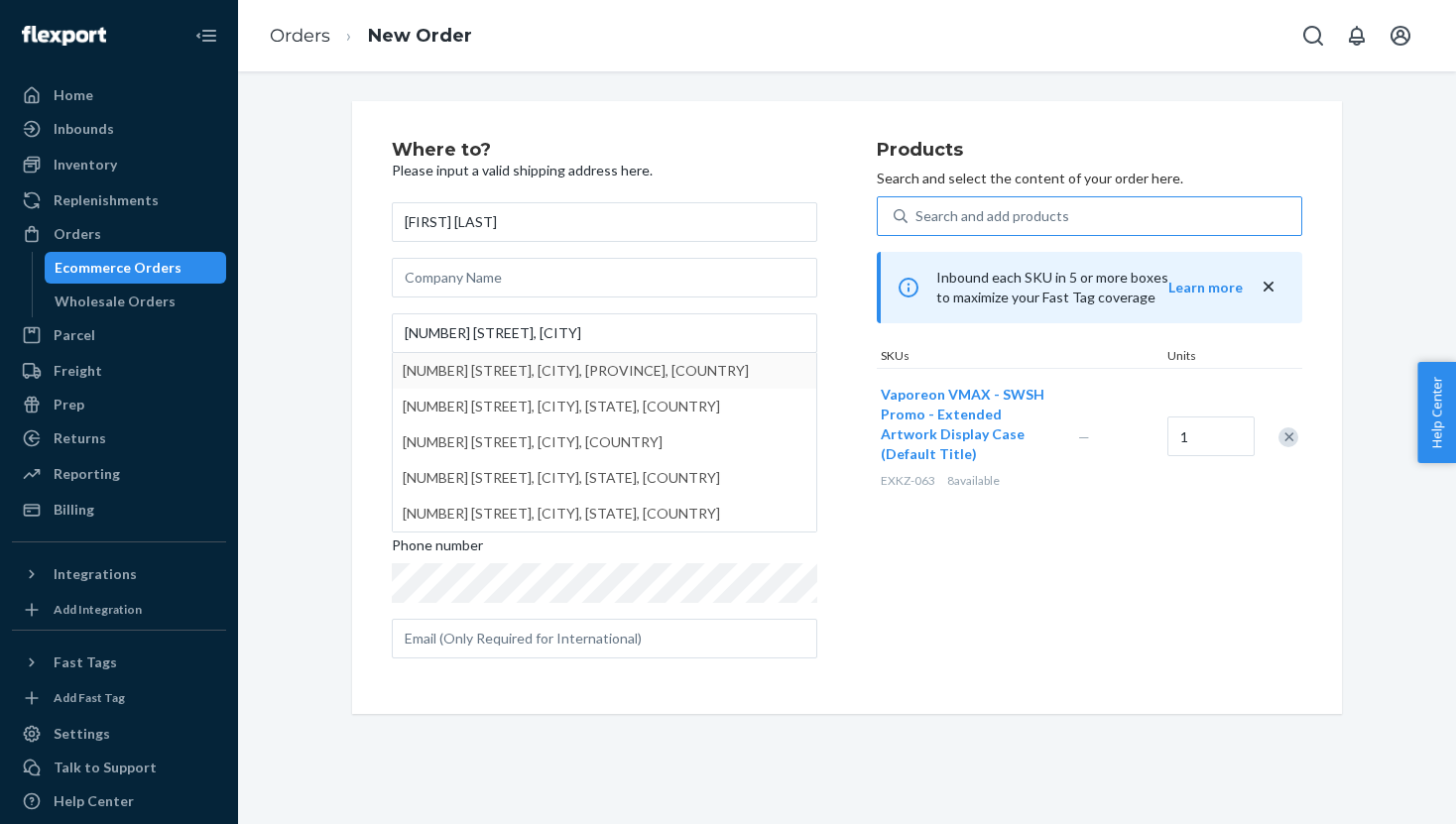 type on "[NUMBER] [STREET]" 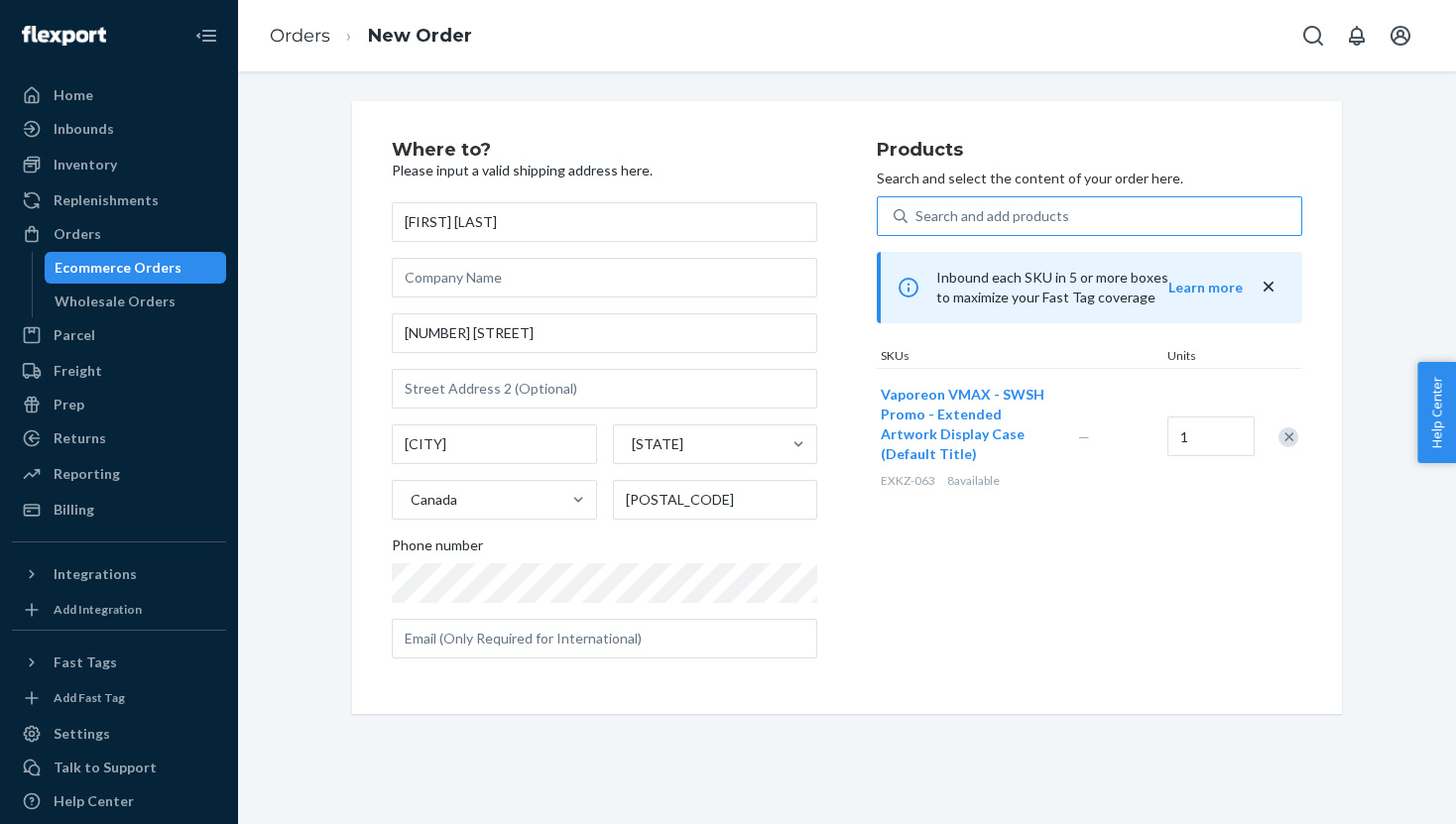 click on "Products Search and select the content of your order here. Search and add products Inbound each SKU in 5 or more boxes to maximize your Fast Tag coverage Learn more SKUs Units Vaporeon VMAX - SWSH Promo - Extended Artwork Display Case (Default Title) EXKZ-063 8  available — 1" at bounding box center [1089, 408] 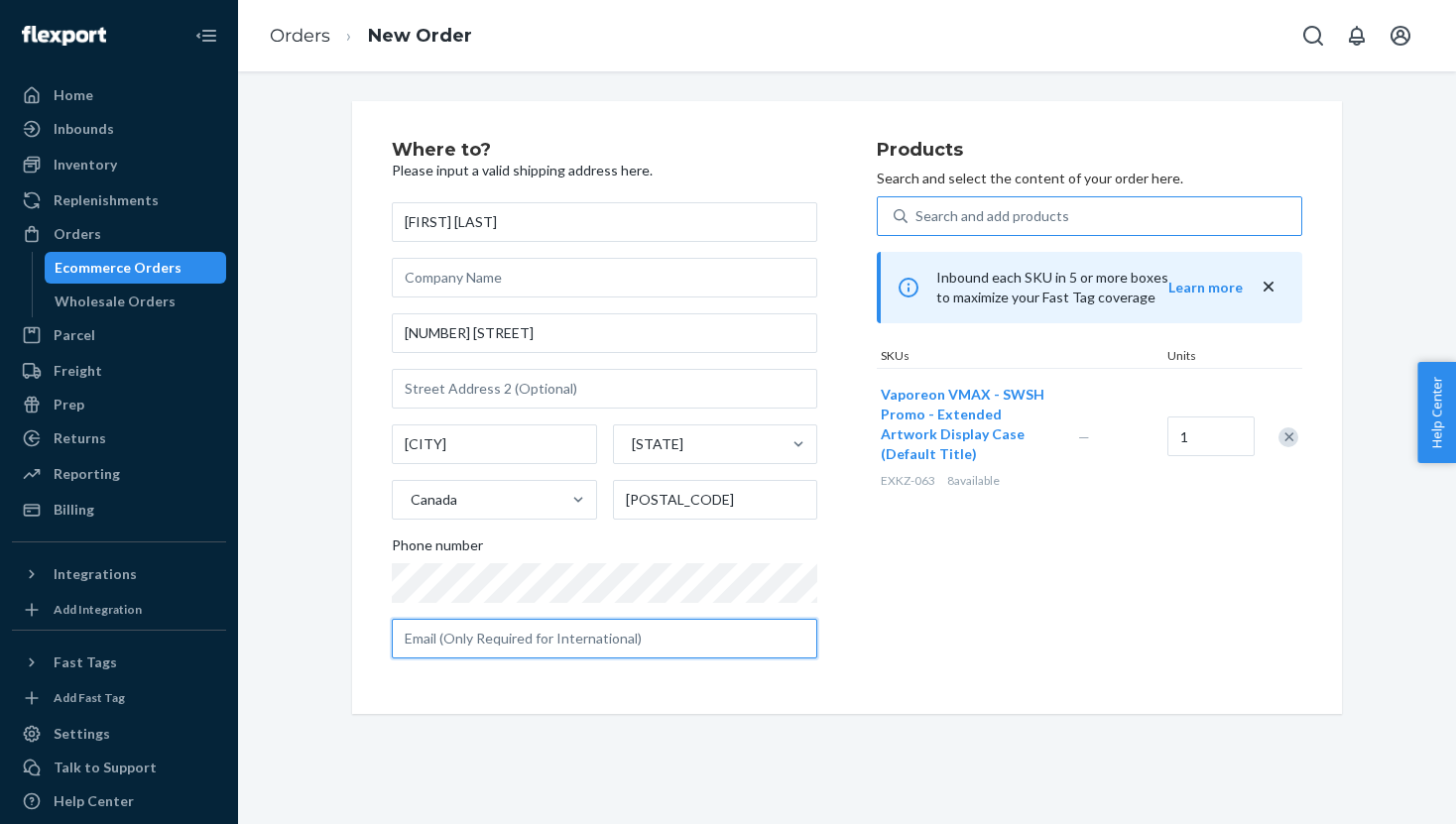 click at bounding box center (604, 639) 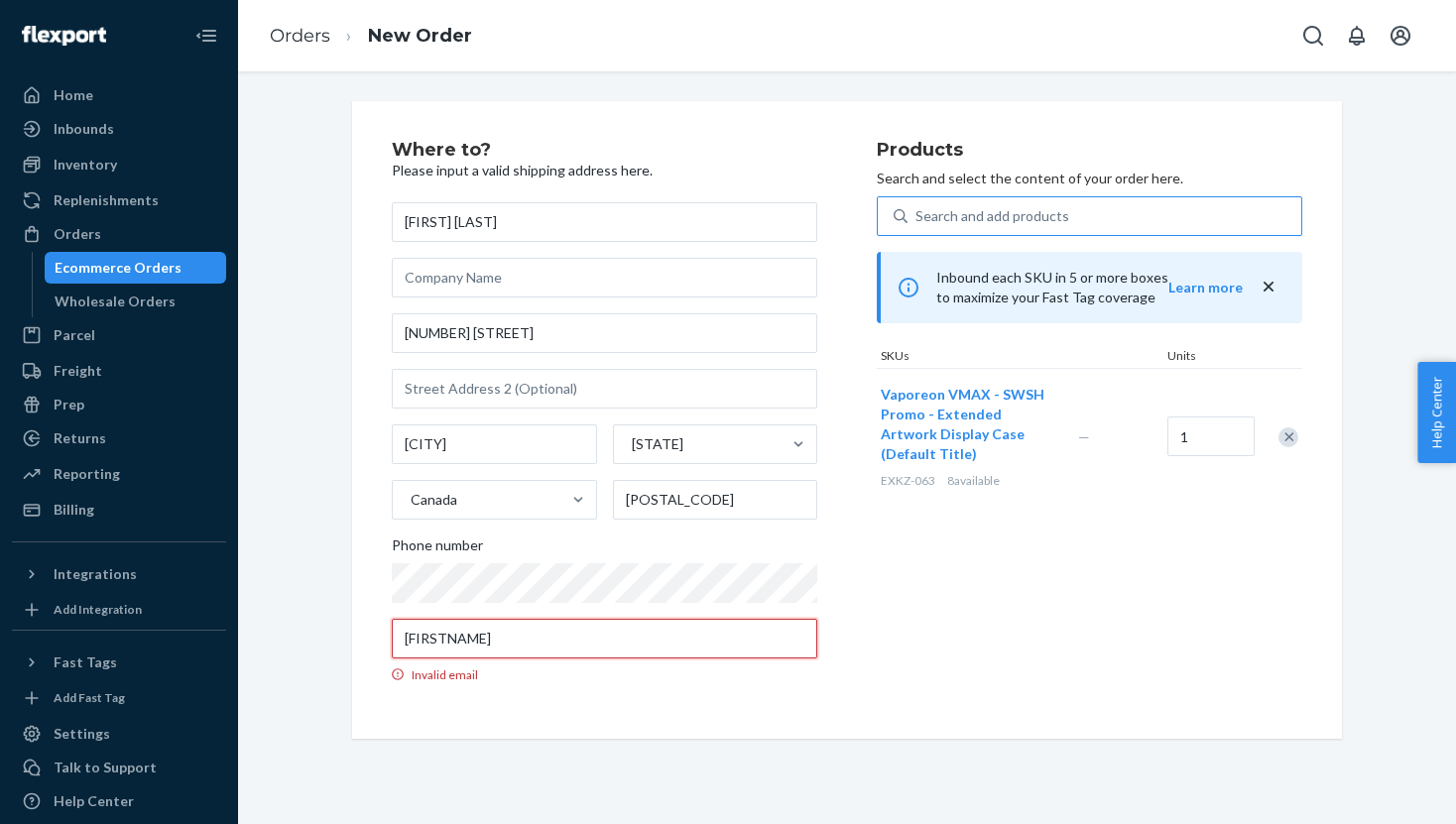 type on "benjeunet@gmail.com" 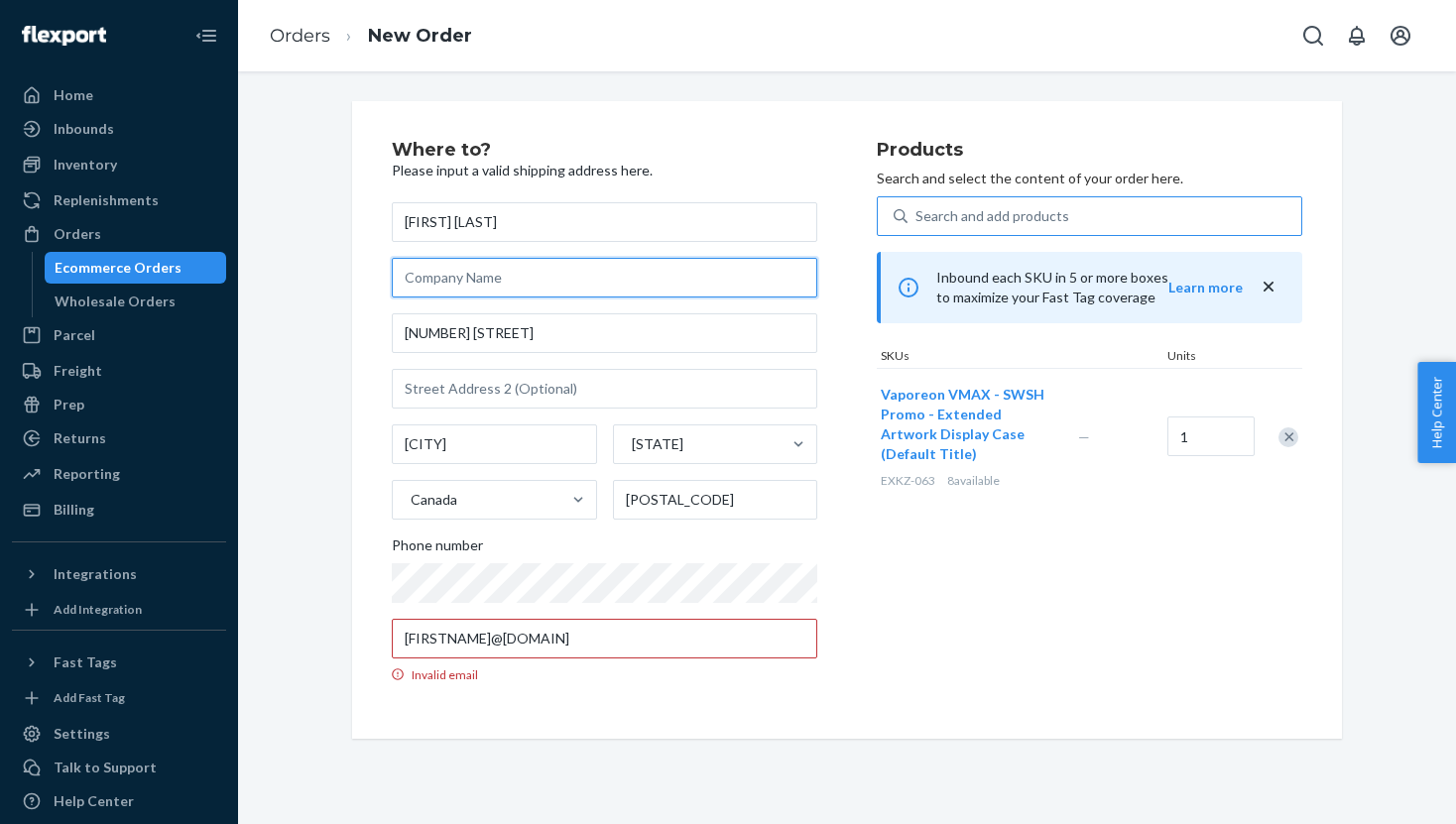 type on "Tendances2Luxe" 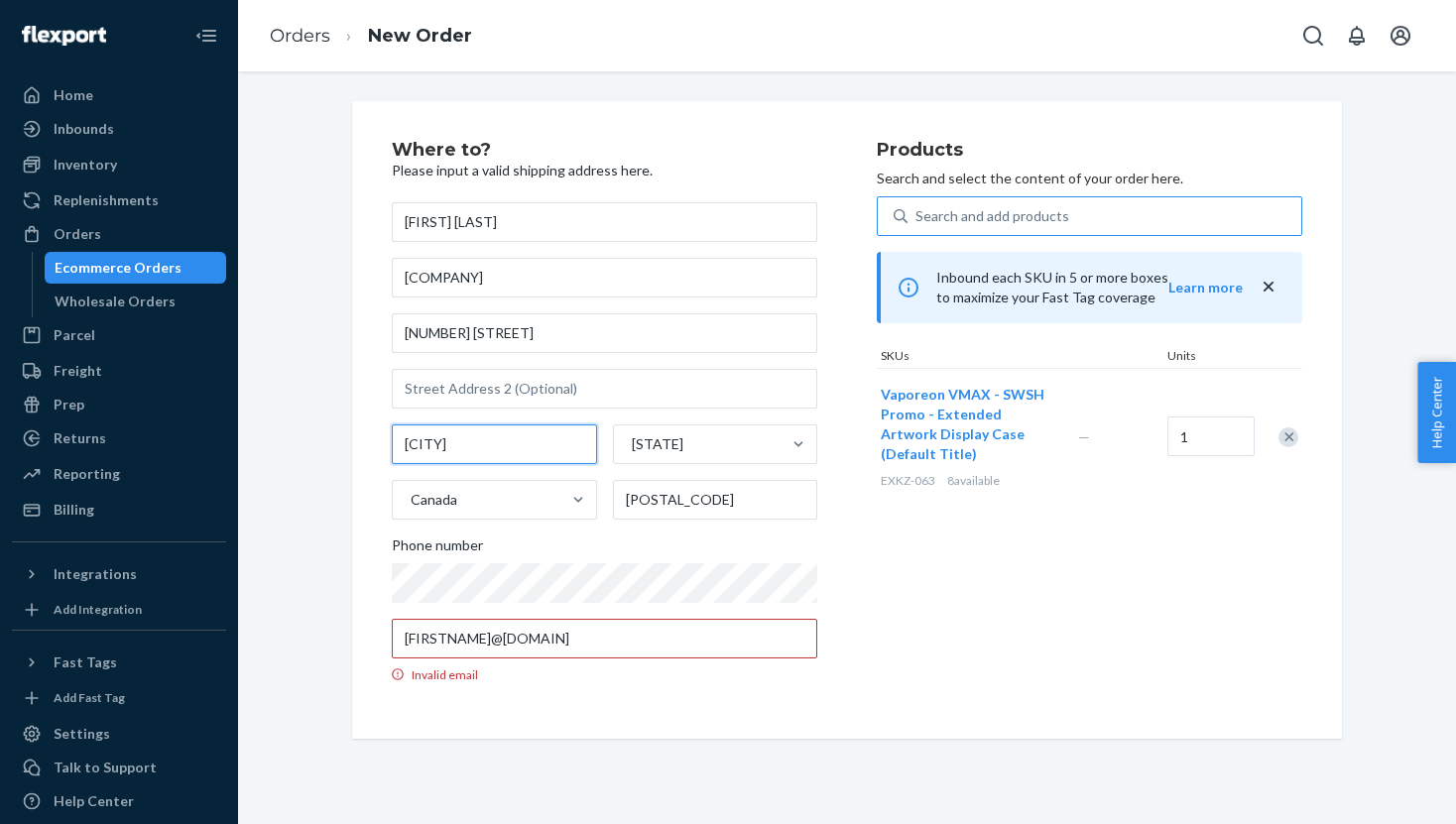 type on "Orry-la-ville" 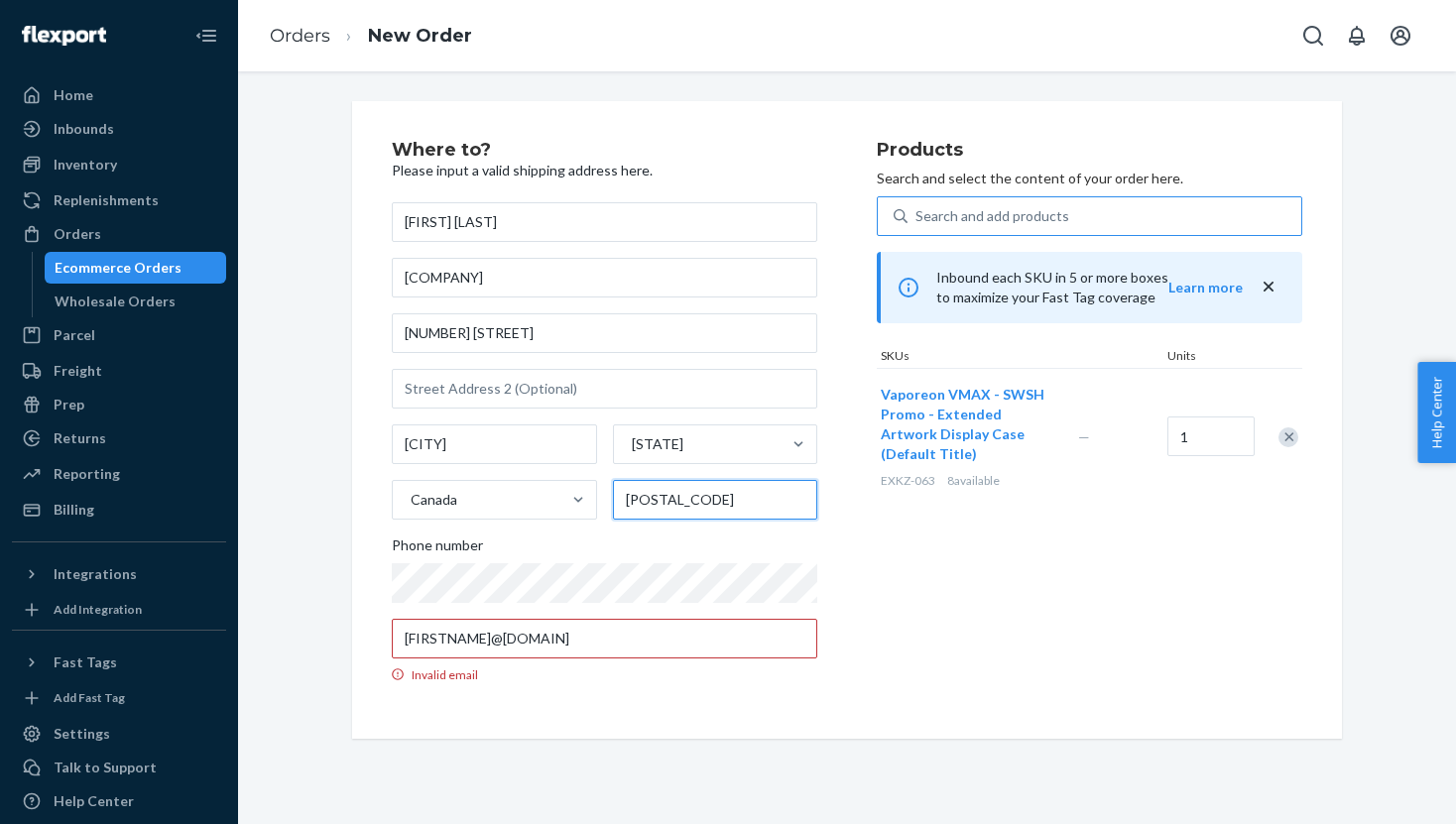 type on "60560" 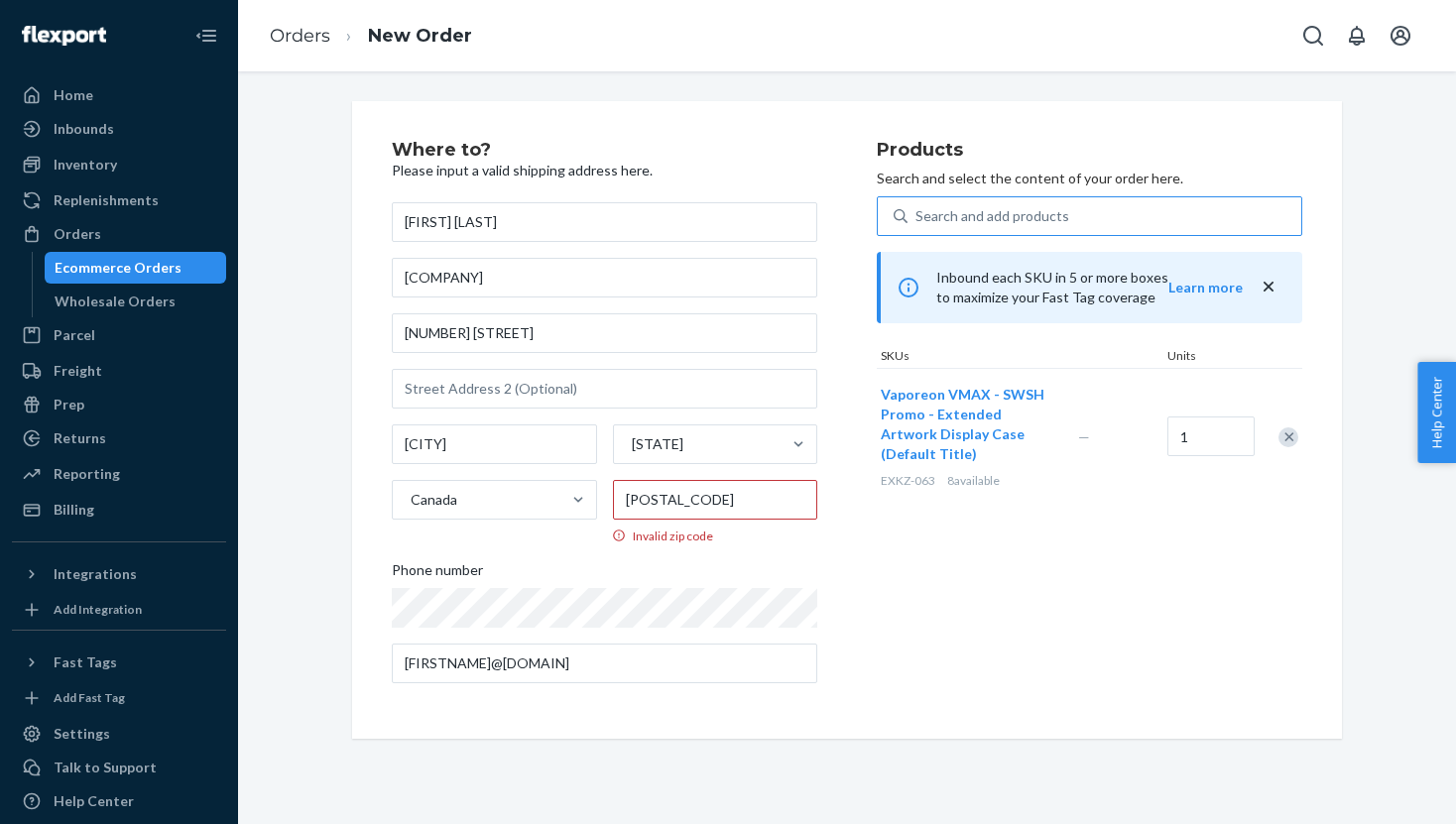 click on "Where to? Please input a valid shipping address here. William Larochelle Tendances2Luxe 860 Rue Notre Dame Orry-la-ville Quebec Canada 60560   Invalid zip code Phone number benjeunet@gmail.com Products Search and select the content of your order here. Search and add products Inbound each SKU in 5 or more boxes to maximize your Fast Tag coverage Learn more SKUs Units Vaporeon VMAX - SWSH Promo - Extended Artwork Display Case (Default Title) EXKZ-063 8  available — 1" at bounding box center [847, 419] 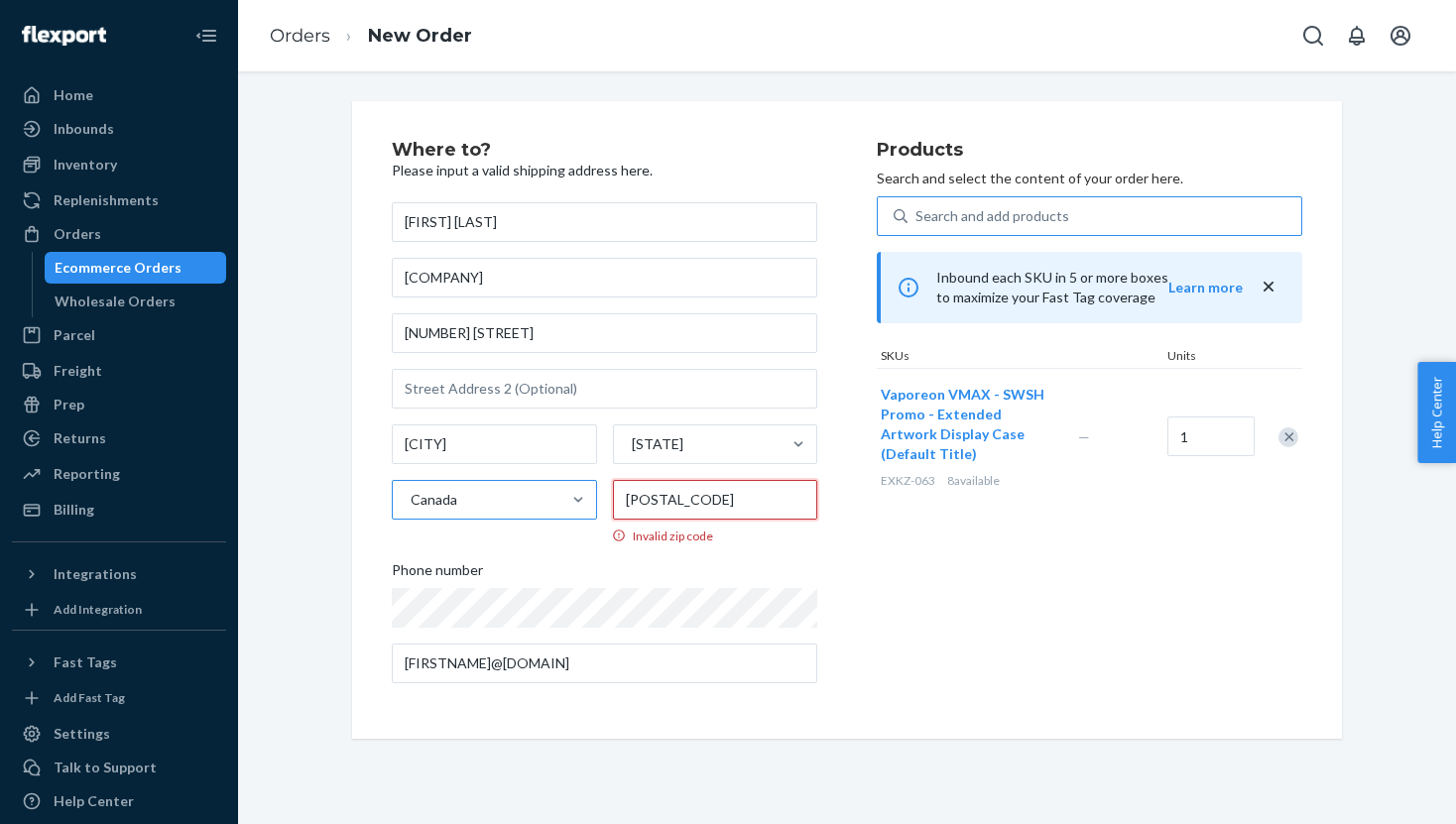 drag, startPoint x: 680, startPoint y: 499, endPoint x: 458, endPoint y: 487, distance: 222.3241 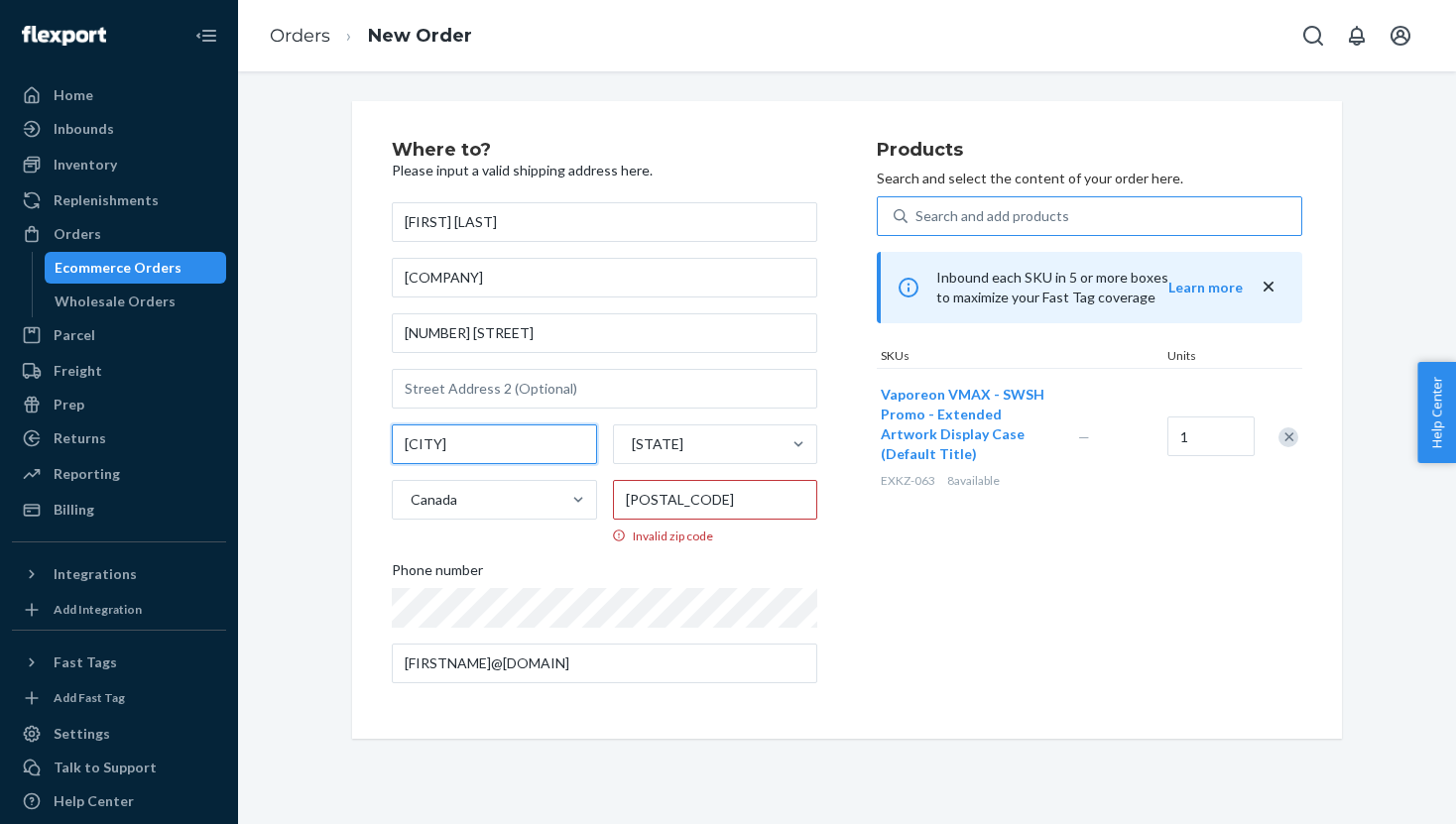 drag, startPoint x: 524, startPoint y: 447, endPoint x: 312, endPoint y: 443, distance: 212.03773 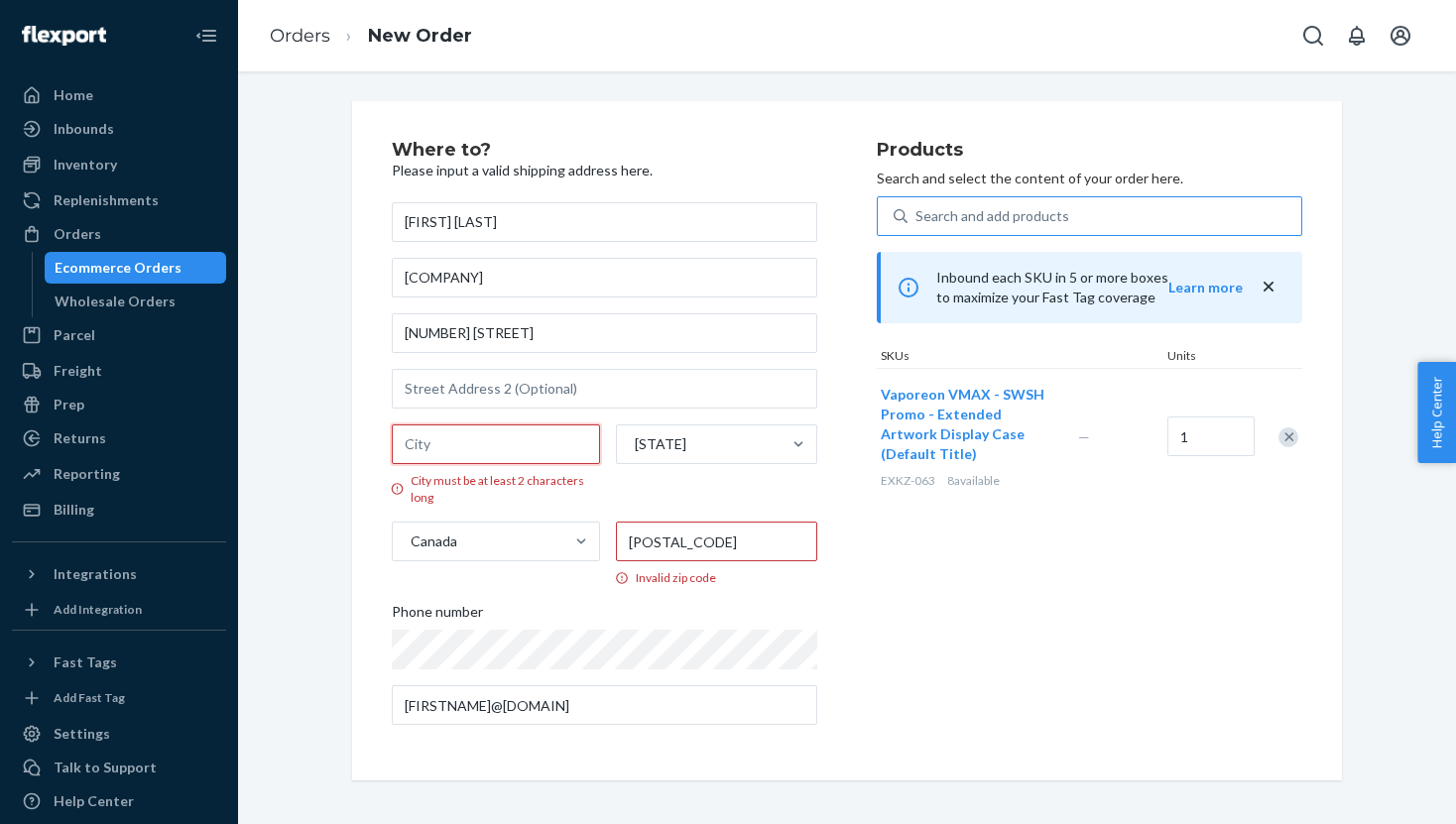 type 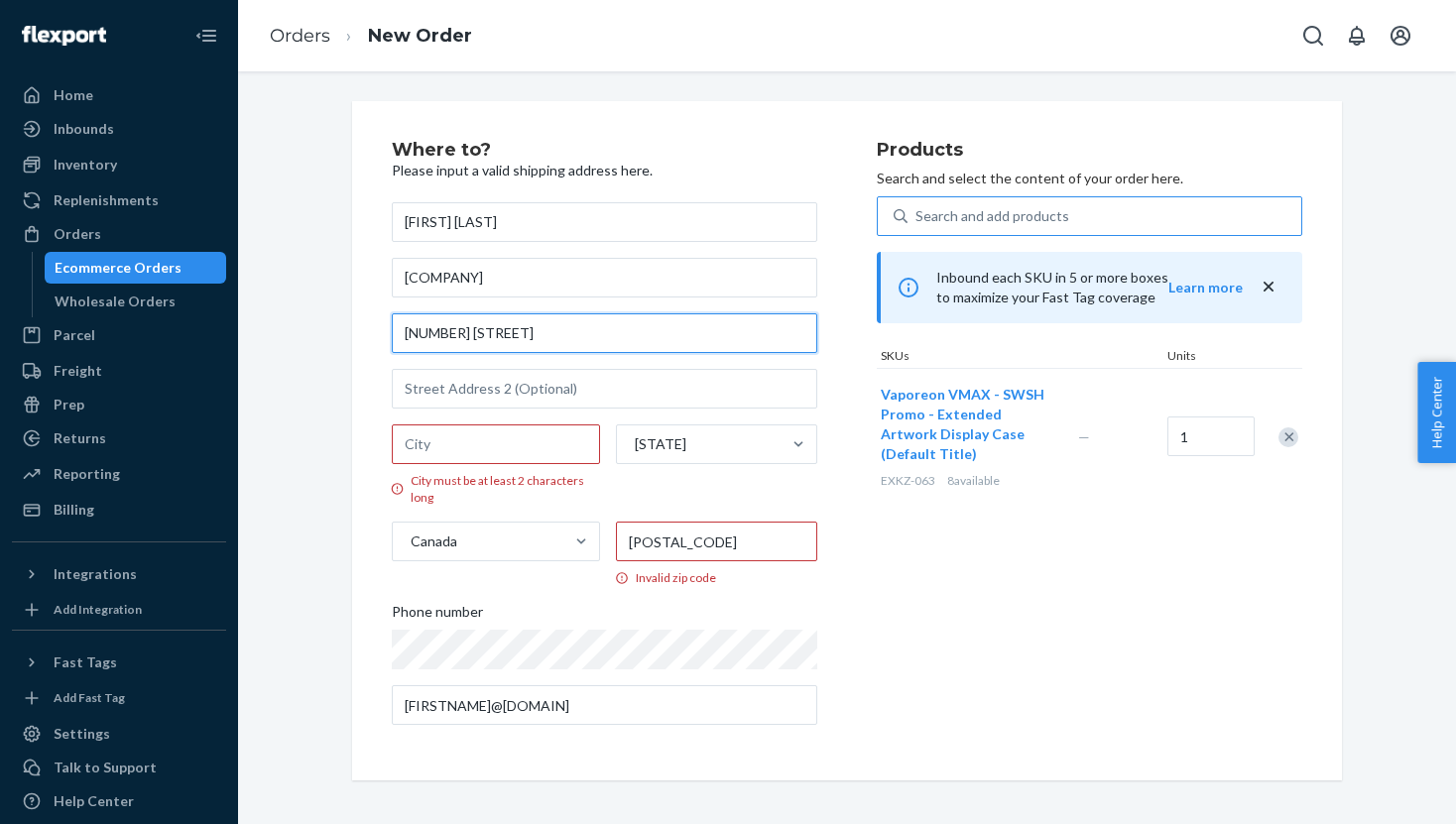click on "[NUMBER] [STREET]" at bounding box center [604, 333] 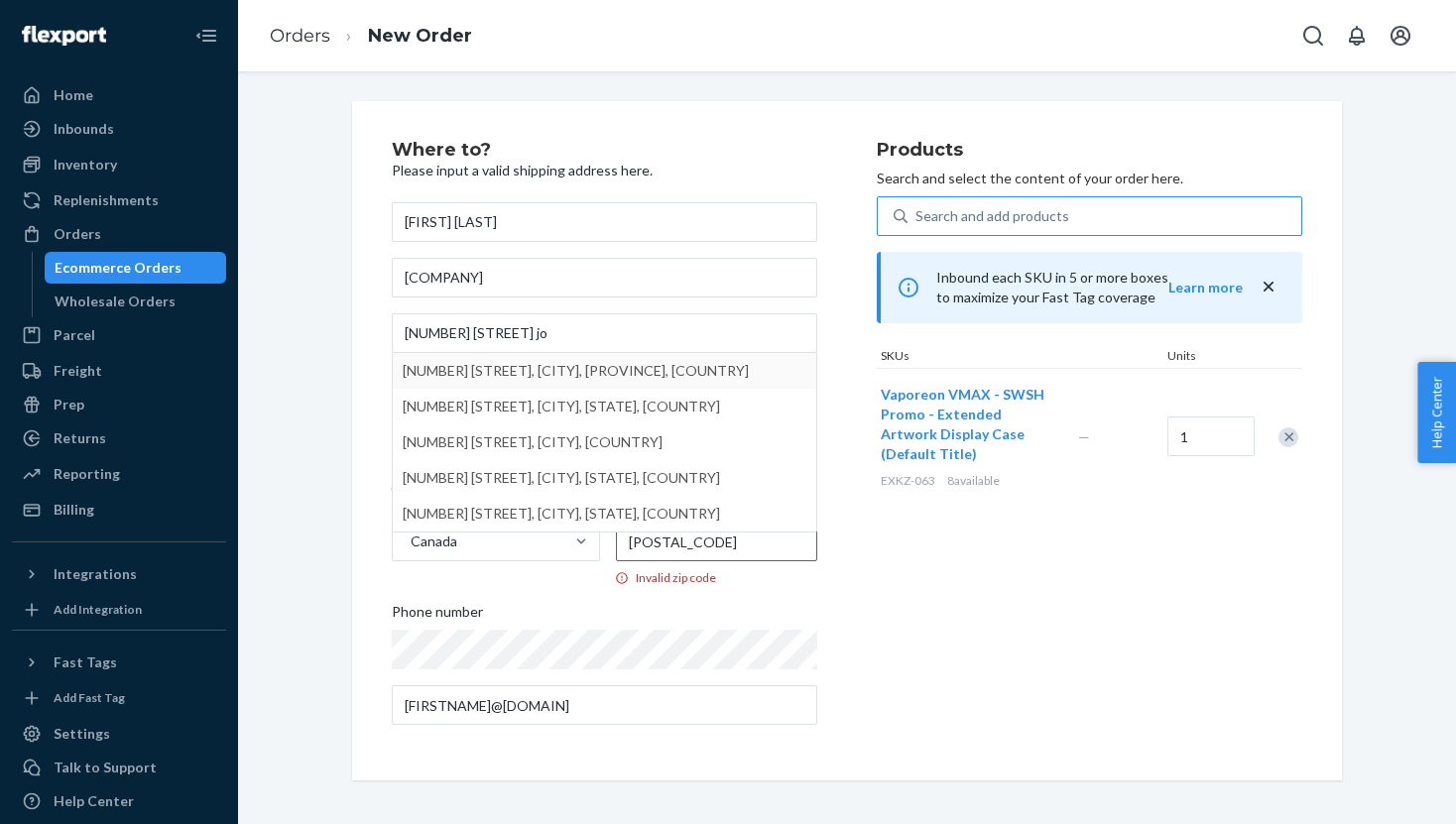 type on "[NUMBER] [STREET]" 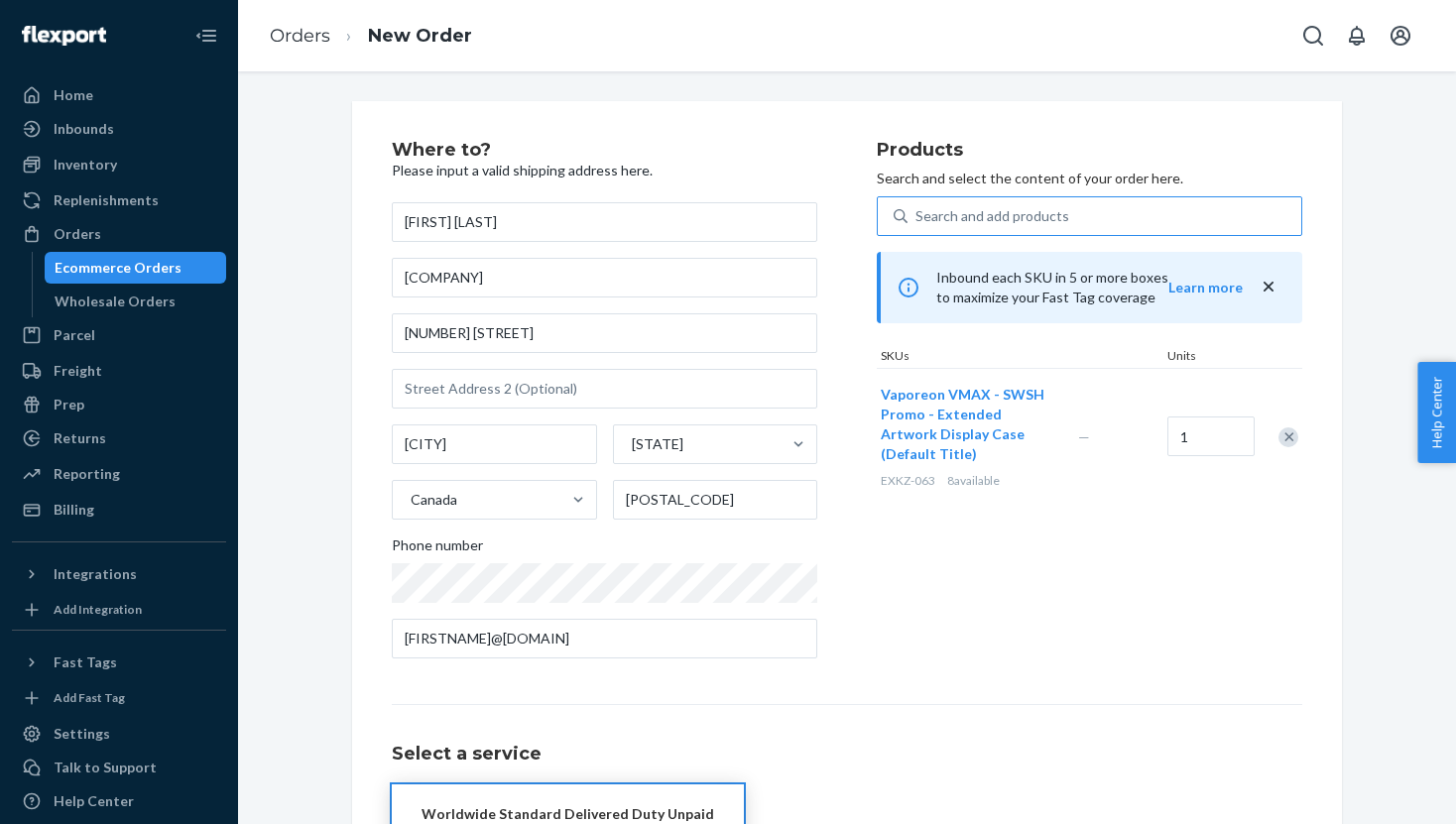 click on "Products Search and select the content of your order here. Search and add products Inbound each SKU in 5 or more boxes to maximize your Fast Tag coverage Learn more SKUs Units Vaporeon VMAX - SWSH Promo - Extended Artwork Display Case (Default Title) EXKZ-063 8  available — 1" at bounding box center (1089, 408) 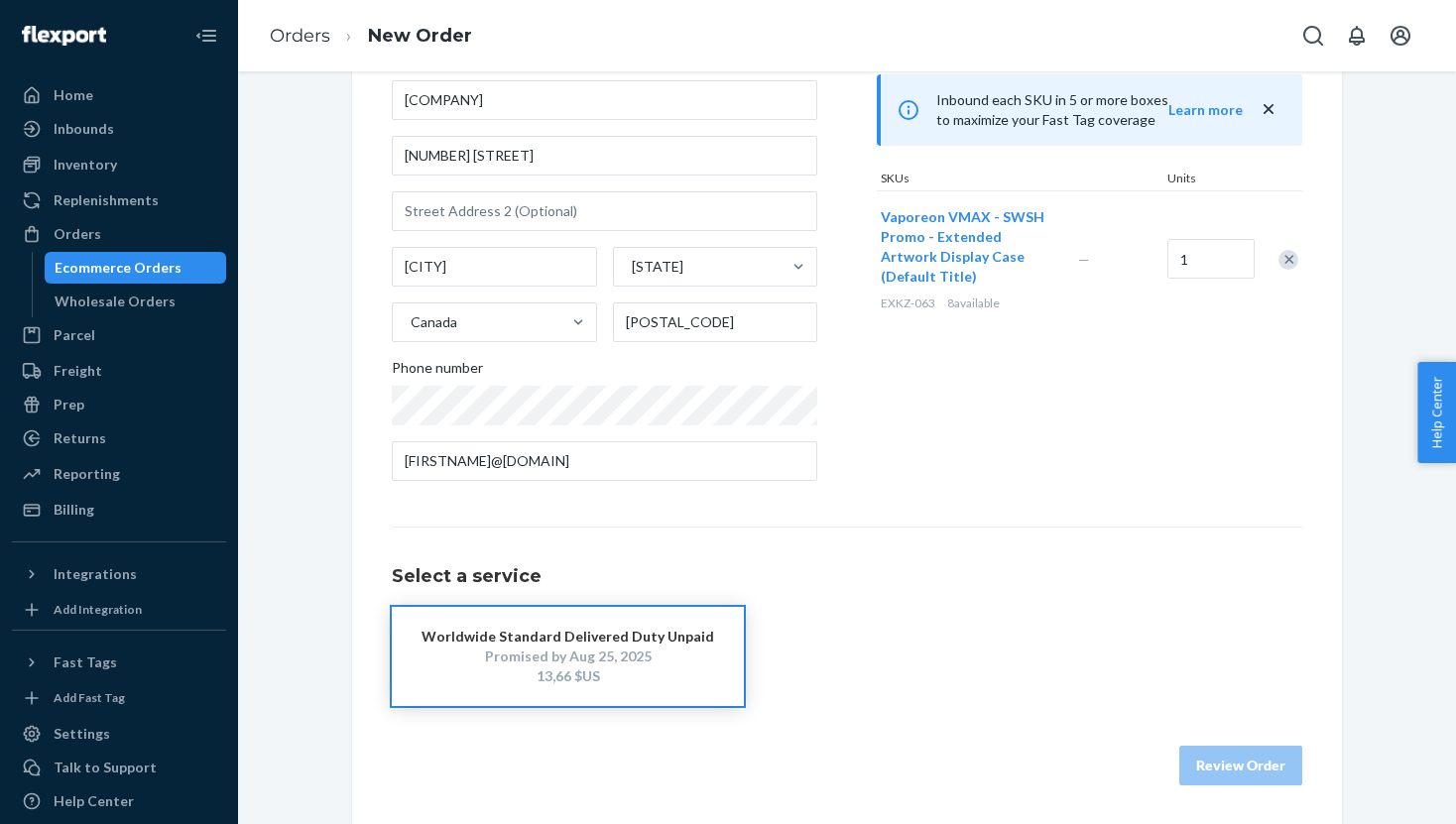 click on "Worldwide Standard Delivered Duty Unpaid Promised by Aug 25, 2025 13,66 $US" at bounding box center [567, 656] 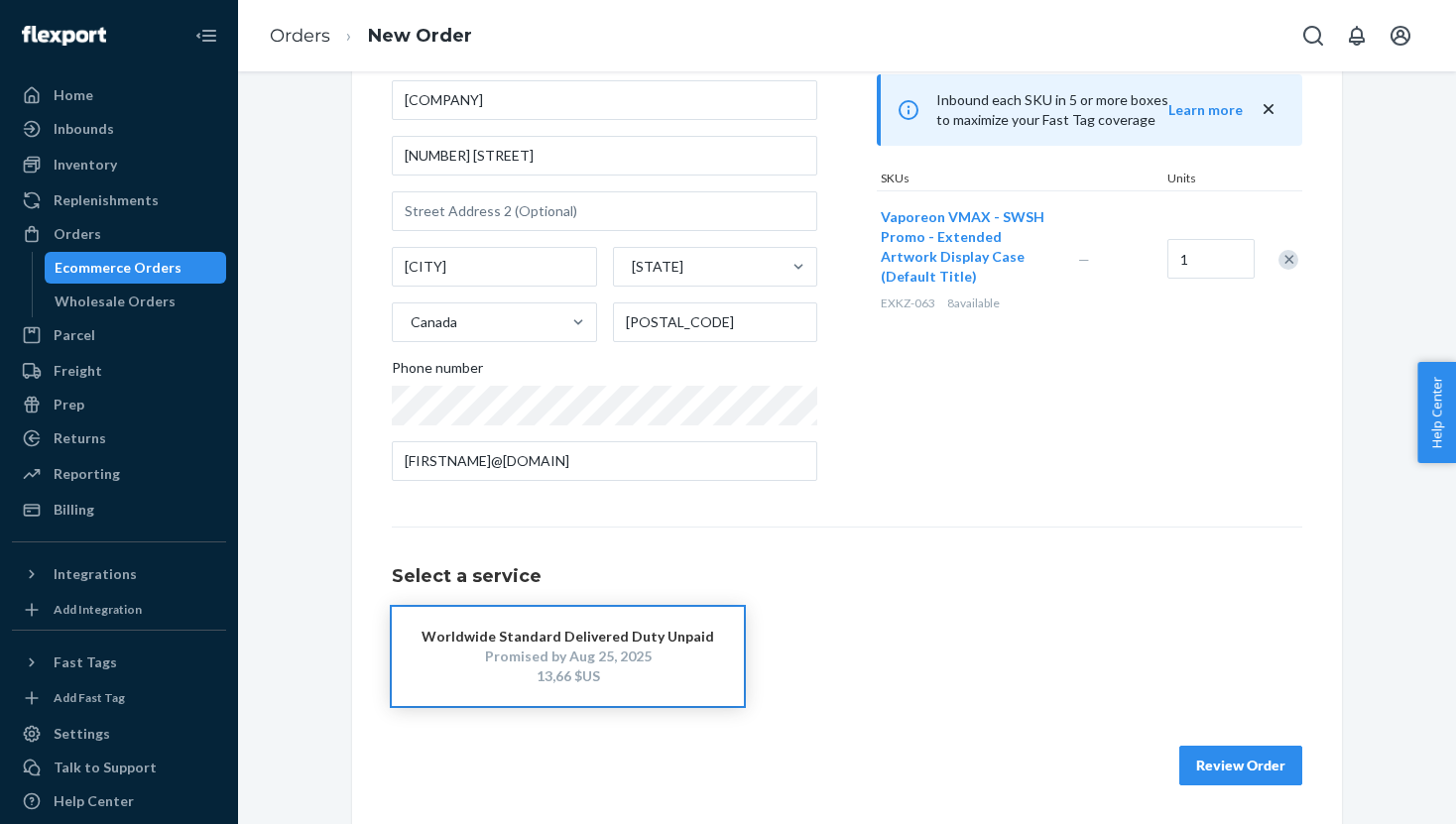 click on "Review Order" at bounding box center [1241, 765] 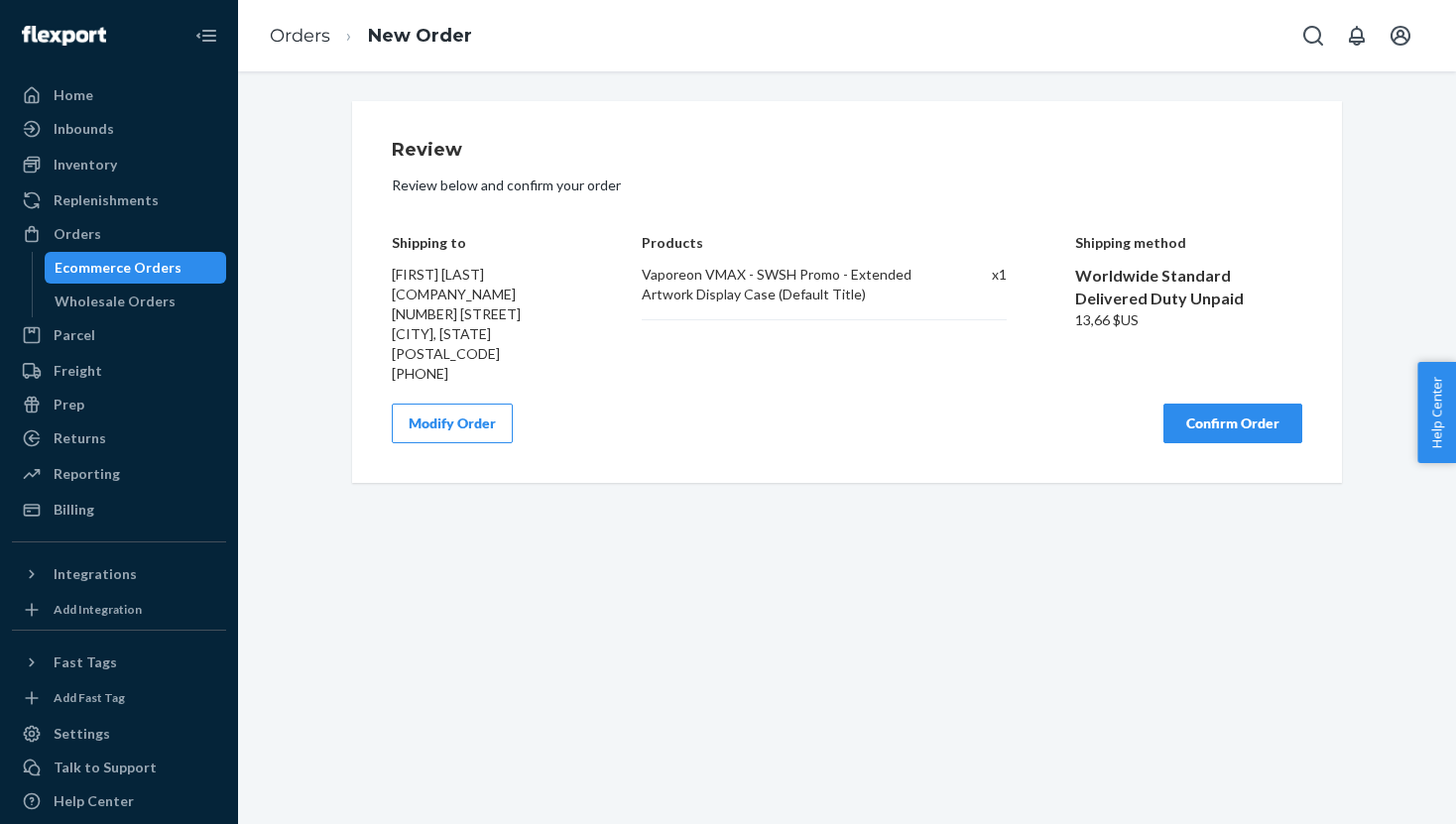 click on "Modify Order" at bounding box center (452, 423) 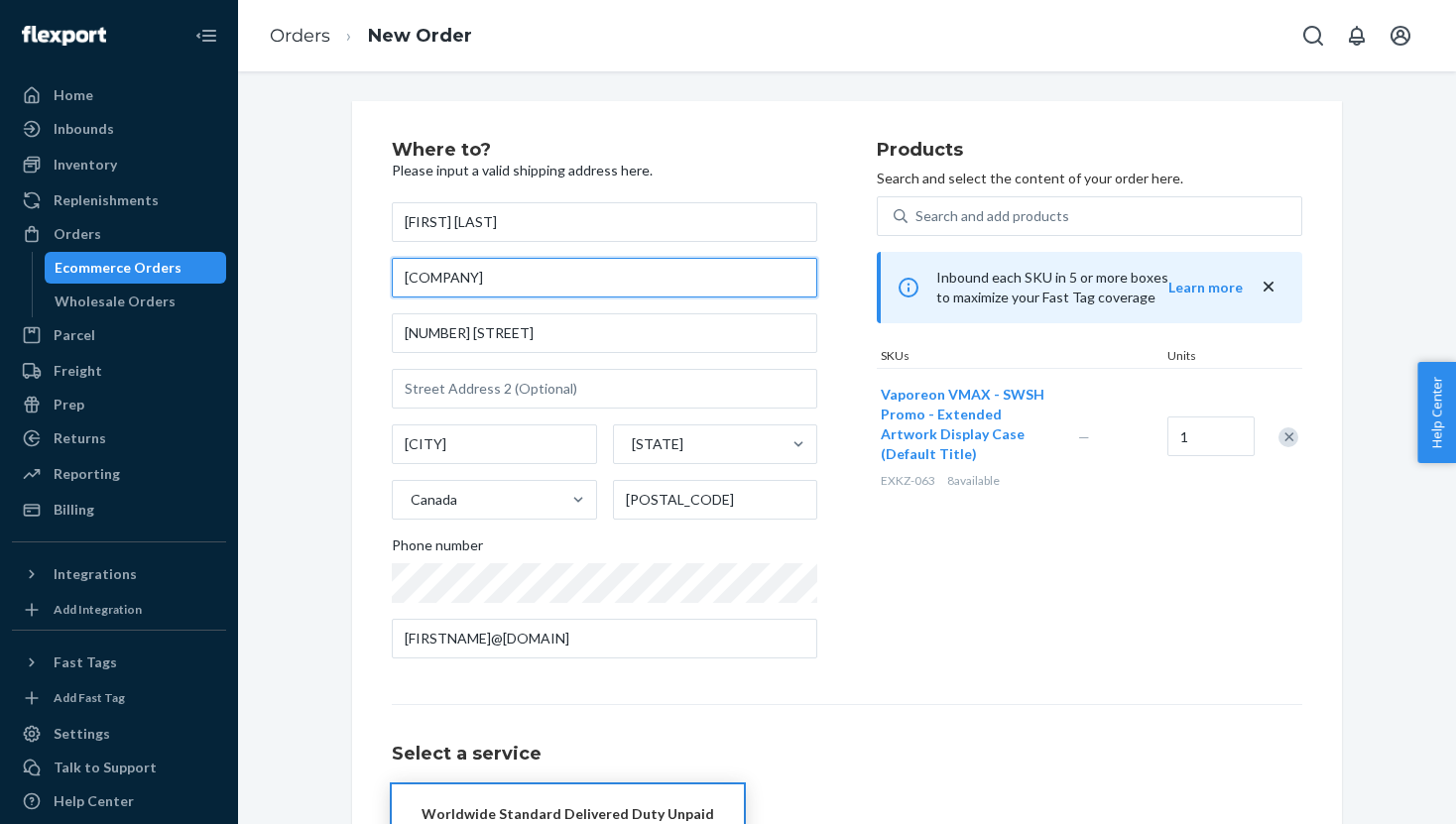 drag, startPoint x: 530, startPoint y: 276, endPoint x: 232, endPoint y: 270, distance: 298.06 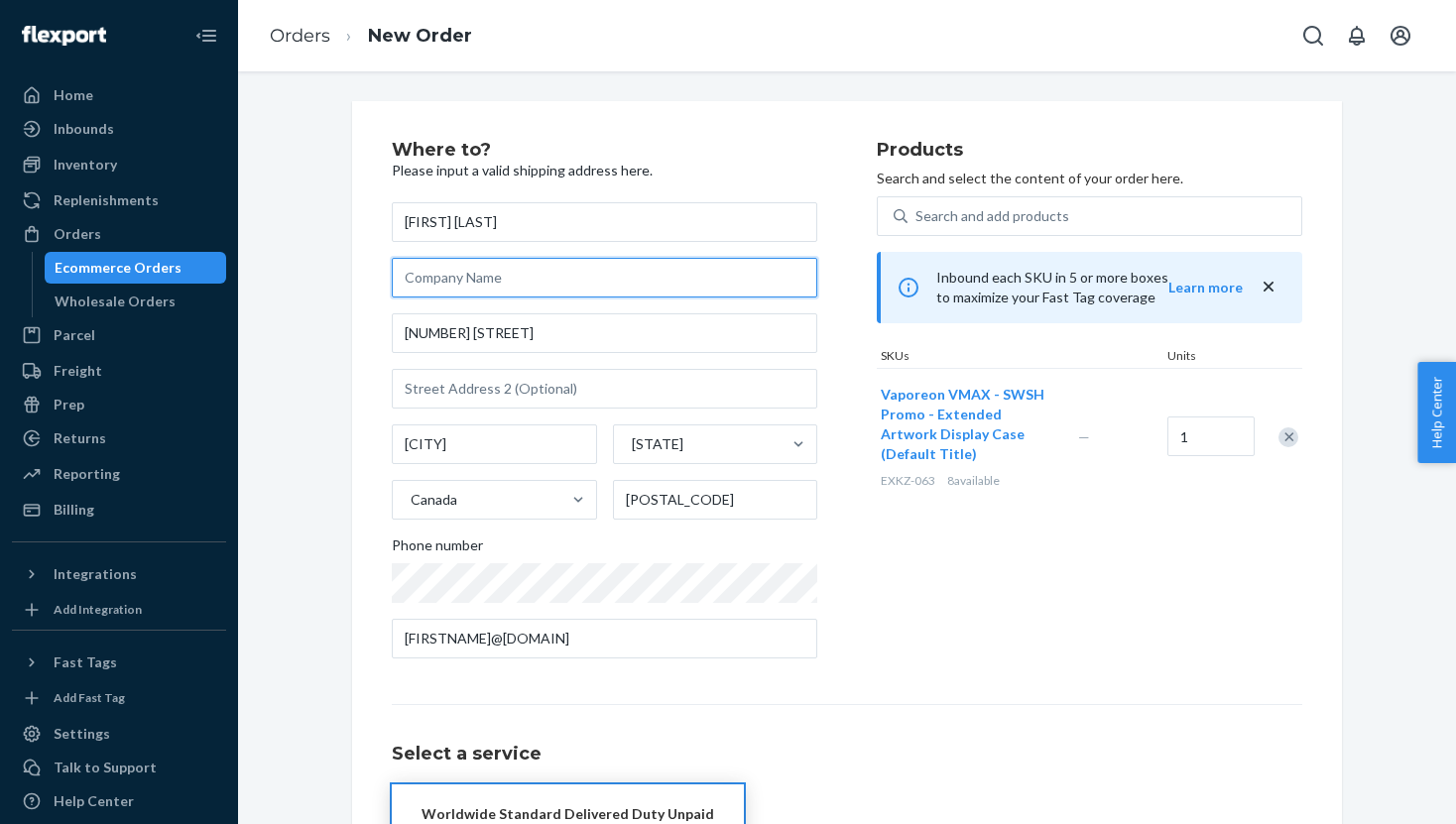 type 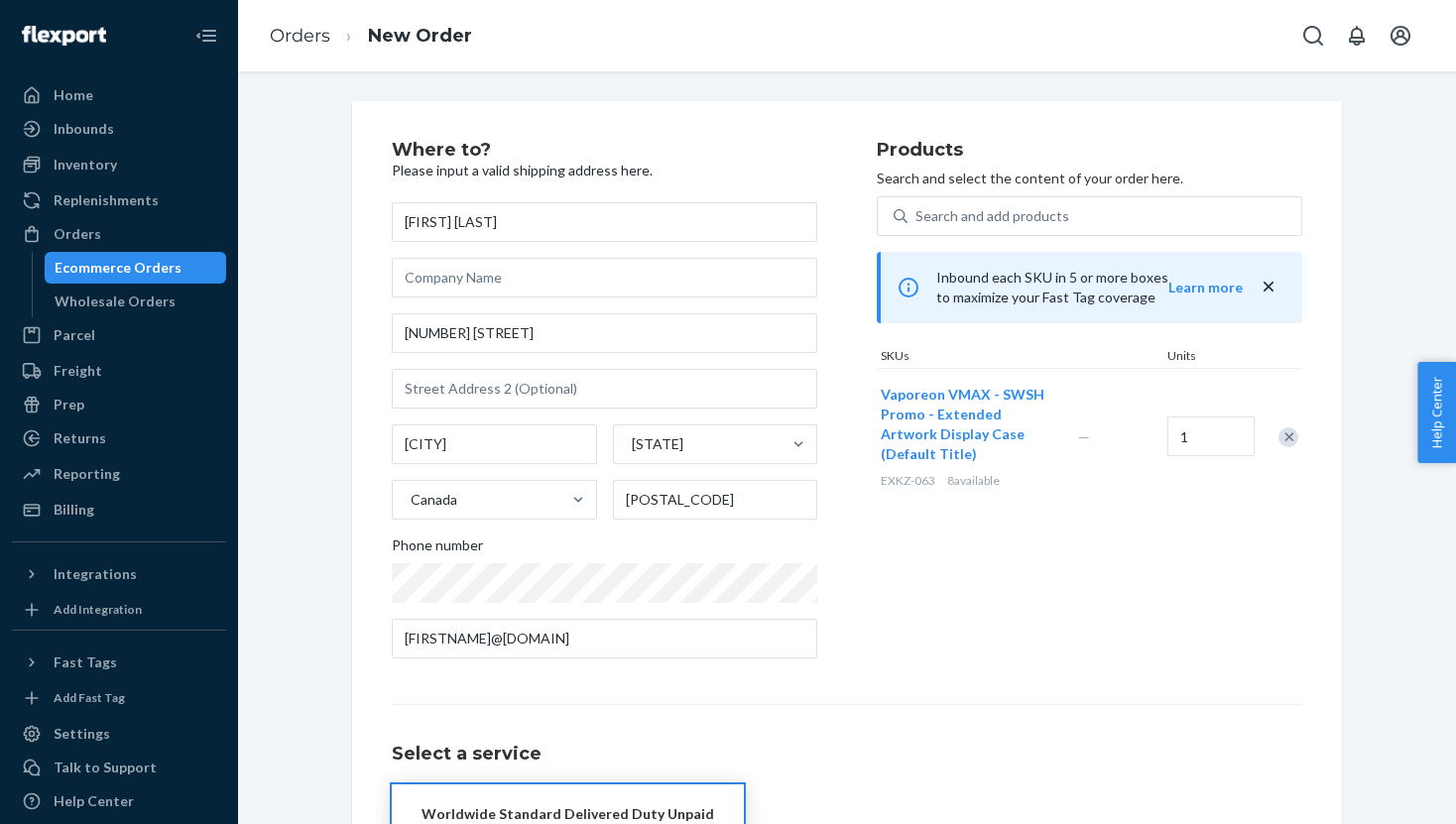 click on "Where to? Please input a valid shipping address here. William Larochelle 860 Rue Notre Dame Joliette Quebec Canada J6E 3J9 Phone number benjeunet@gmail.com Products Search and select the content of your order here. Search and add products Inbound each SKU in 5 or more boxes to maximize your Fast Tag coverage Learn more SKUs Units Vaporeon VMAX - SWSH Promo - Extended Artwork Display Case (Default Title) EXKZ-063 8  available — 1 Select a service Worldwide Standard Delivered Duty Unpaid Promised by Aug 25, 2025 13,66 $US Review Order" at bounding box center (847, 551) 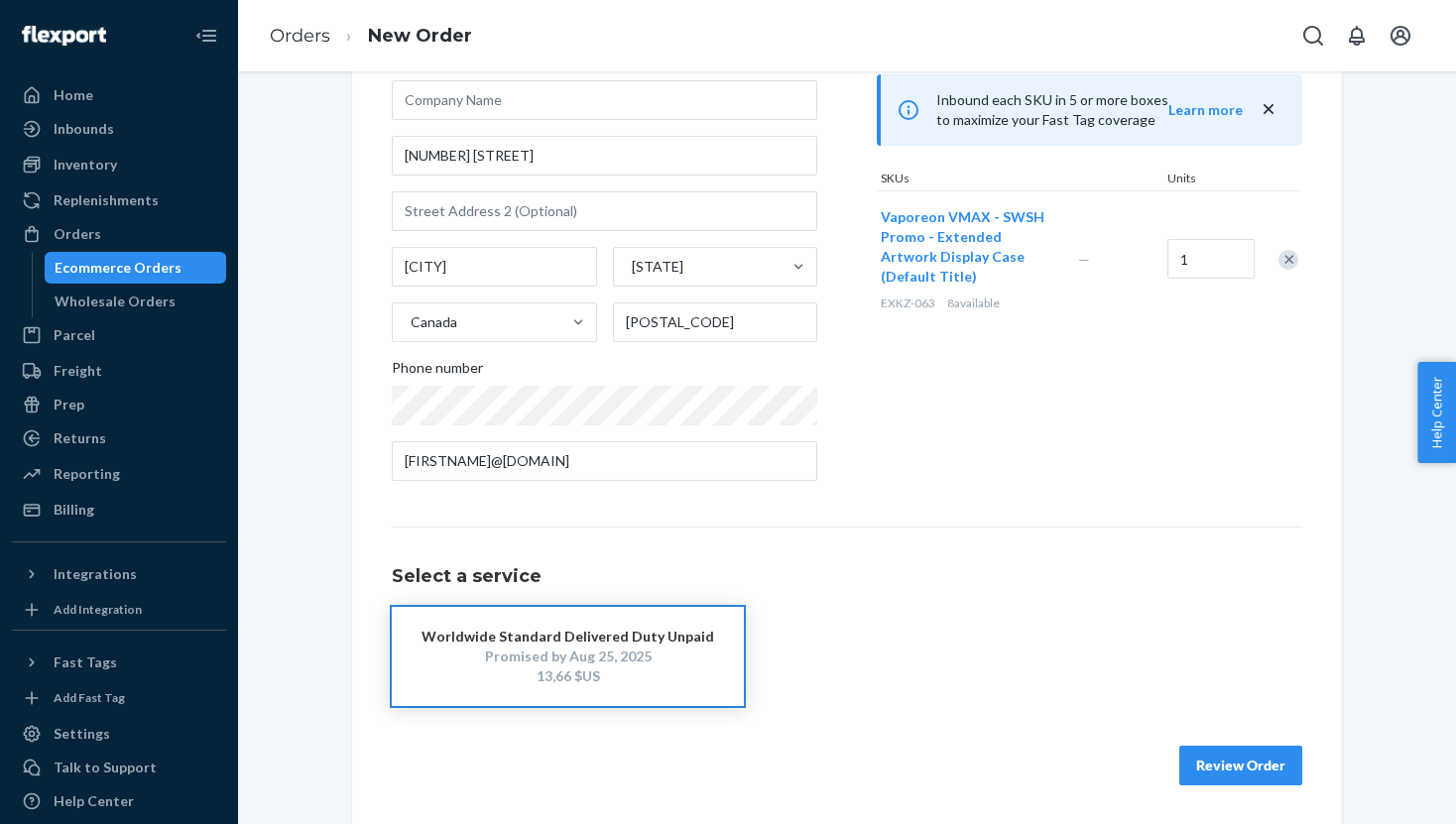 click on "Review Order" at bounding box center [1241, 765] 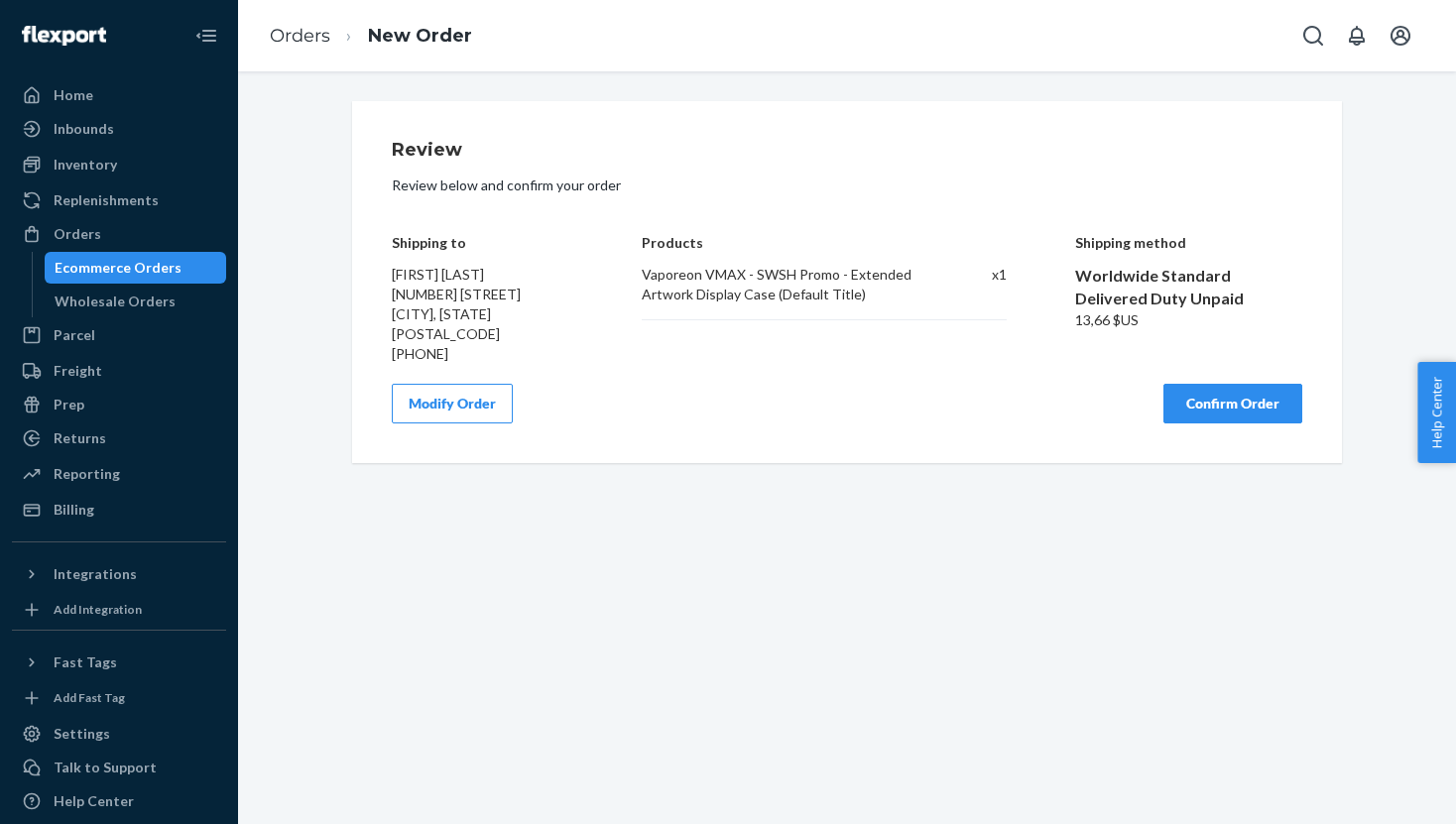 click on "Confirm Order" at bounding box center [1233, 404] 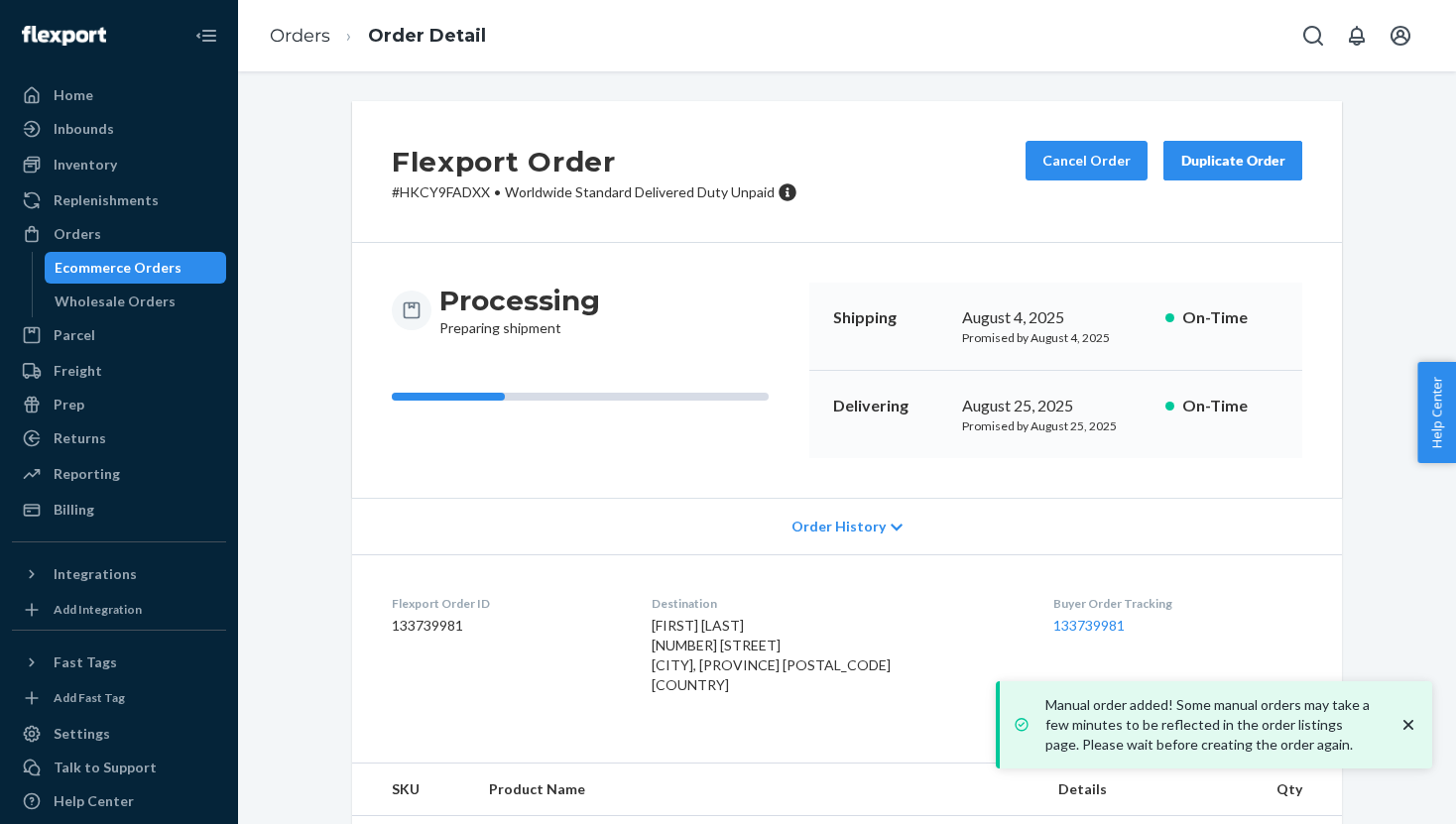 click on "Ecommerce Orders" at bounding box center [118, 268] 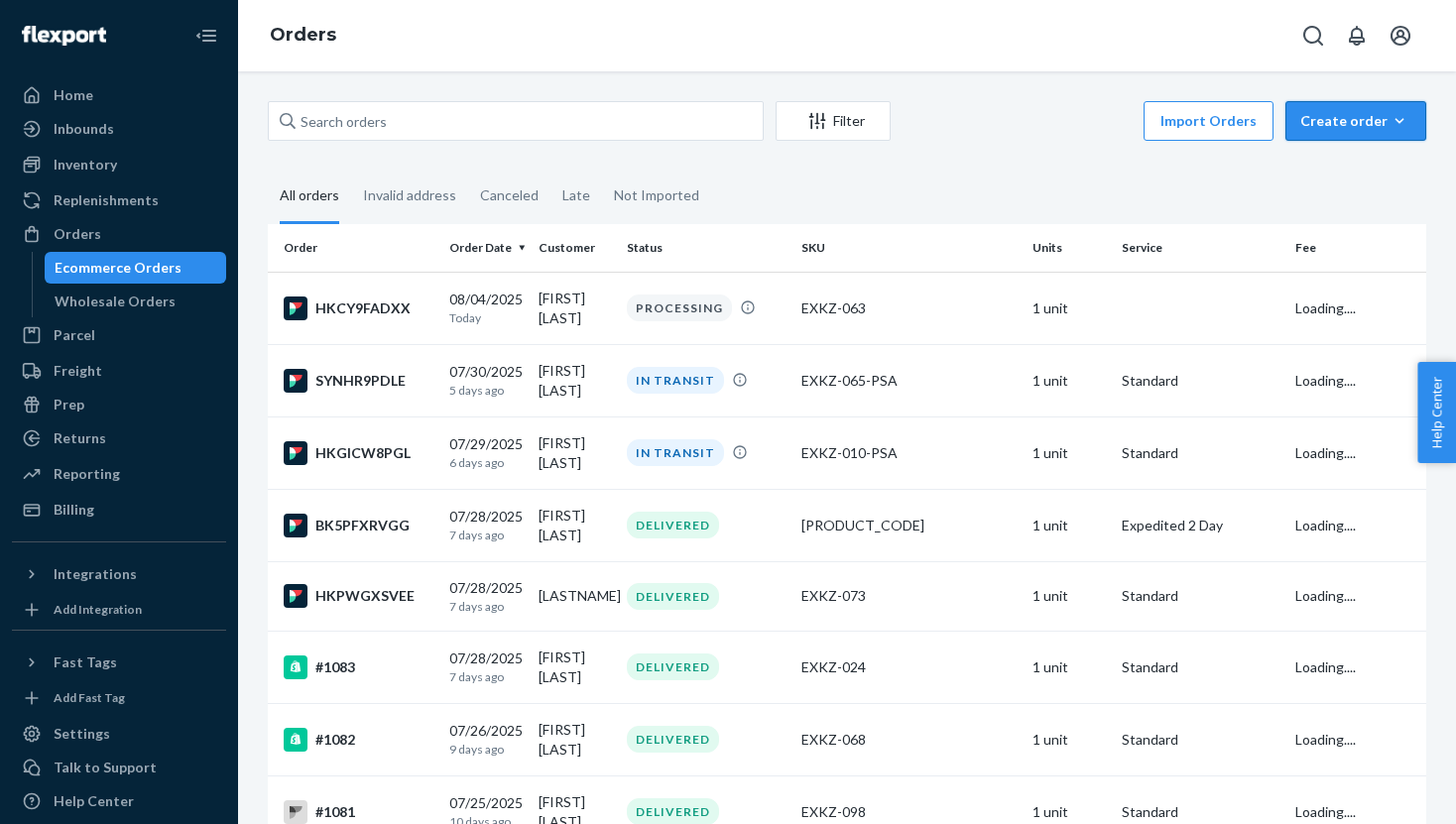 click on "Create order Ecommerce order Removal order" at bounding box center [1356, 121] 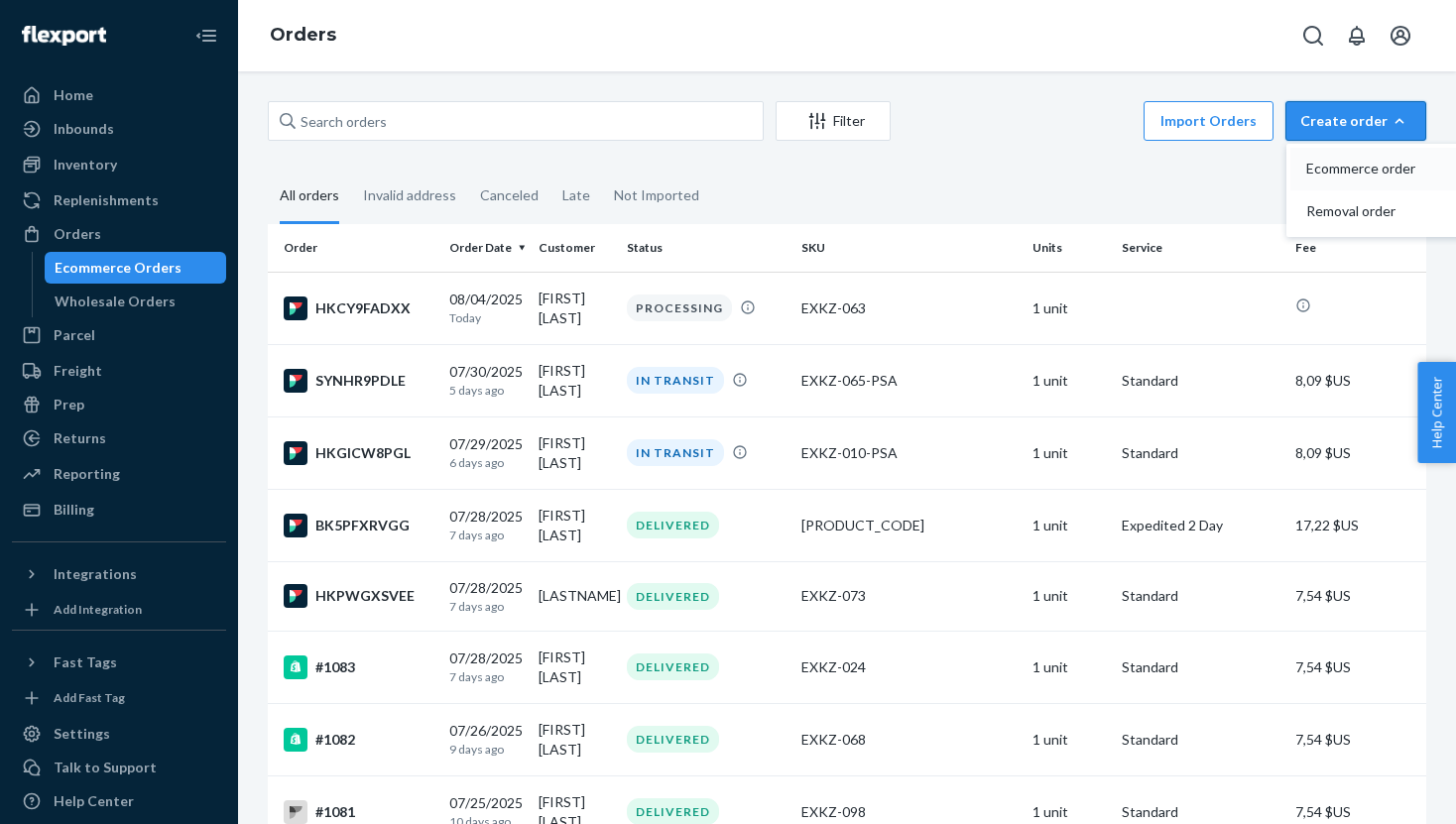 click on "Ecommerce order" at bounding box center [1368, 169] 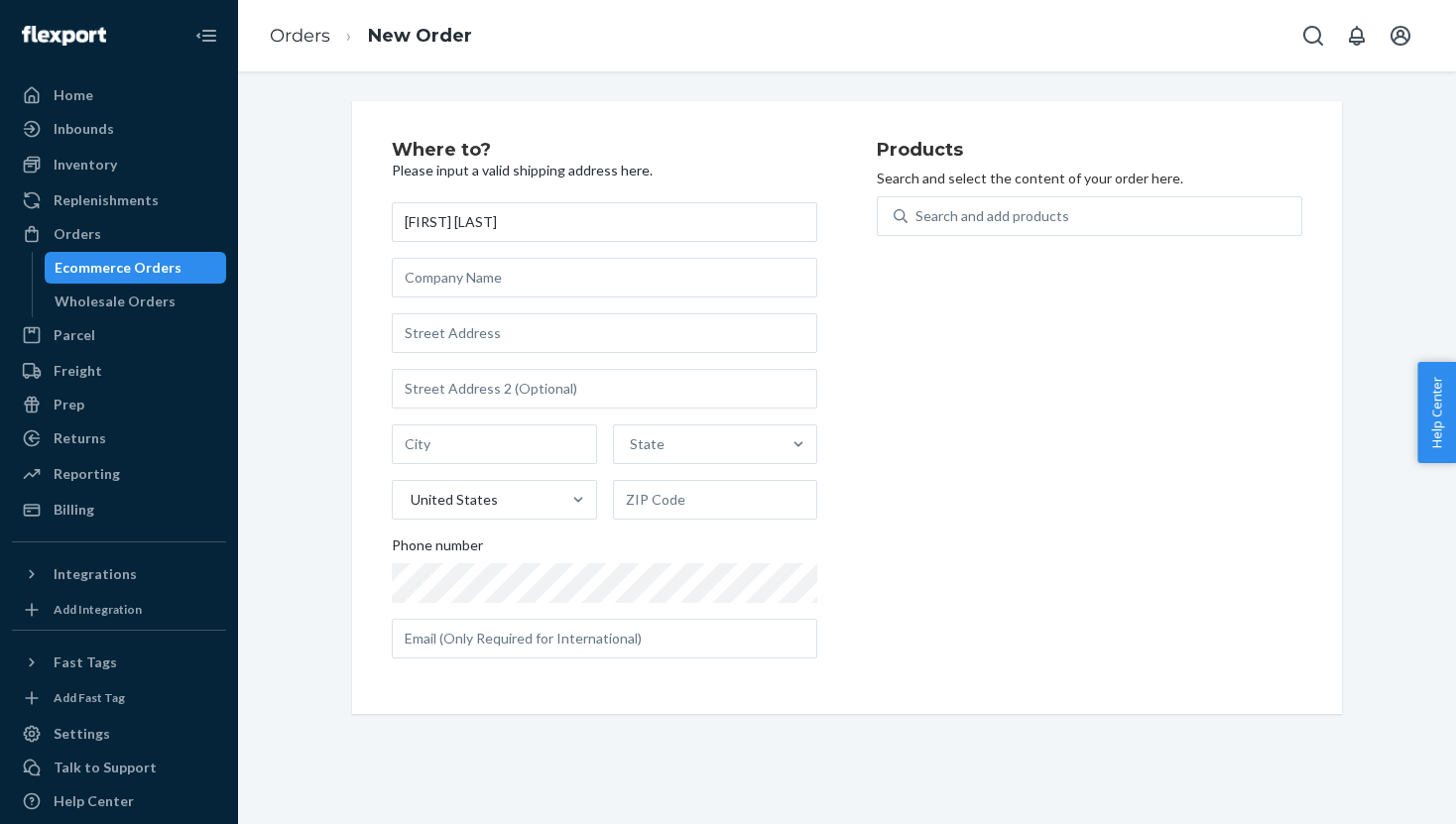 type on "CHRISTIAN FLECHA" 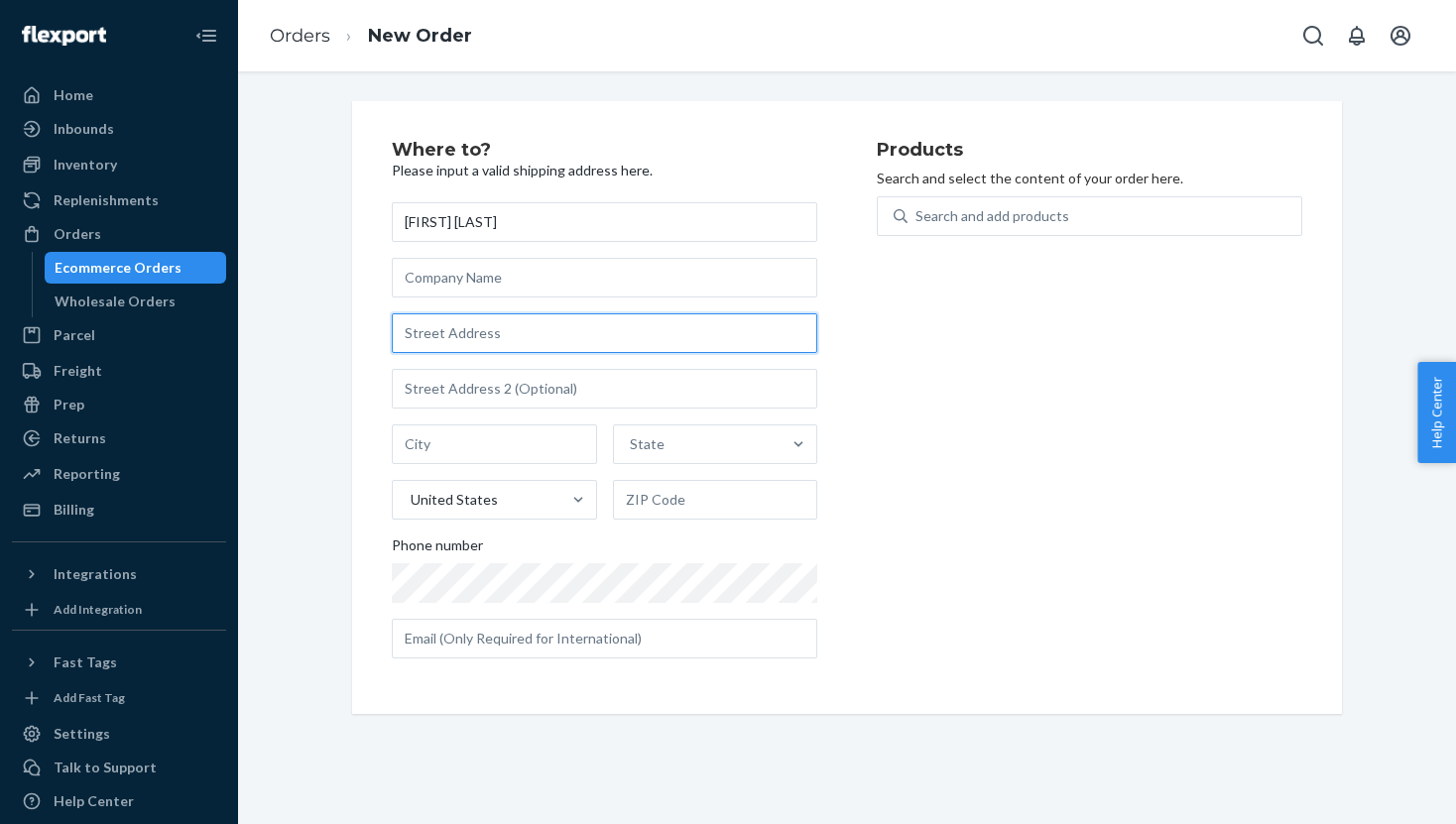 click at bounding box center [604, 333] 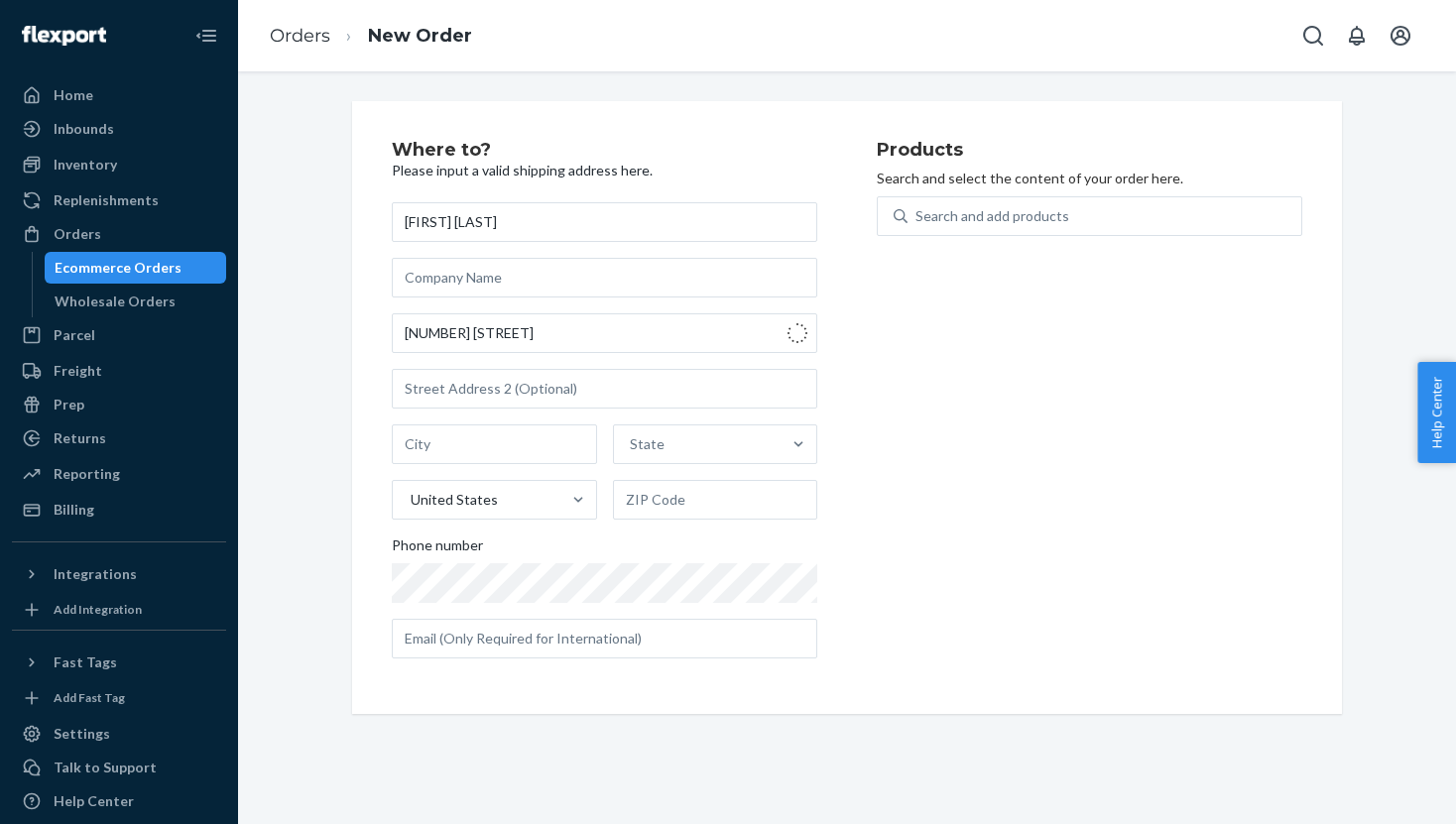 type on "1092 Summitville Dr" 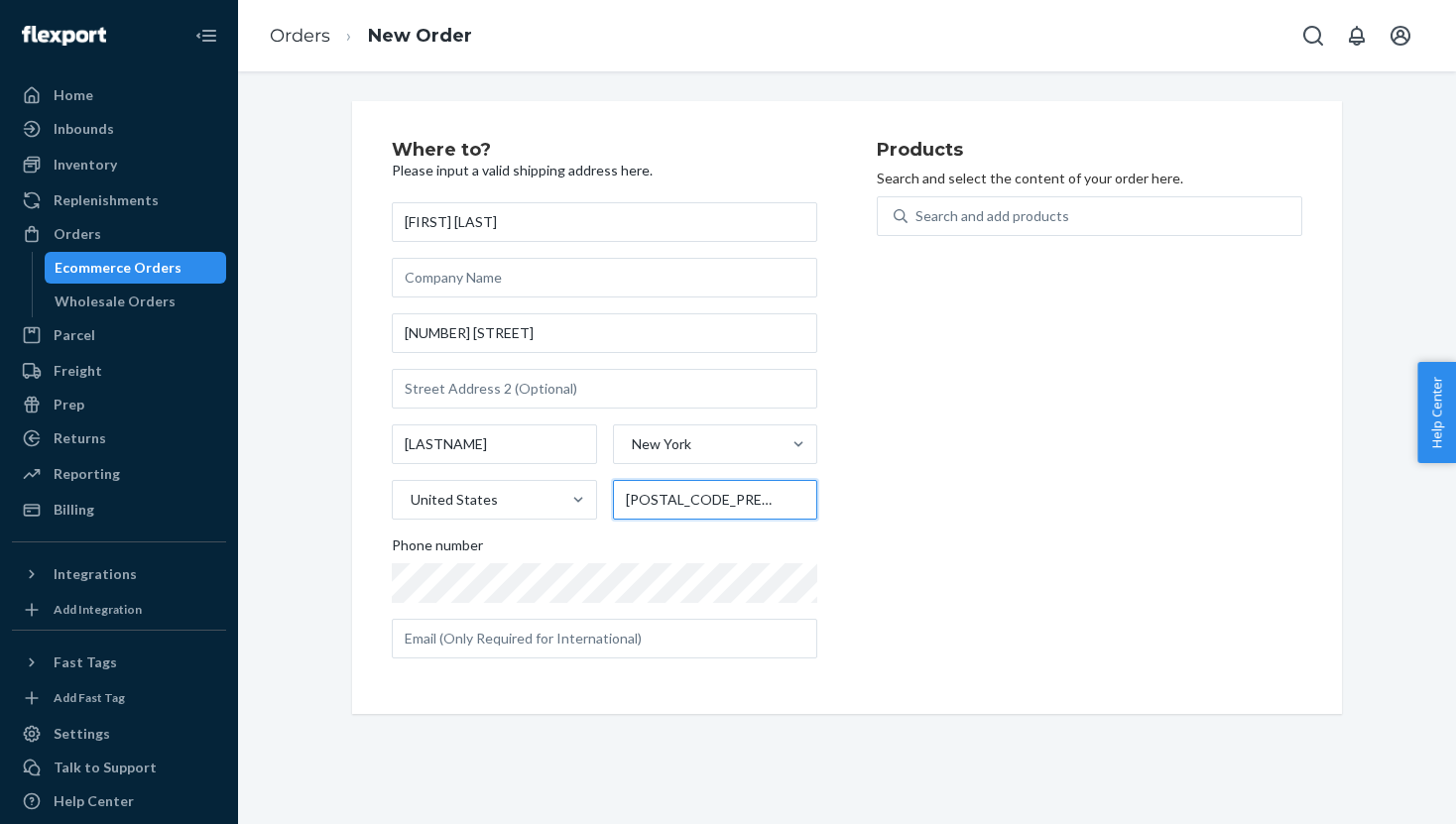click on "14580" at bounding box center [715, 500] 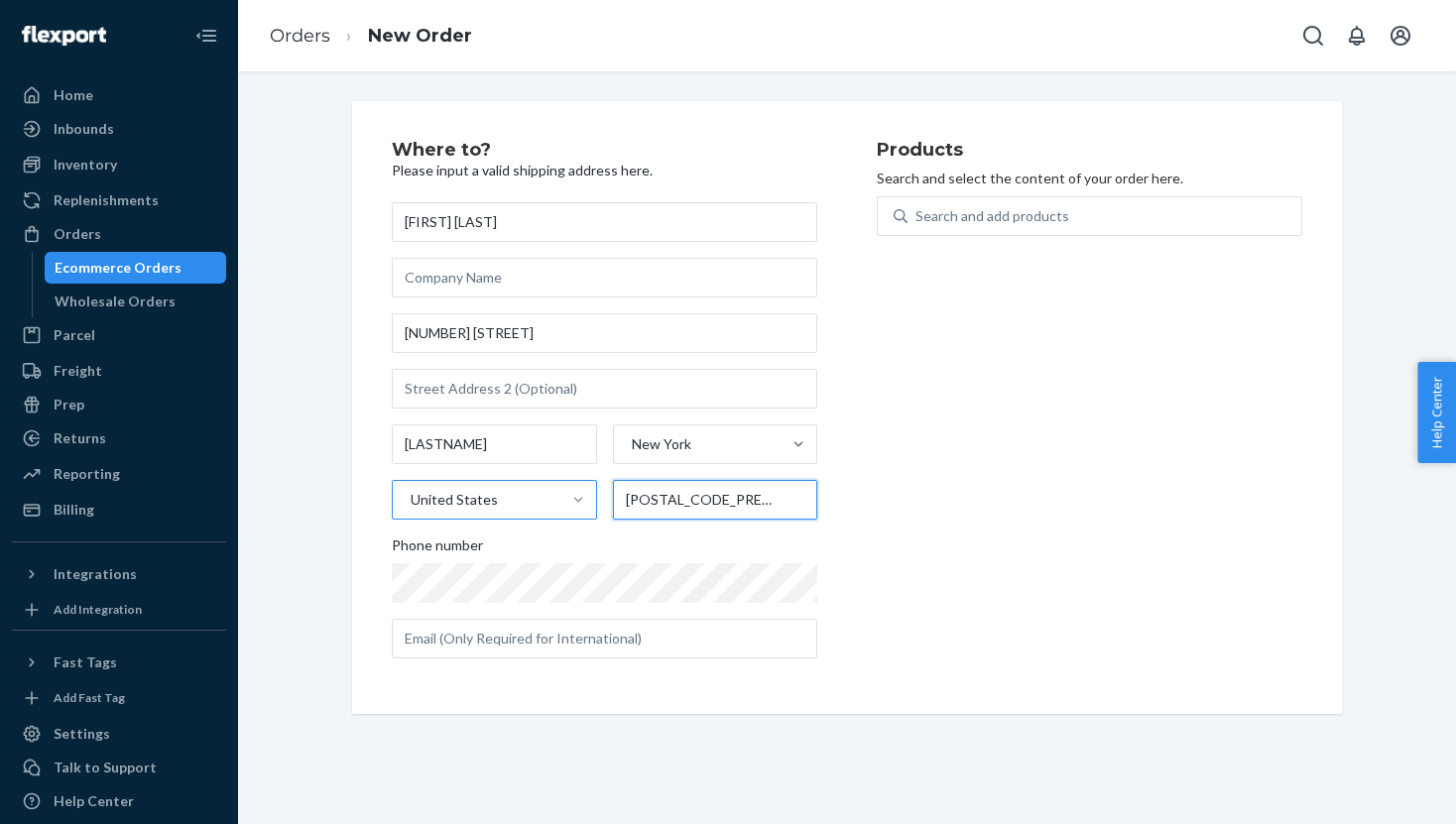 drag, startPoint x: 727, startPoint y: 505, endPoint x: 574, endPoint y: 492, distance: 153.55129 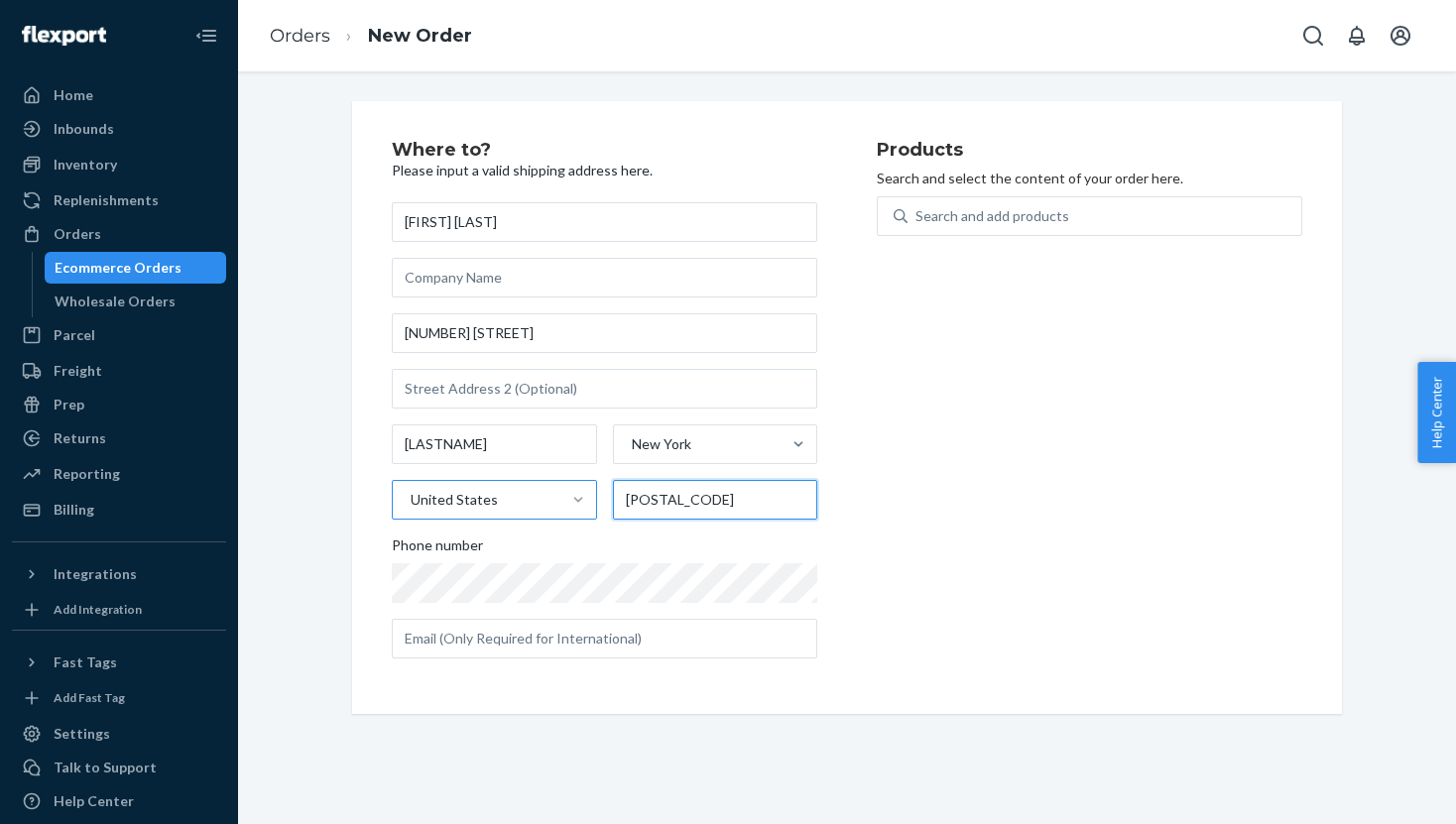 type on "14580-4146" 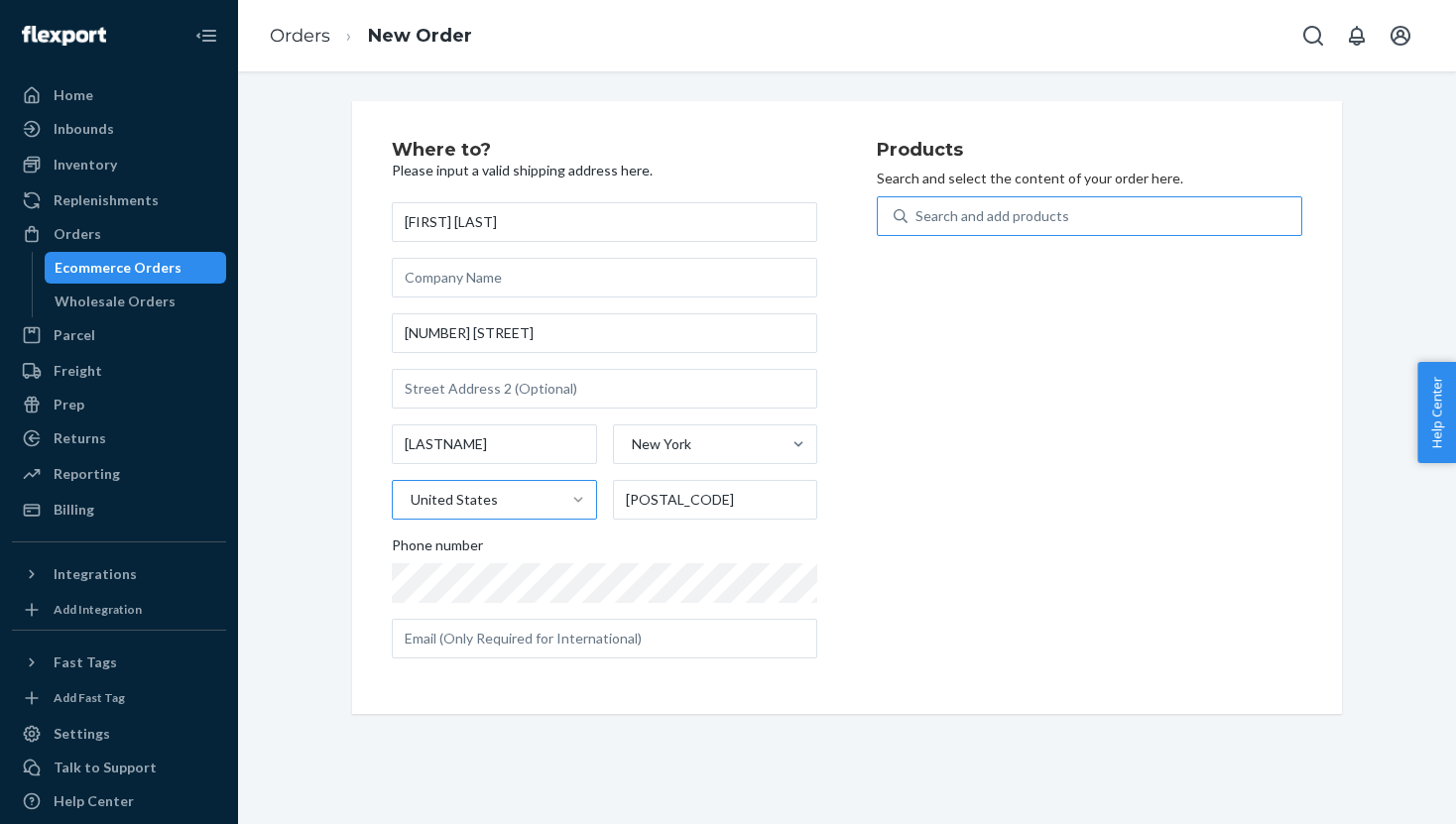 click on "Search and add products" at bounding box center (992, 216) 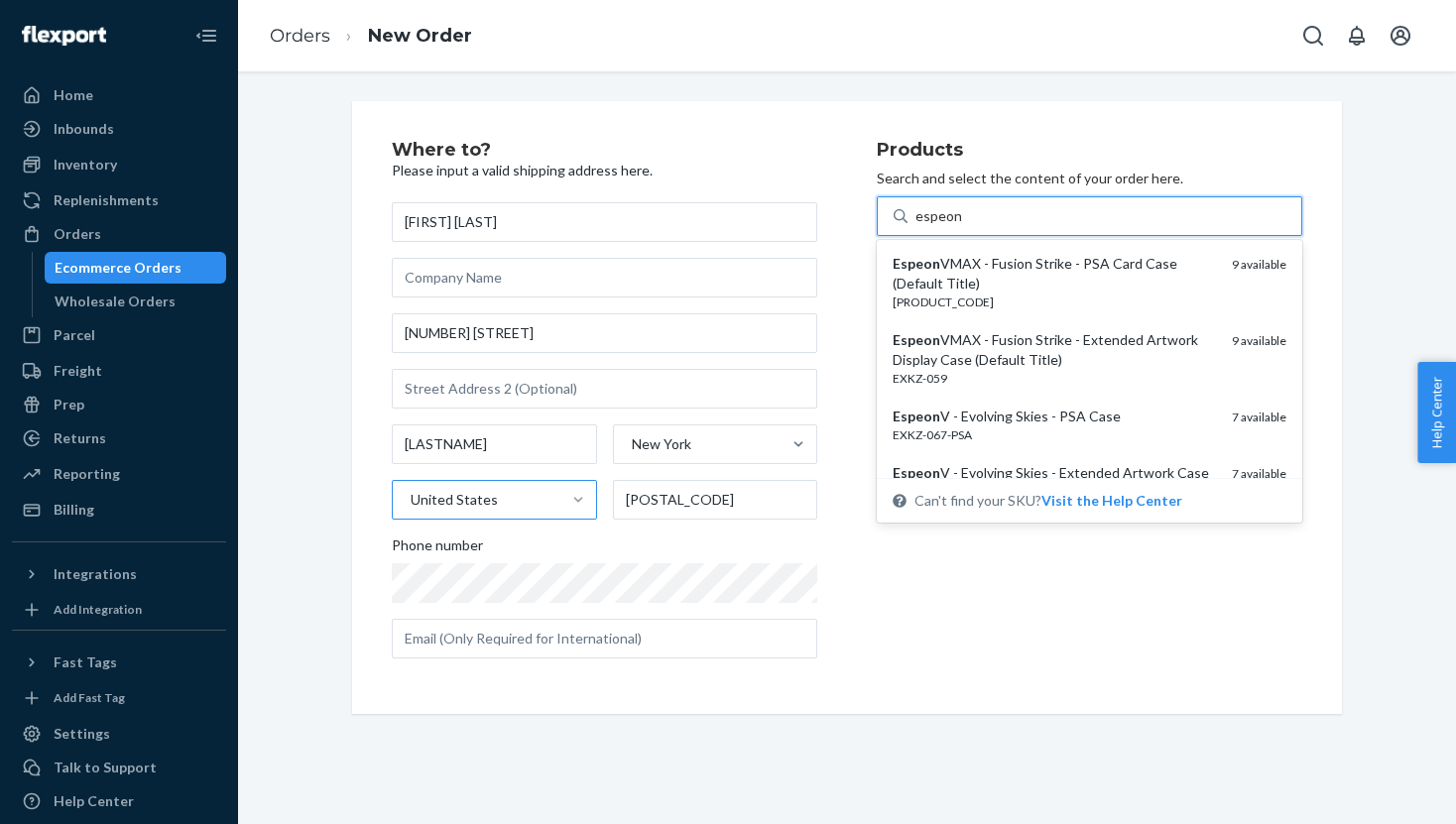 type on "espeon v" 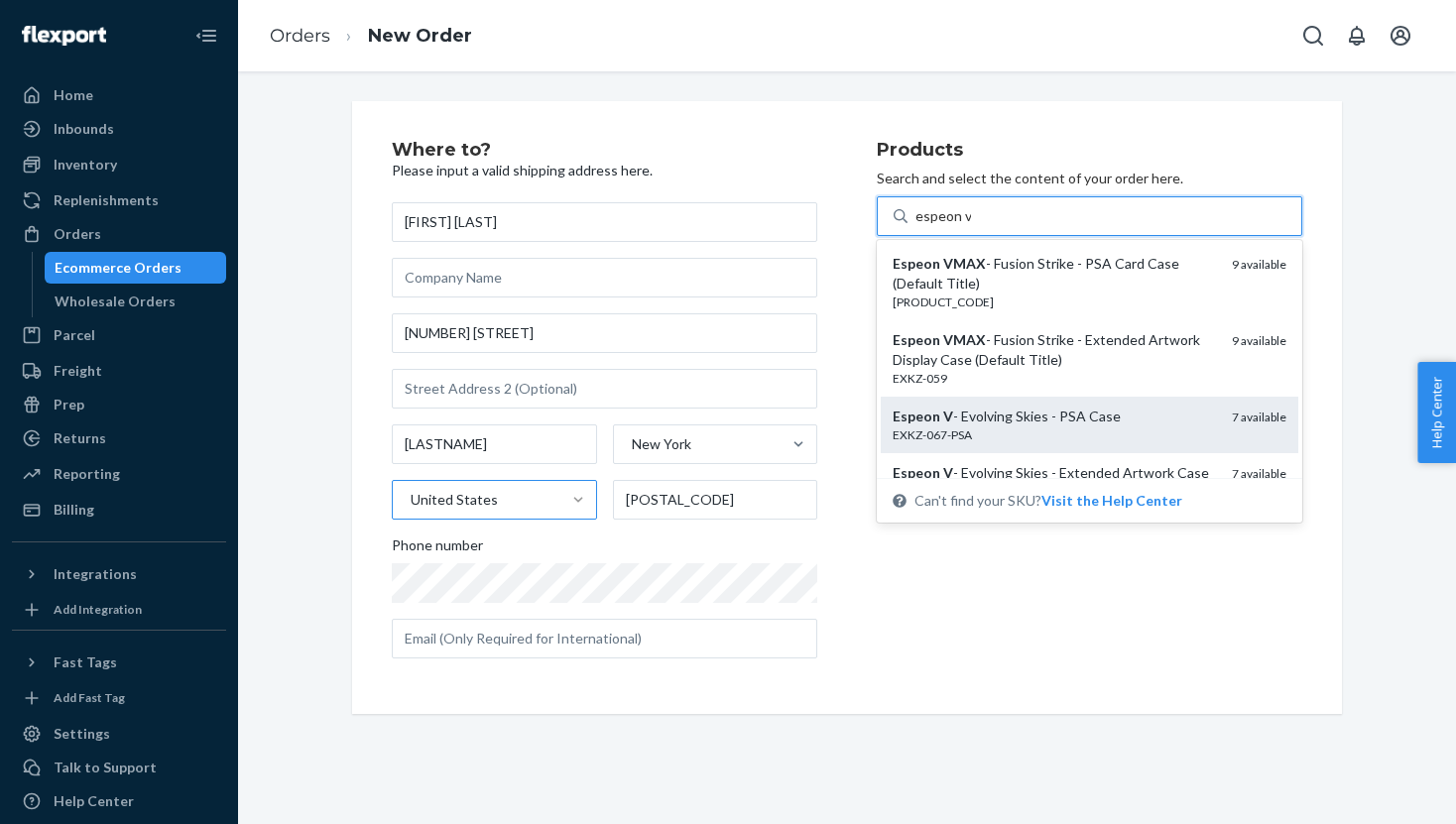 click on "Espeon   V  - Evolving Skies - PSA Case" at bounding box center (1054, 416) 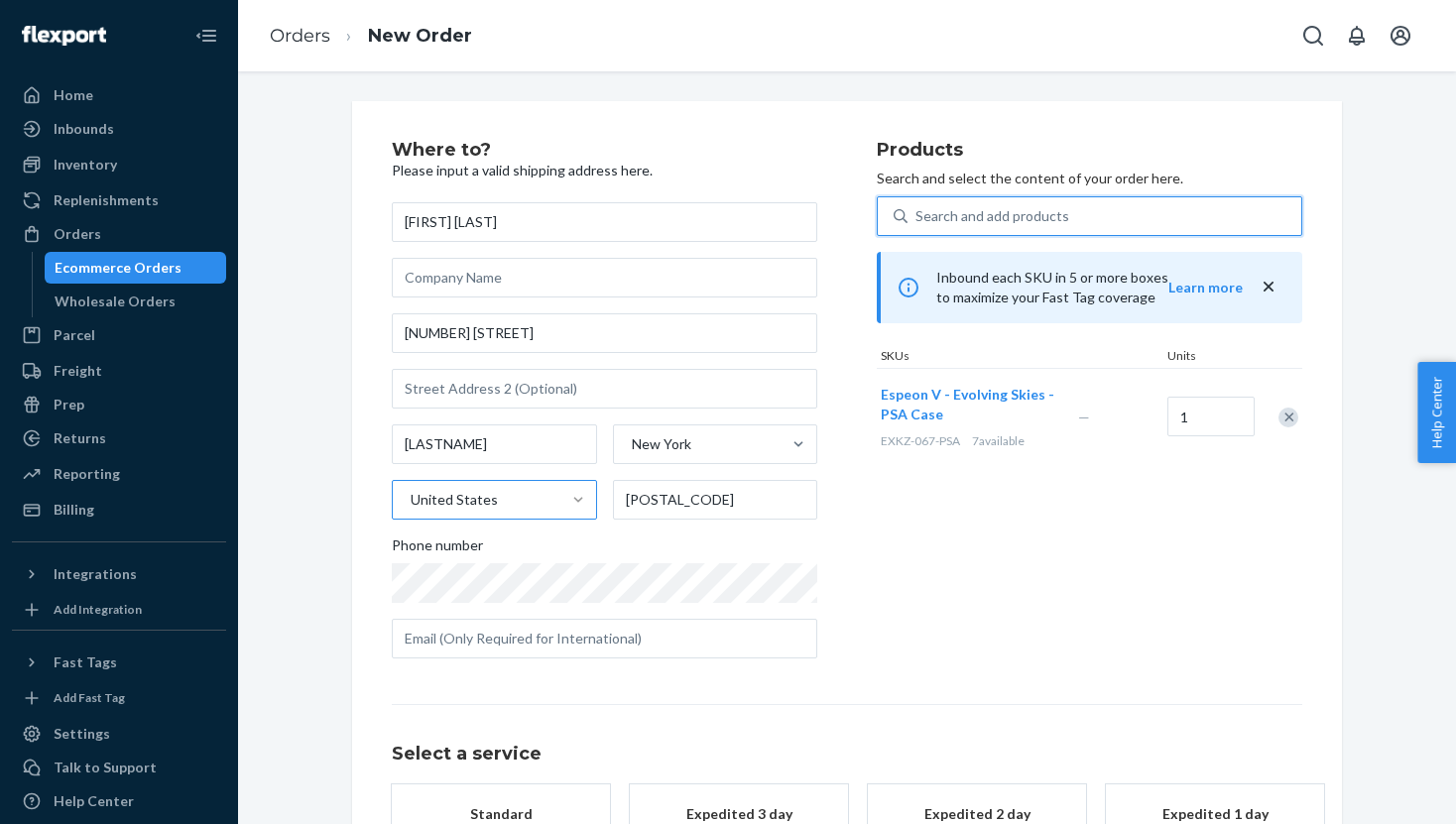 scroll, scrollTop: 138, scrollLeft: 0, axis: vertical 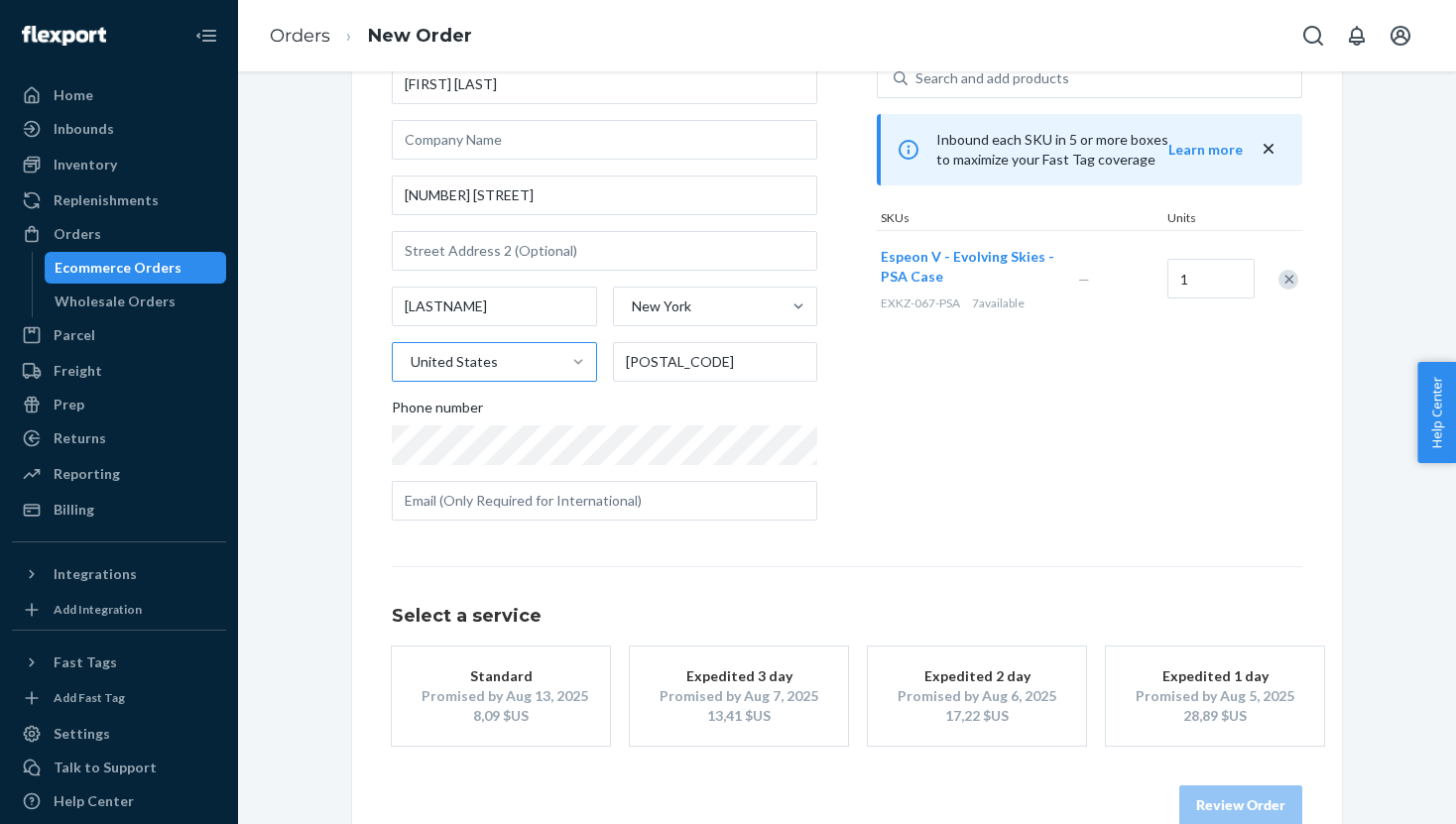 click on "Promised by Aug 13, 2025" at bounding box center [501, 696] 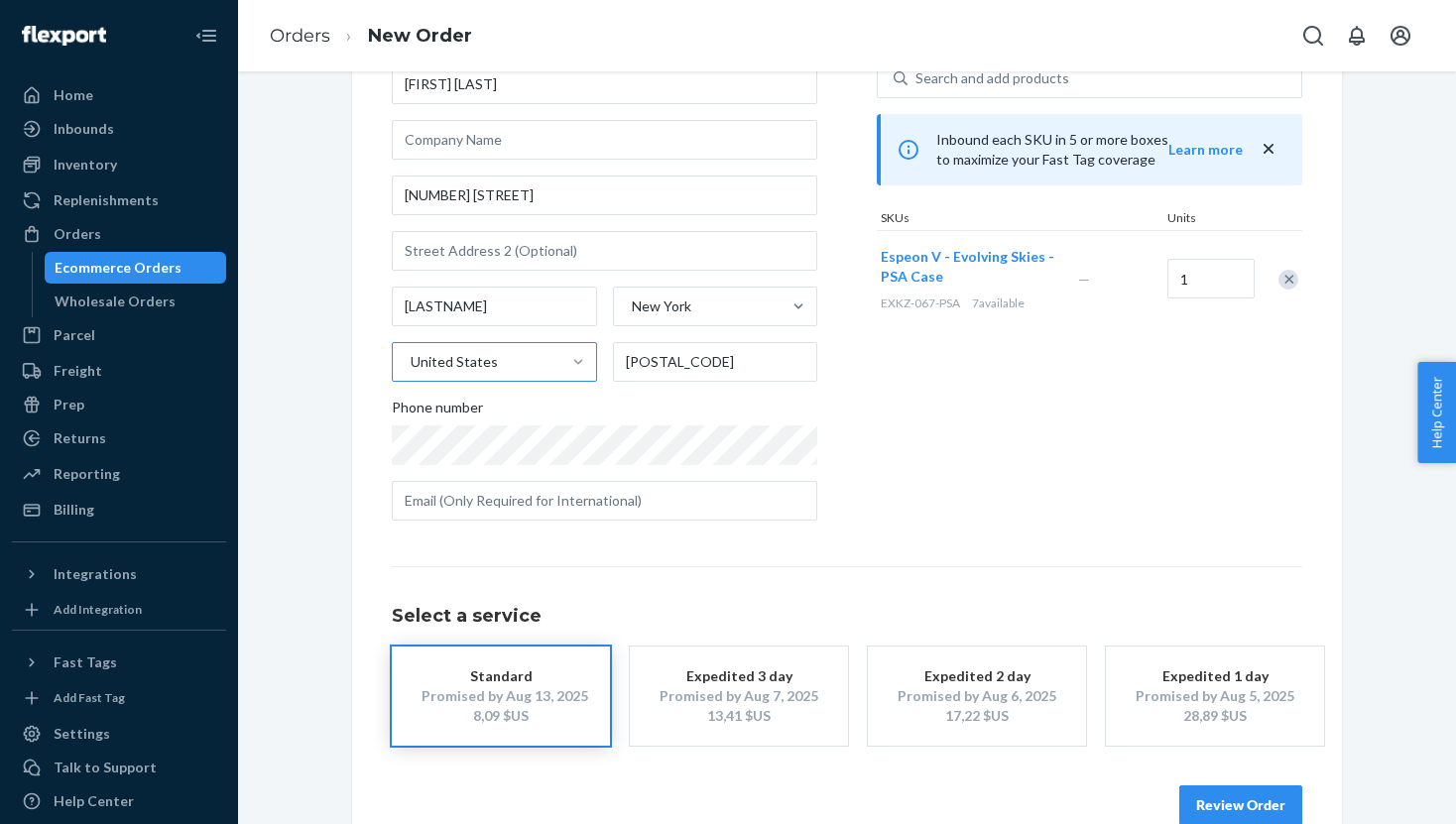 click on "Review Order" at bounding box center [1241, 805] 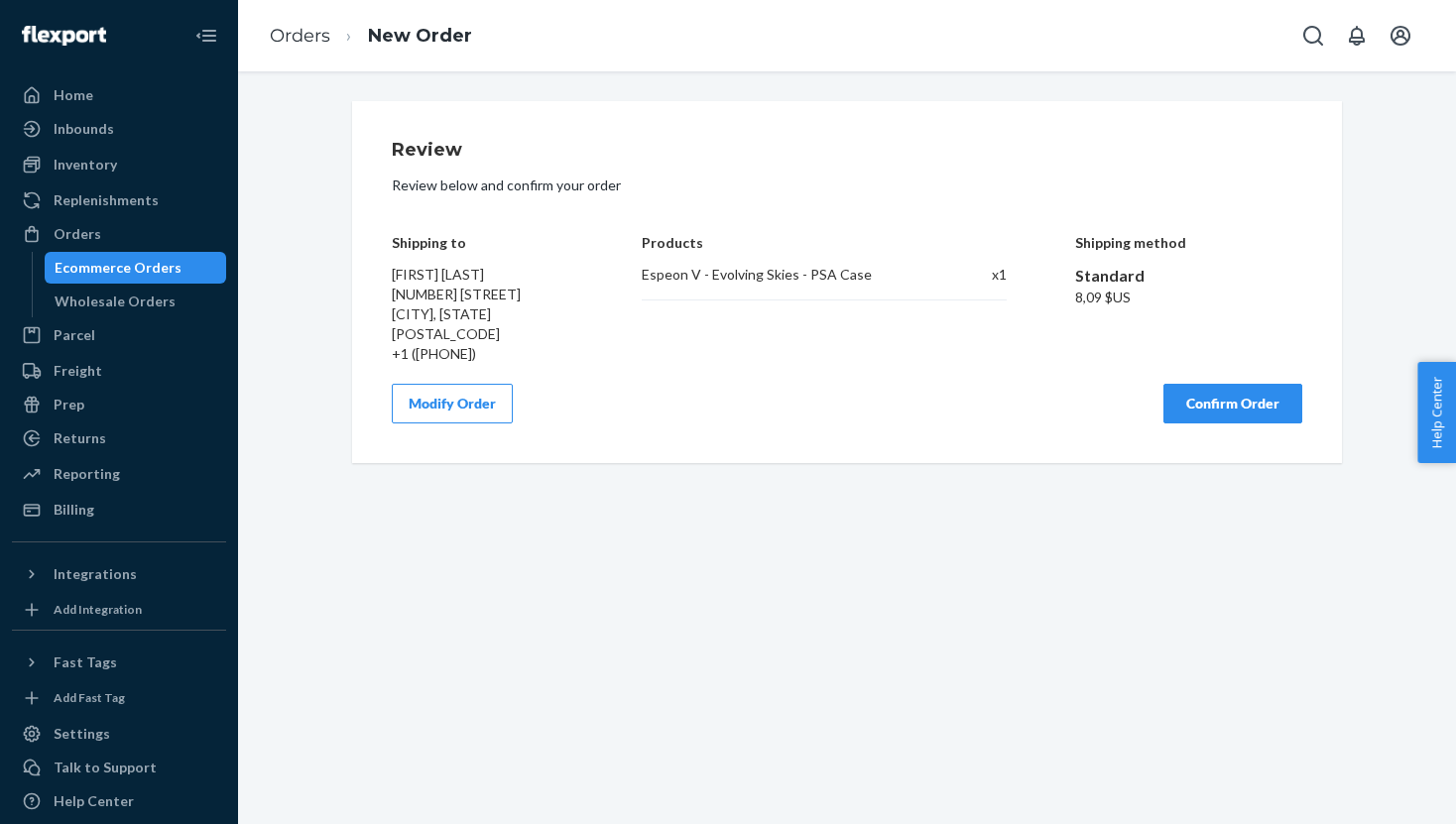 scroll, scrollTop: 0, scrollLeft: 0, axis: both 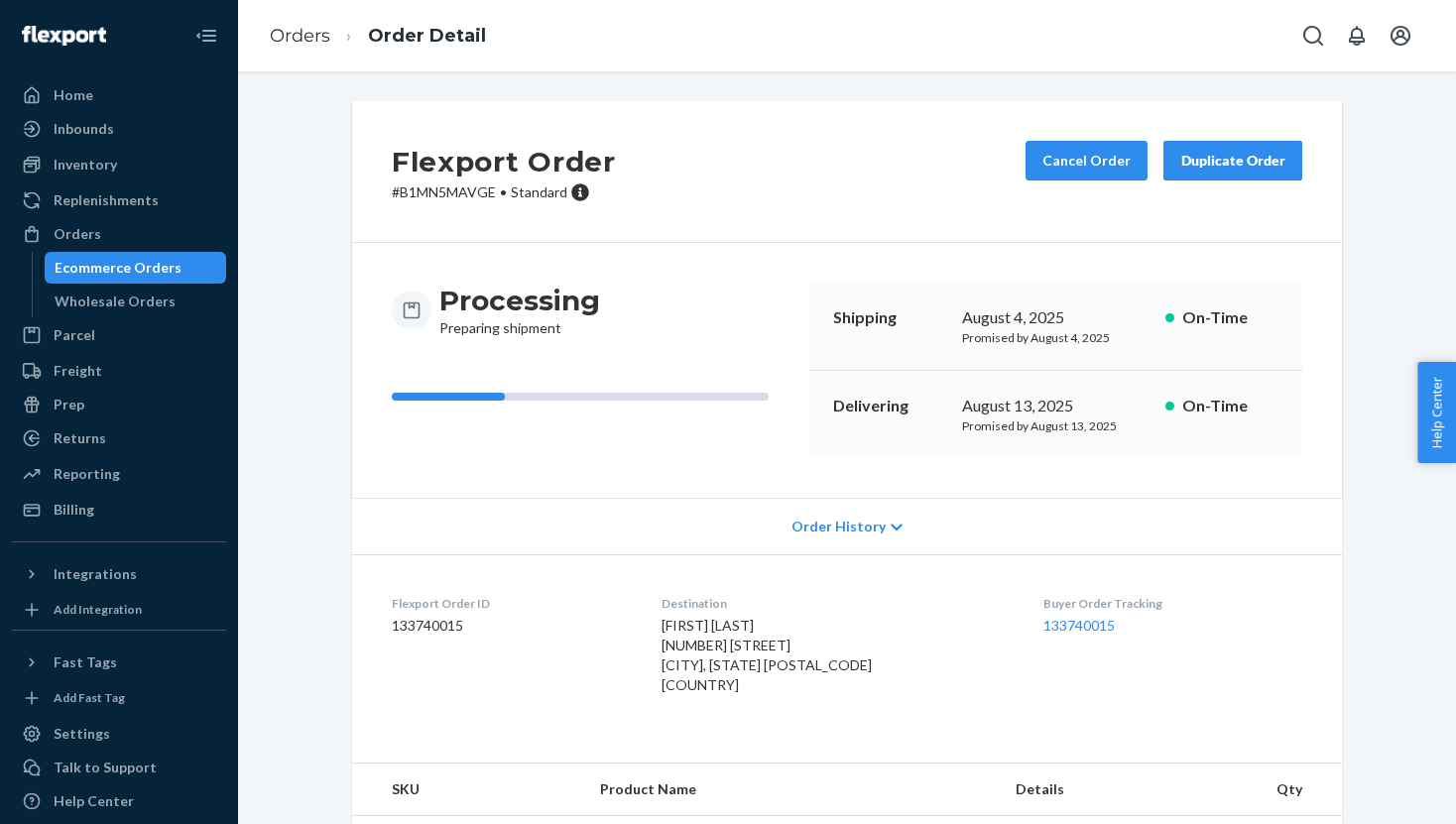 click on "Ecommerce Orders" at bounding box center (118, 268) 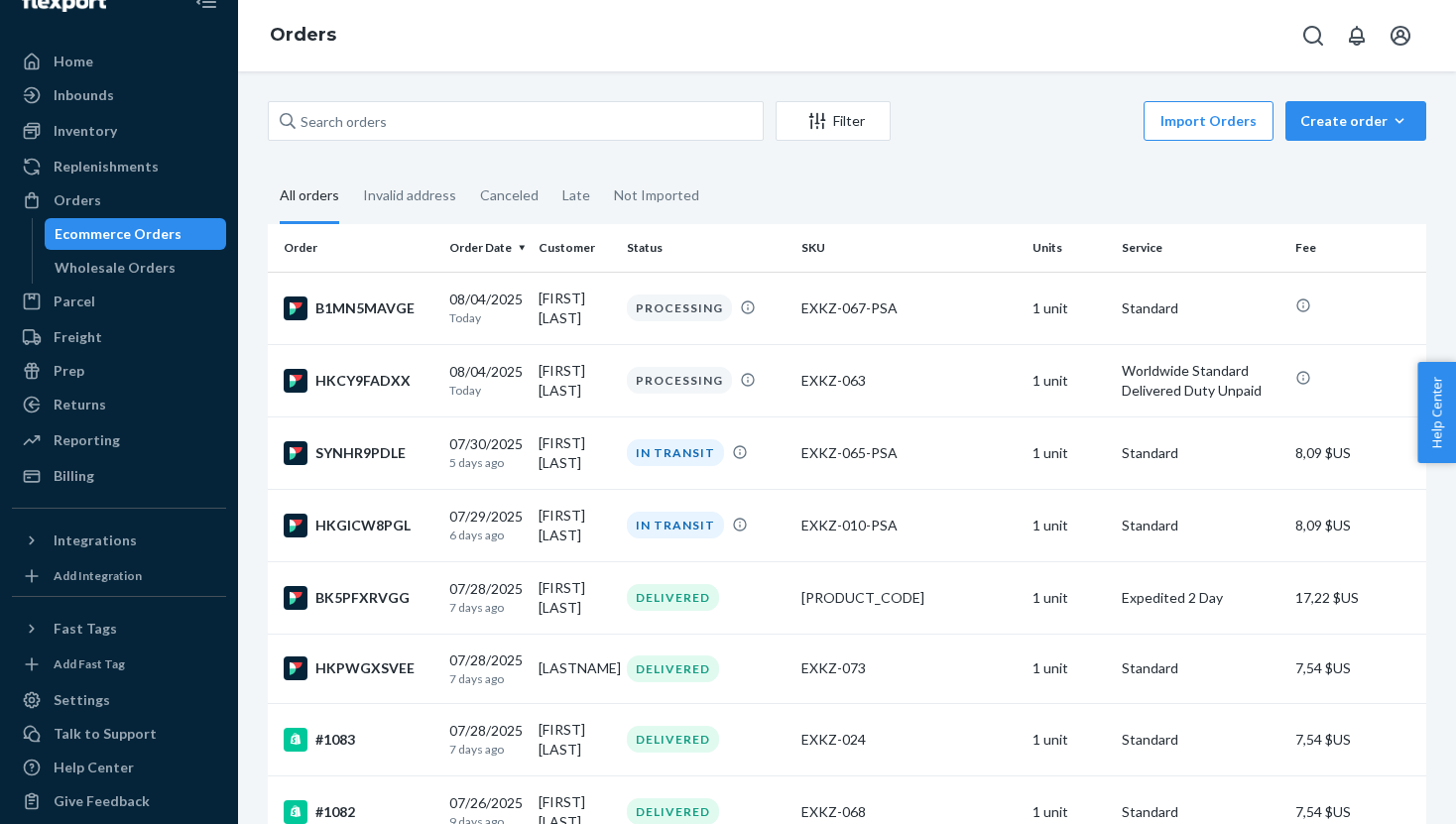 scroll, scrollTop: 51, scrollLeft: 0, axis: vertical 